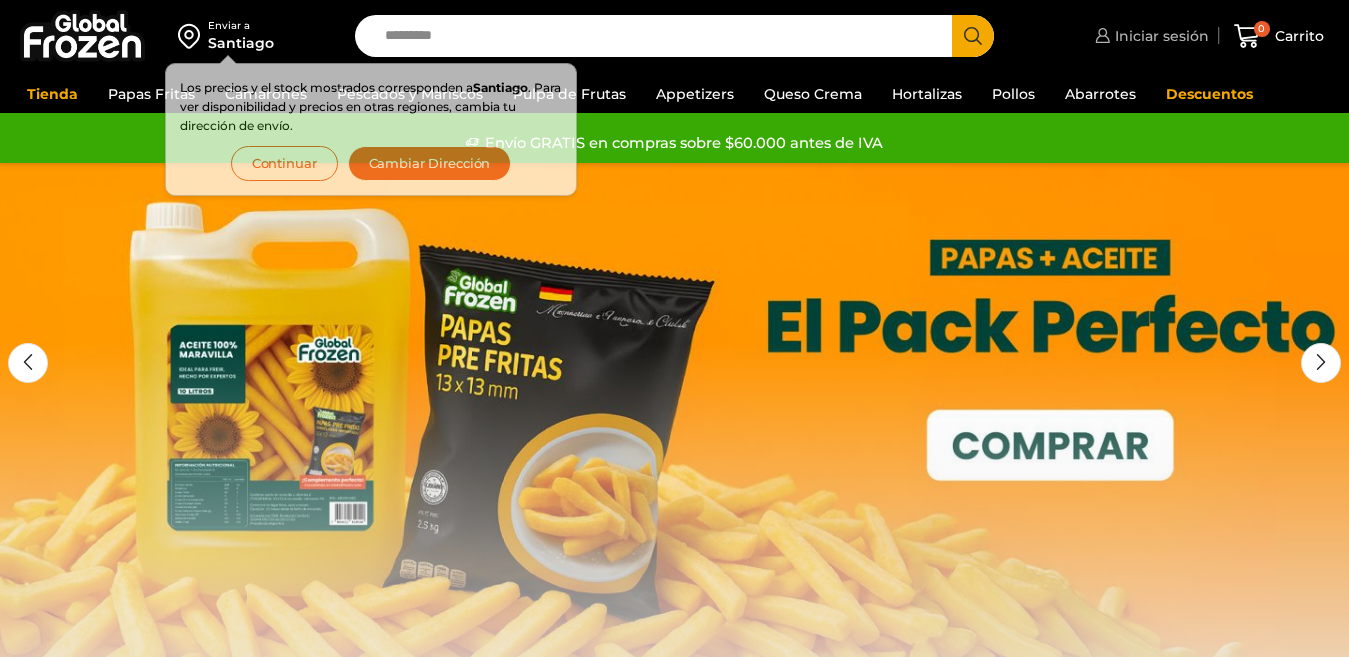 scroll, scrollTop: 0, scrollLeft: 0, axis: both 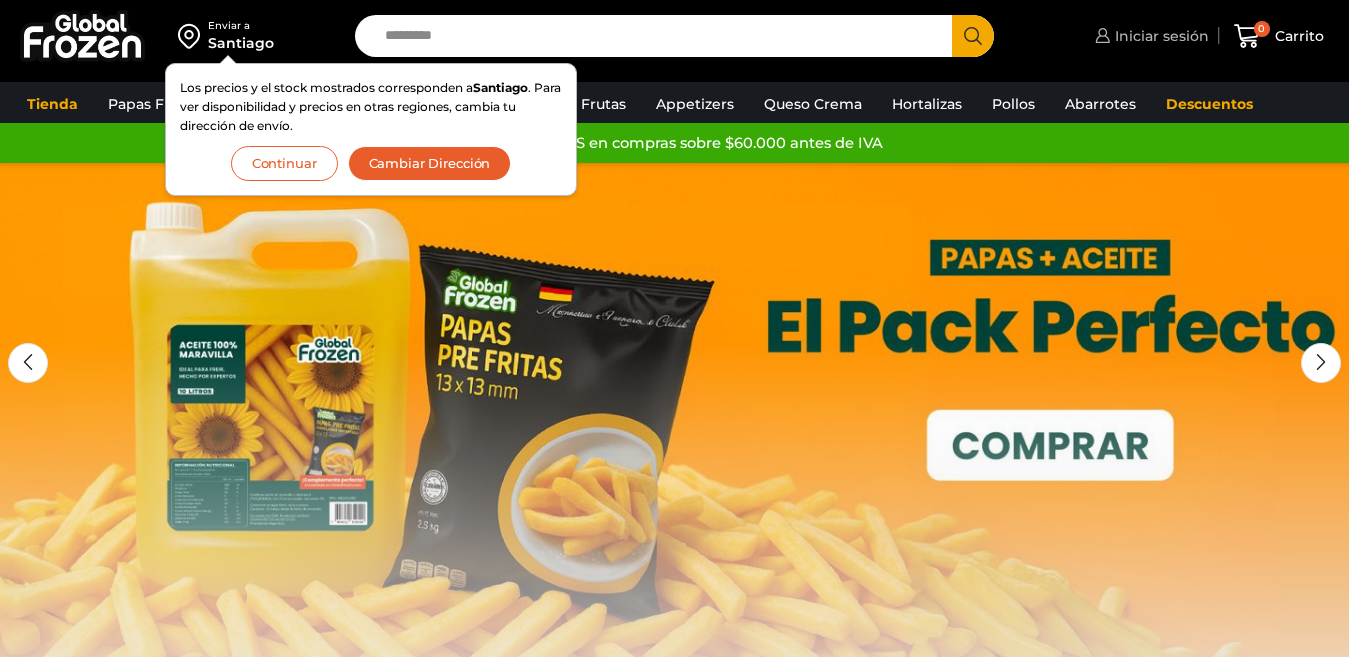 click on "Iniciar sesión" at bounding box center (1159, 36) 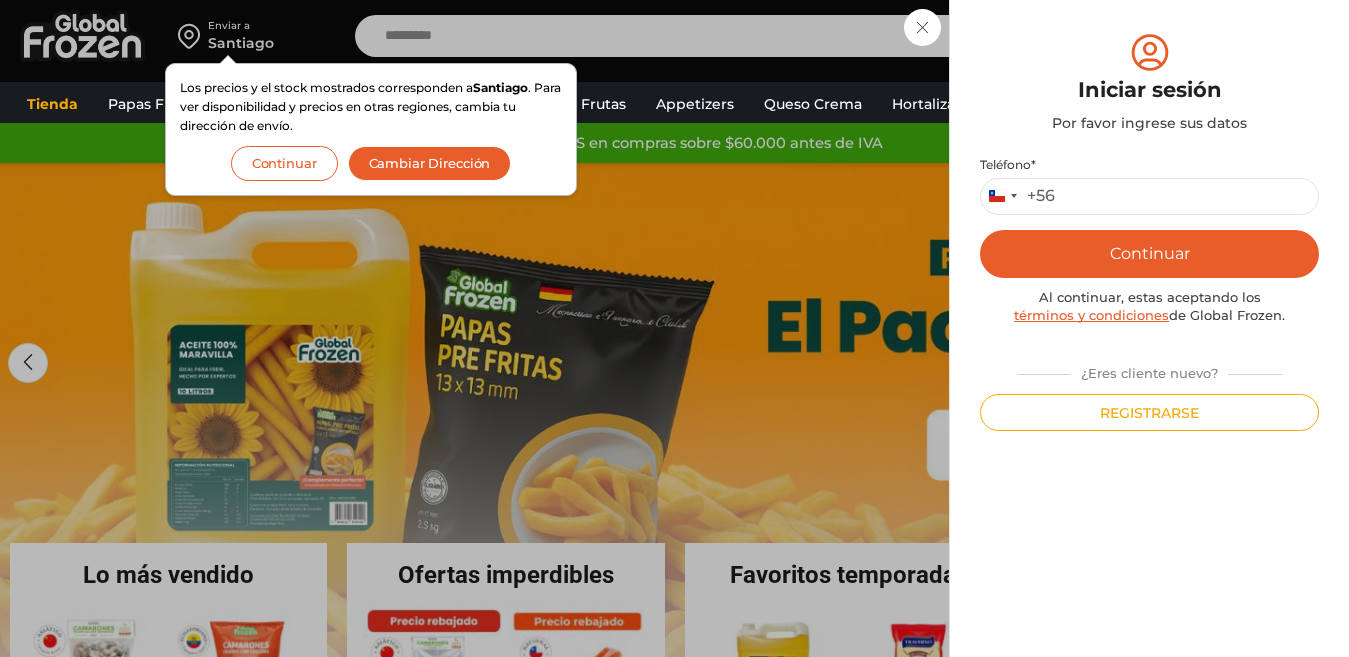 scroll, scrollTop: 0, scrollLeft: 0, axis: both 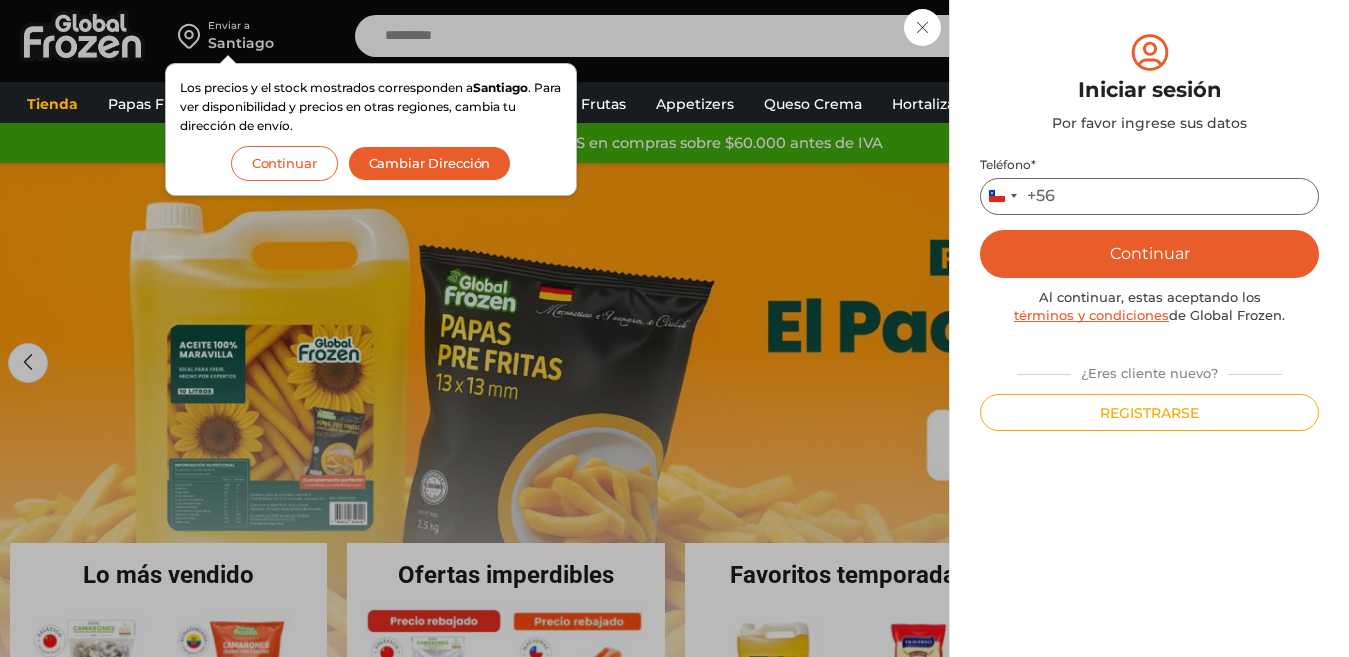 click on "Teléfono
*" at bounding box center [1149, 196] 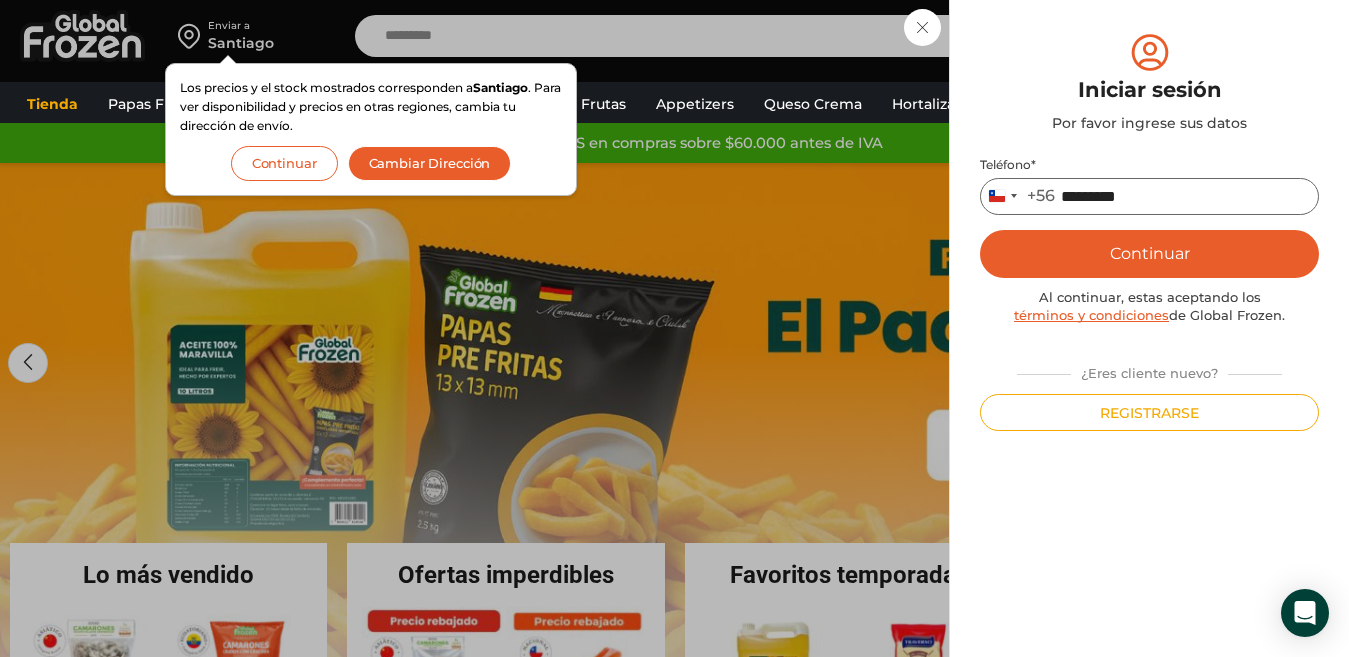 type on "*********" 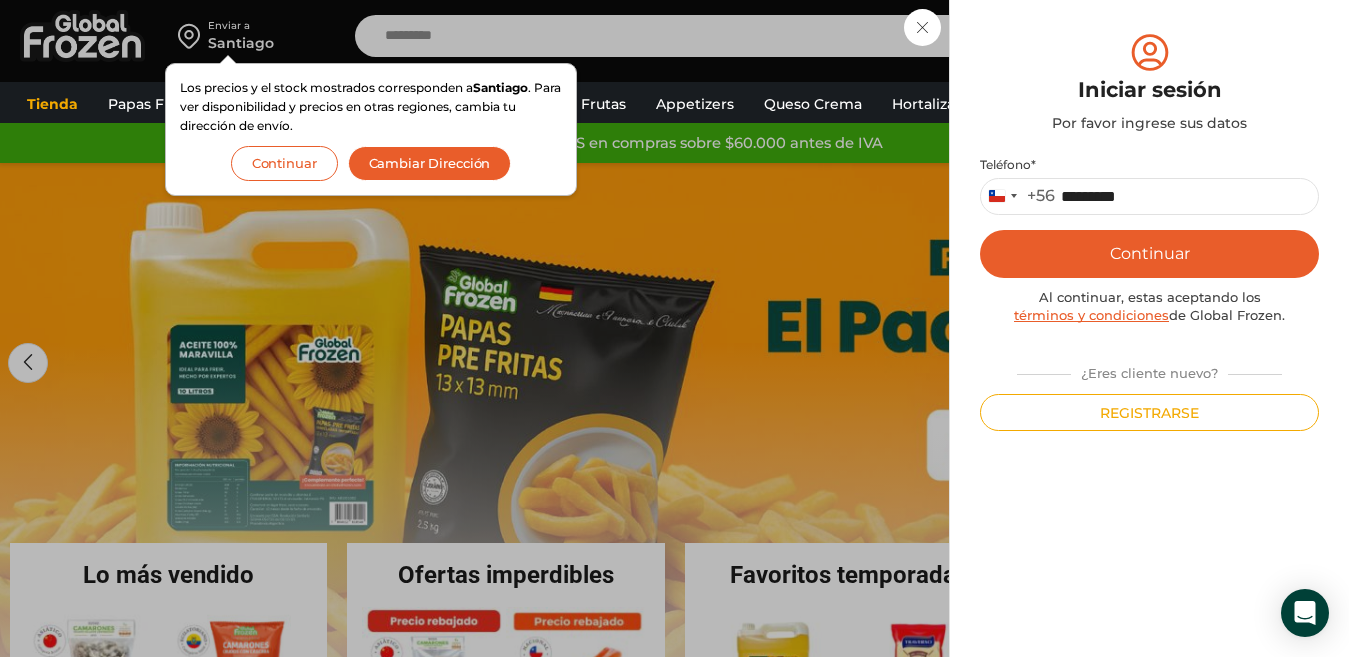 click on "Continuar" at bounding box center [1149, 254] 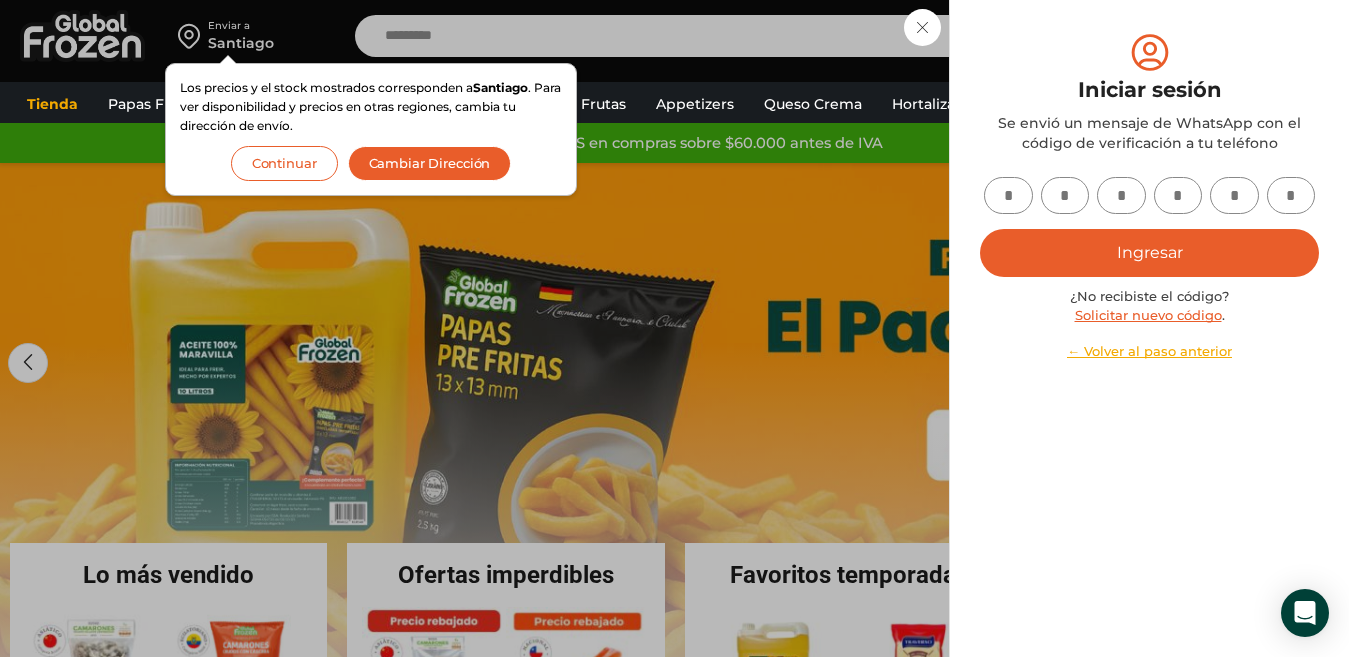 click at bounding box center (1008, 195) 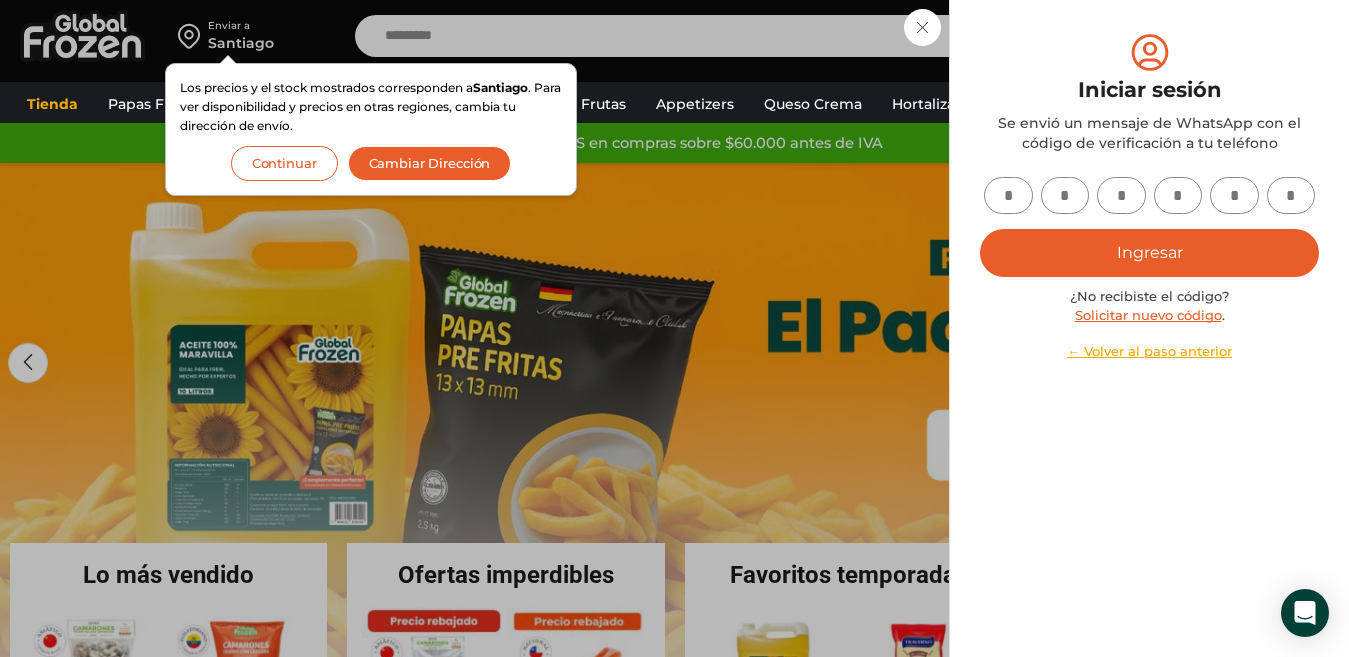 type on "*" 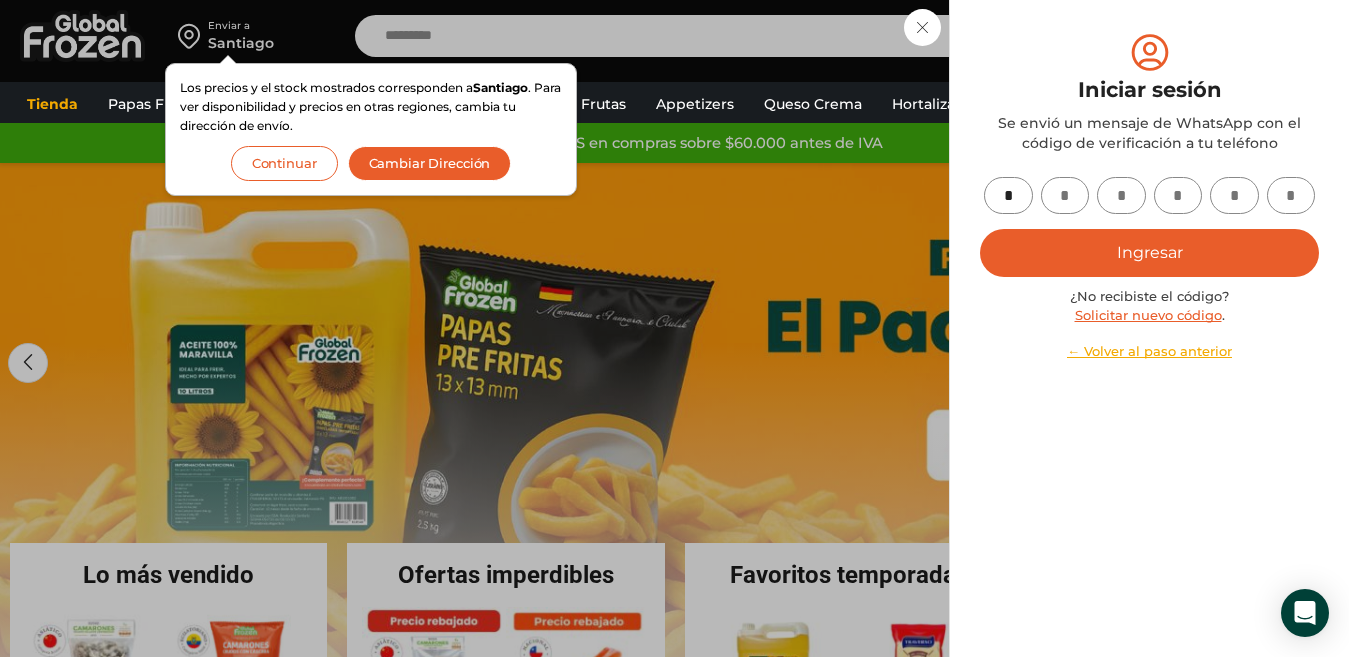 type on "*" 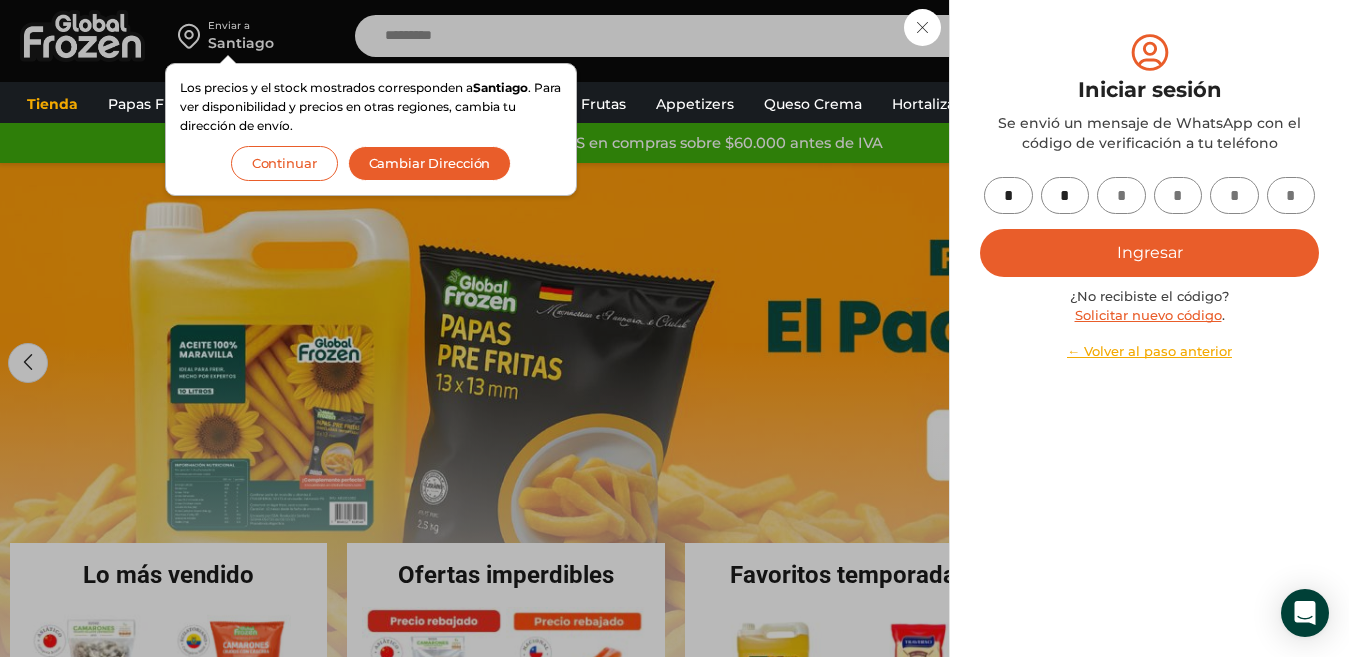 type on "*" 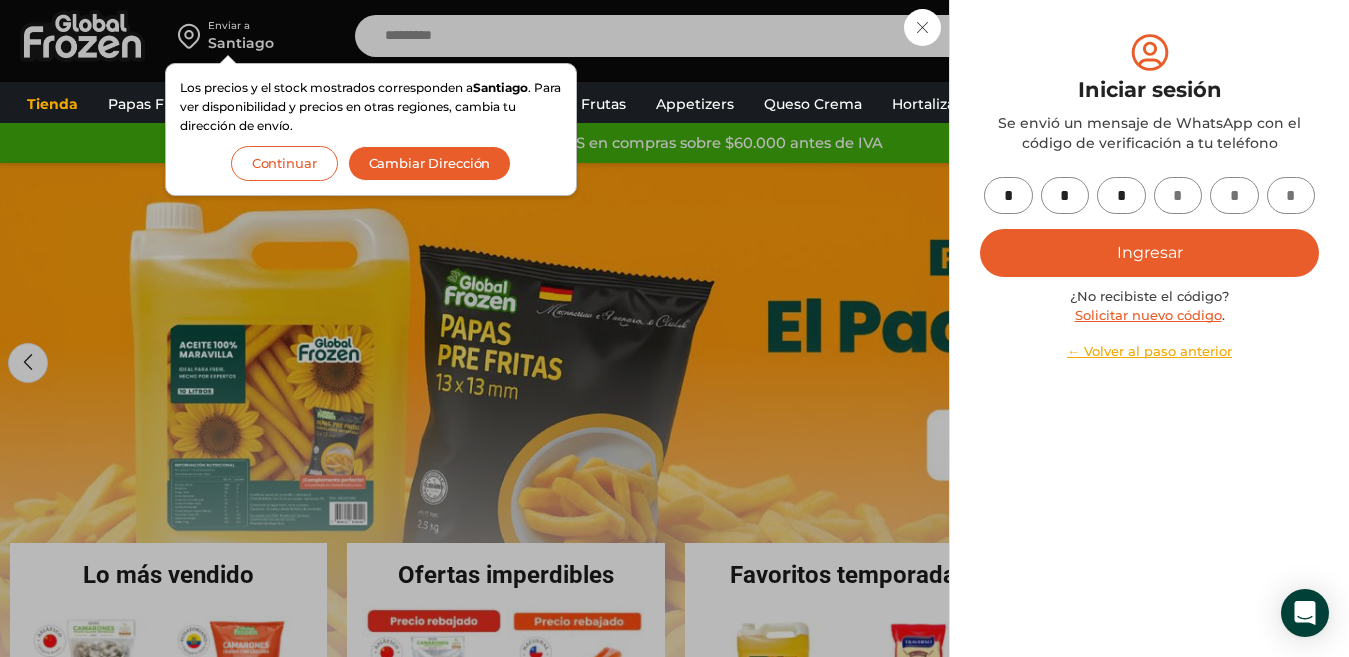 type on "*" 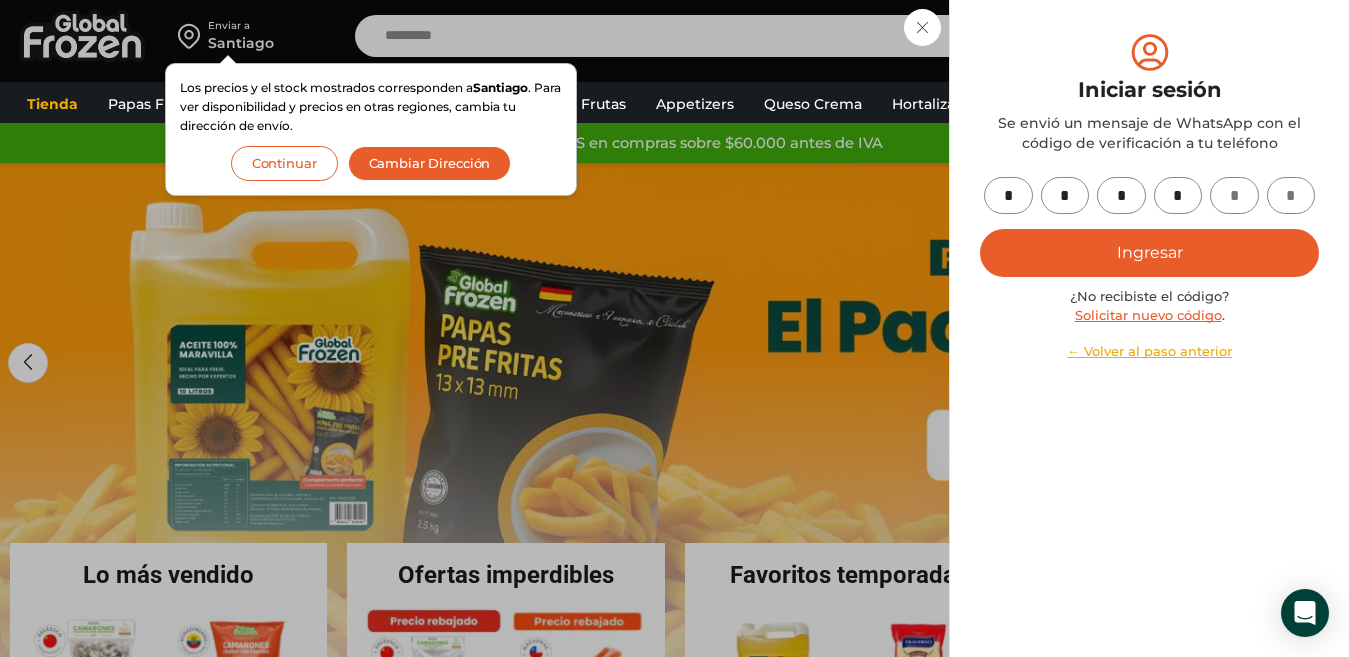 type on "*" 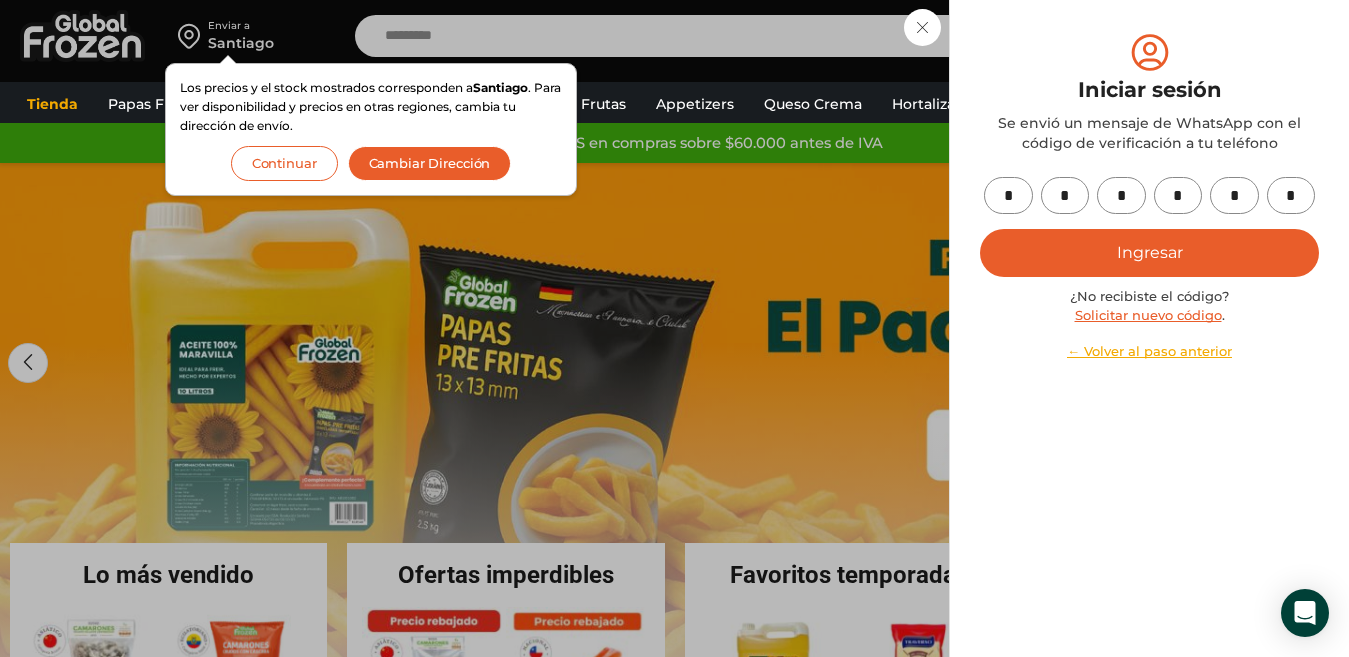 type on "*" 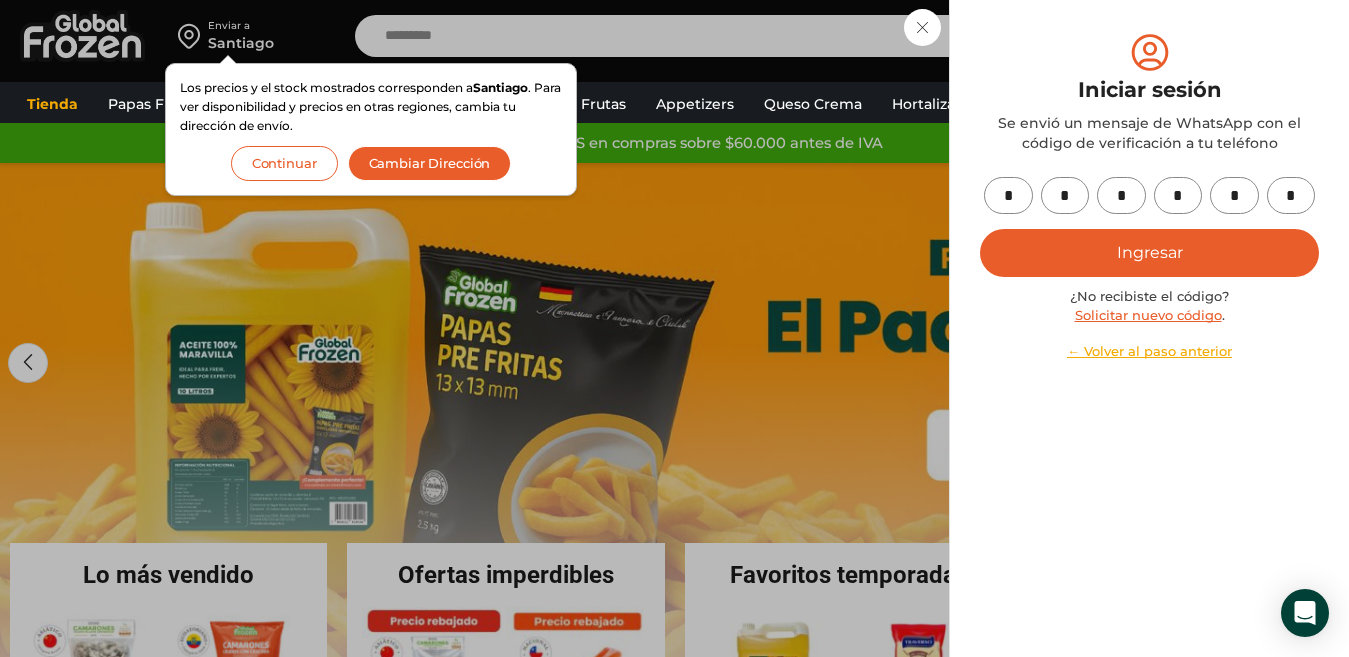 click on "Ingresar" at bounding box center [1149, 253] 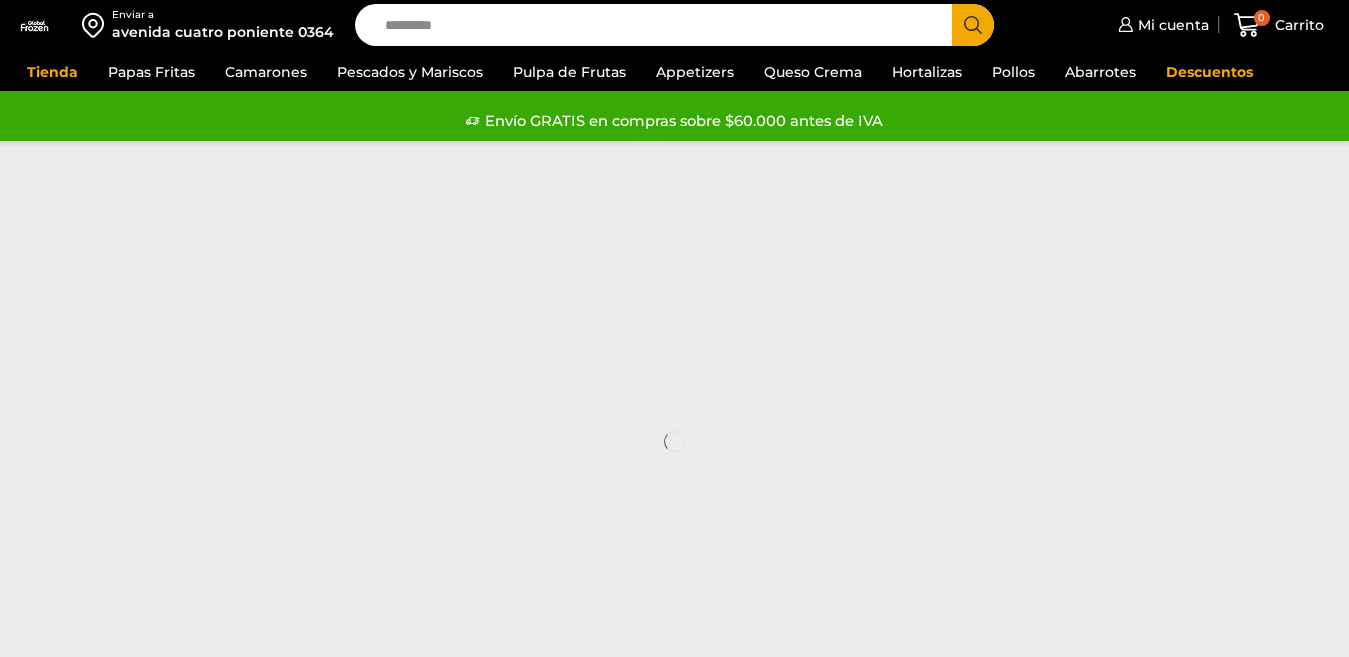 scroll, scrollTop: 0, scrollLeft: 0, axis: both 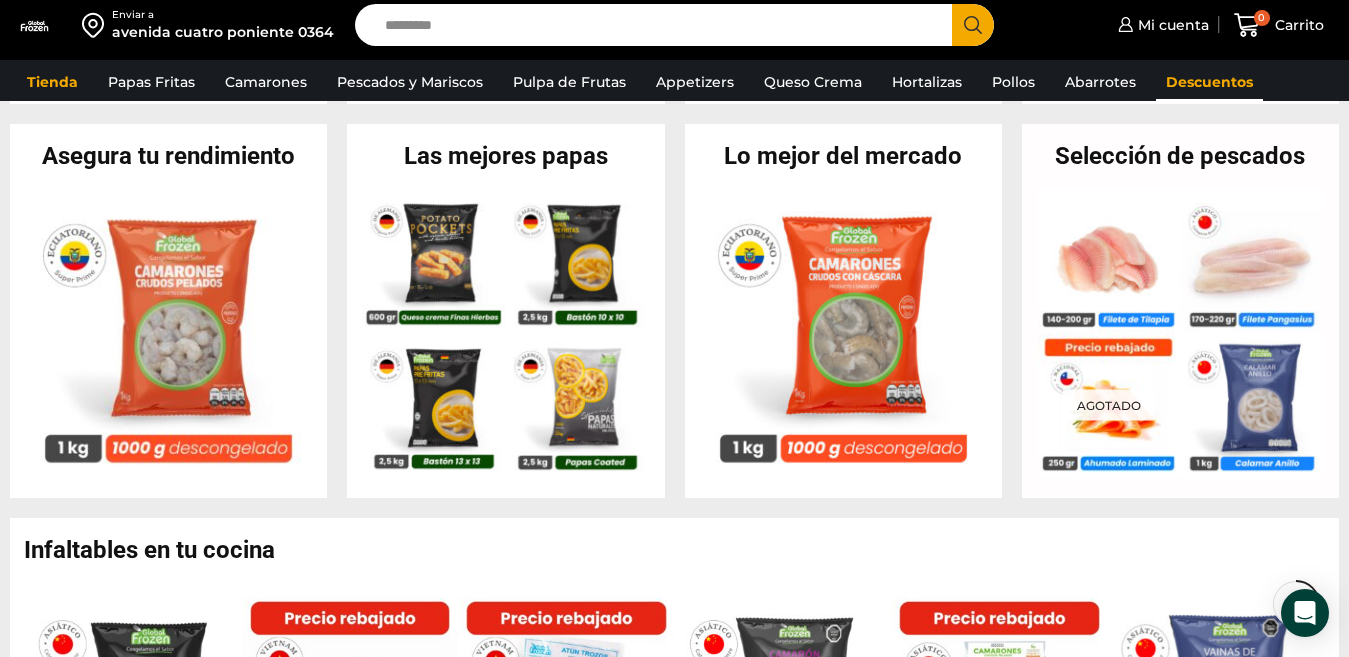 click on "Descuentos" at bounding box center (1209, 82) 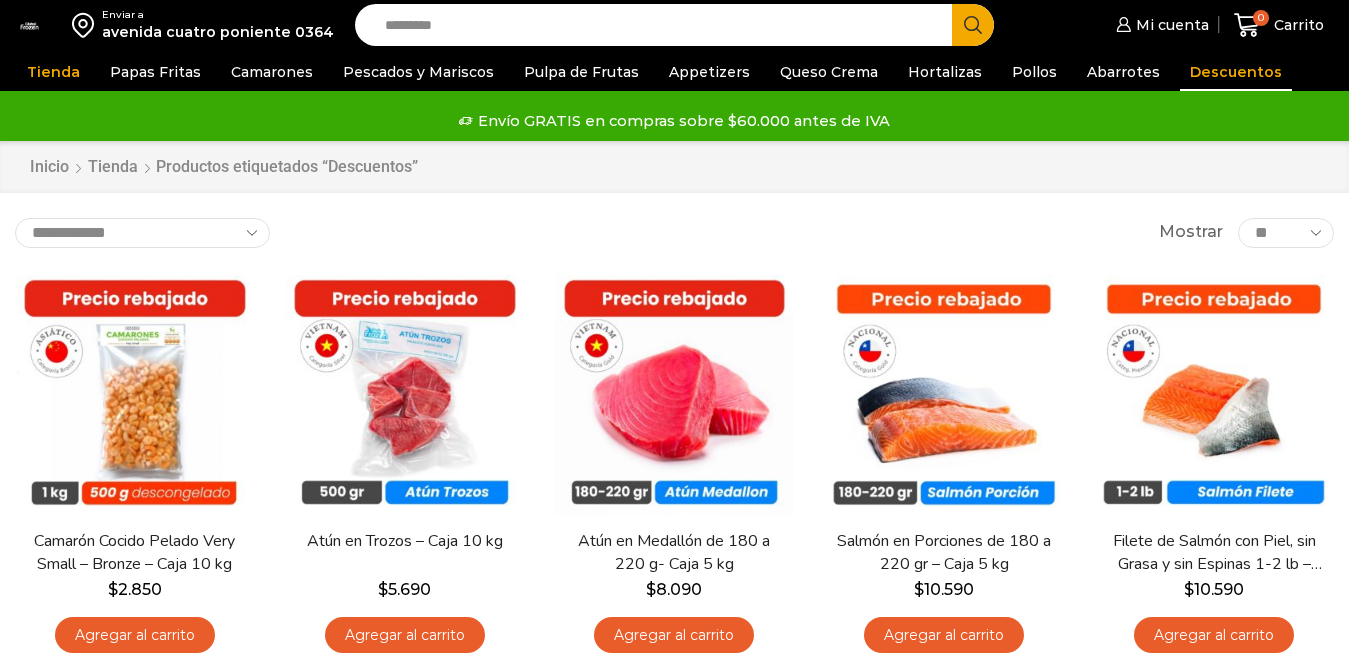 scroll, scrollTop: 0, scrollLeft: 0, axis: both 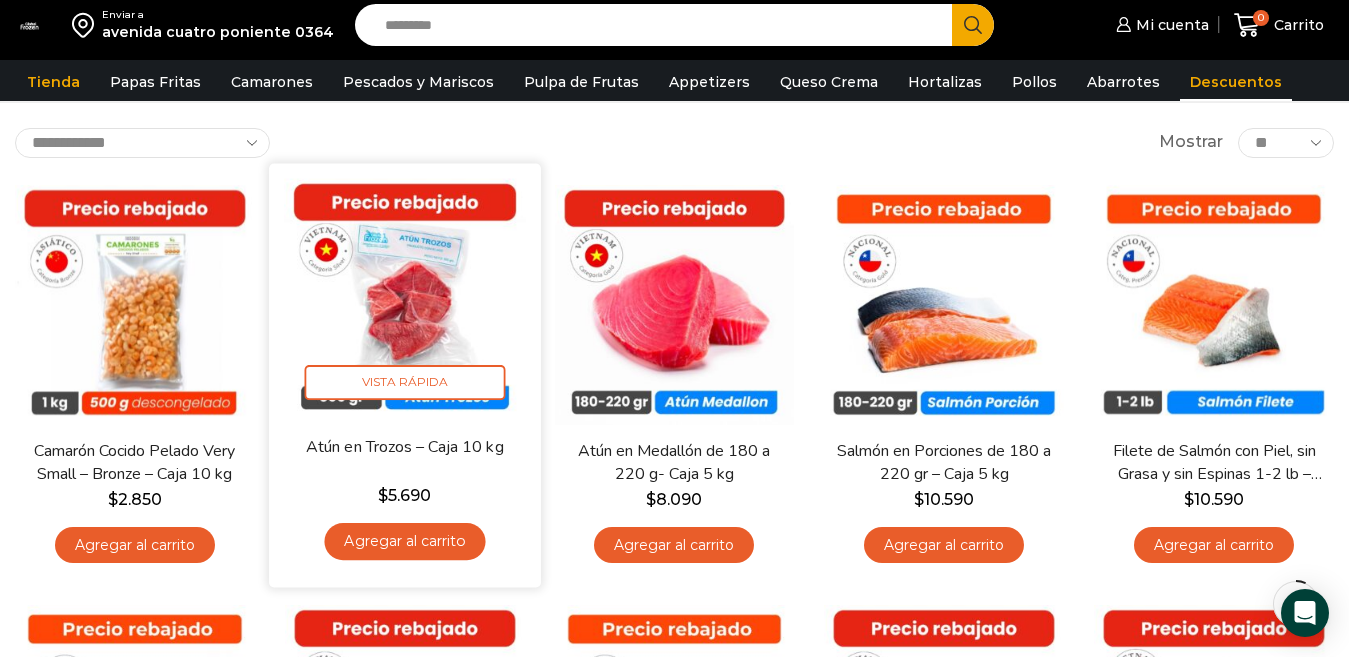 click at bounding box center (404, 298) 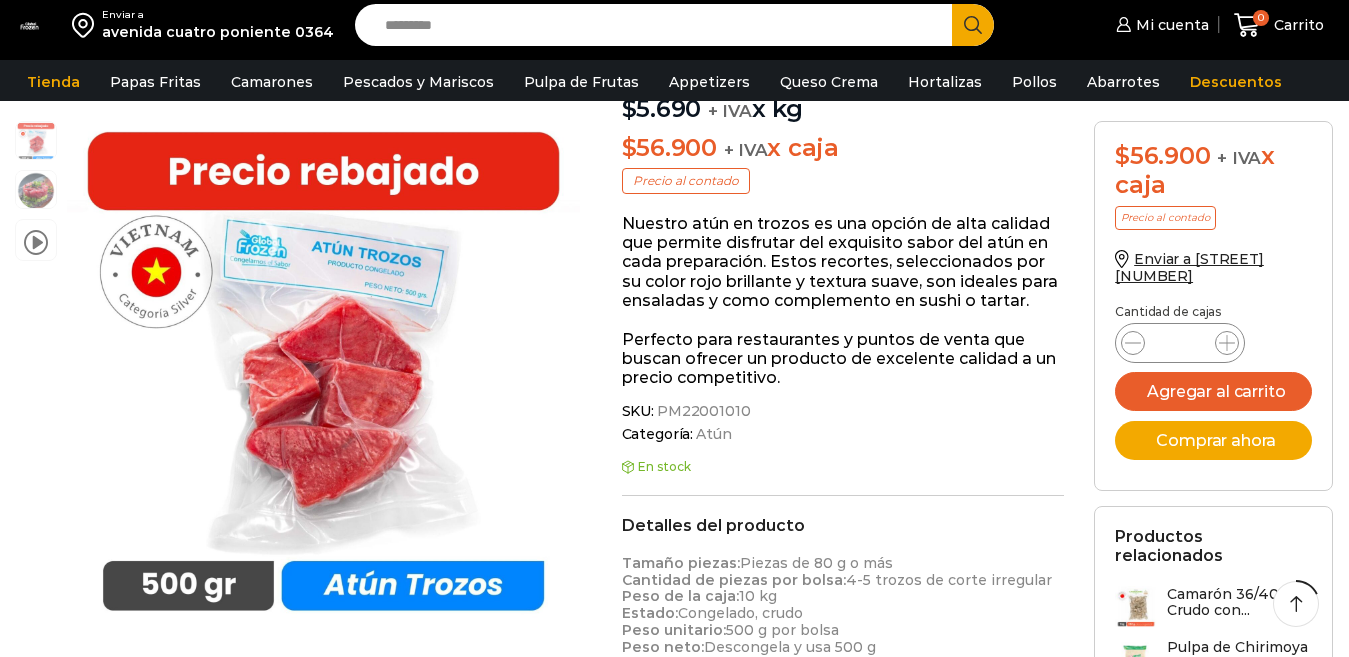 scroll, scrollTop: 400, scrollLeft: 0, axis: vertical 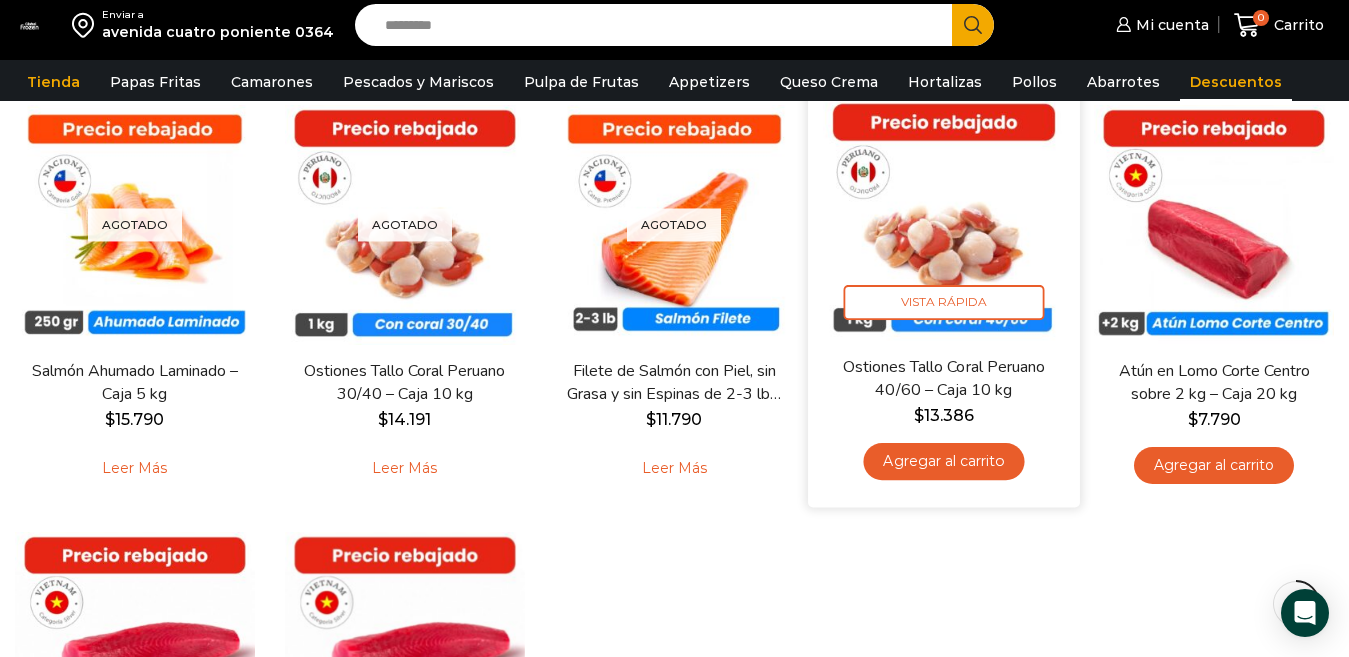 click on "Ostiones Tallo Coral Peruano 40/60 – Caja 10 kg" at bounding box center [944, 379] 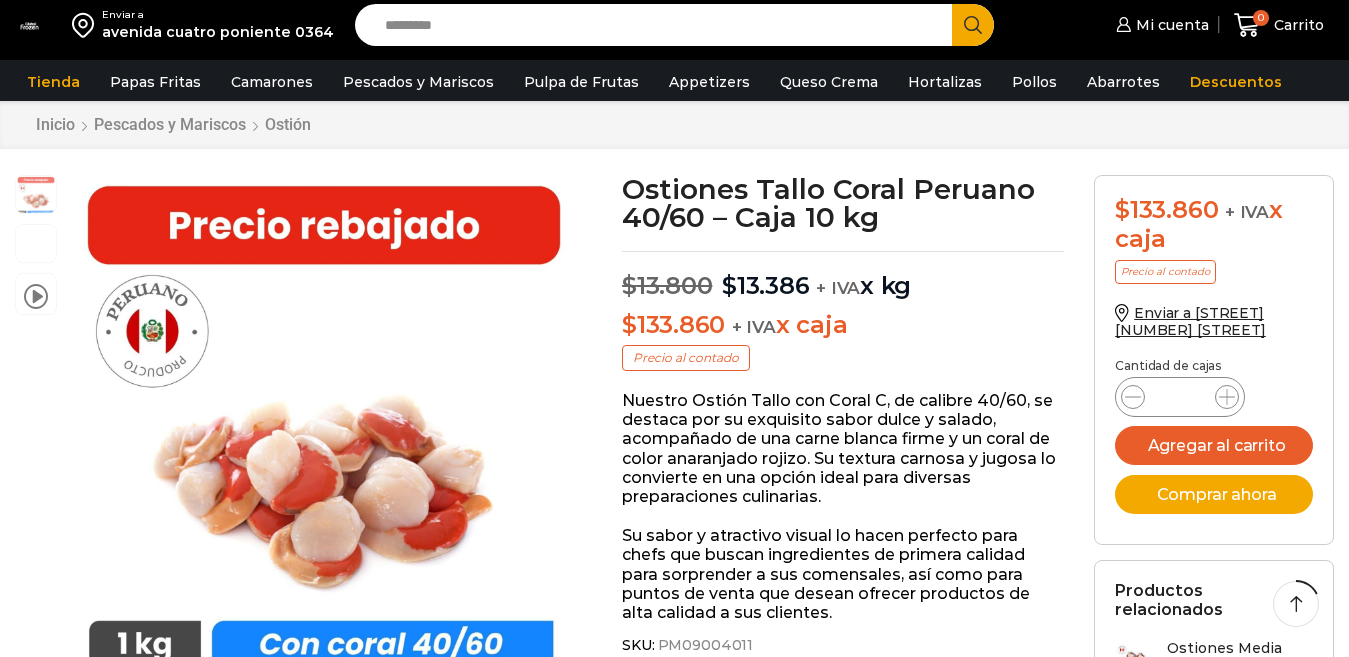 scroll, scrollTop: 400, scrollLeft: 0, axis: vertical 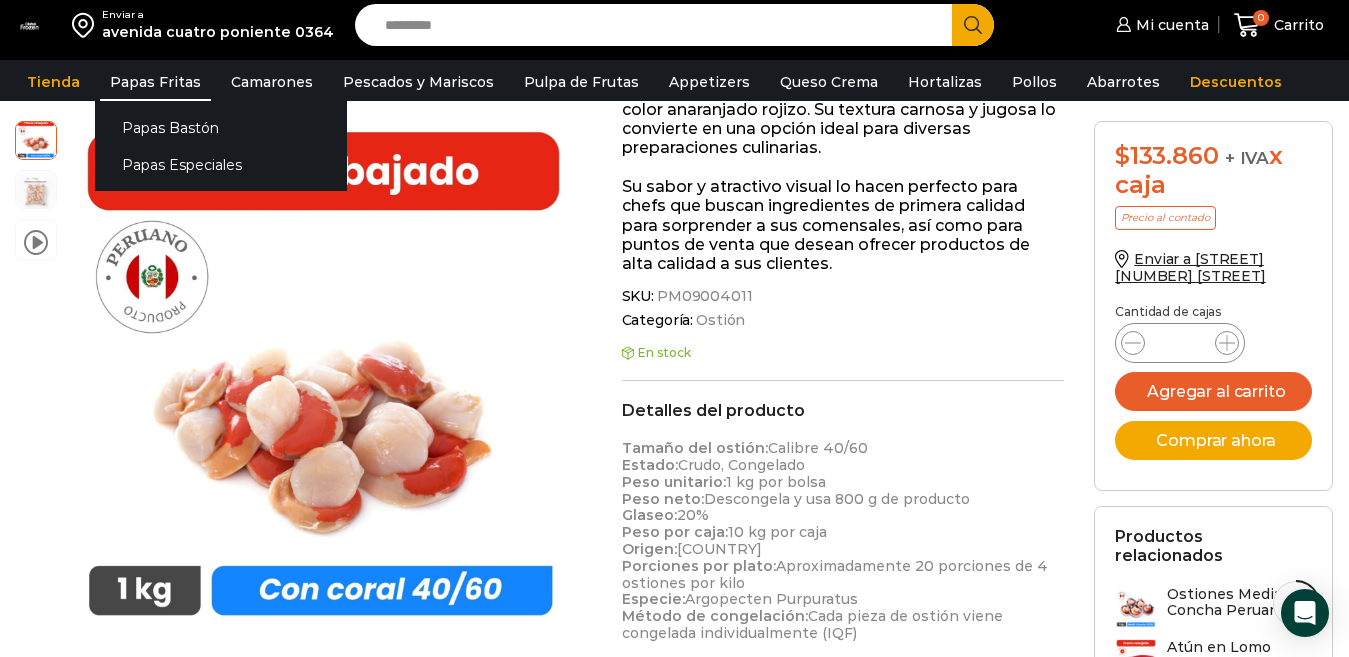 click on "Papas Fritas" at bounding box center (155, 82) 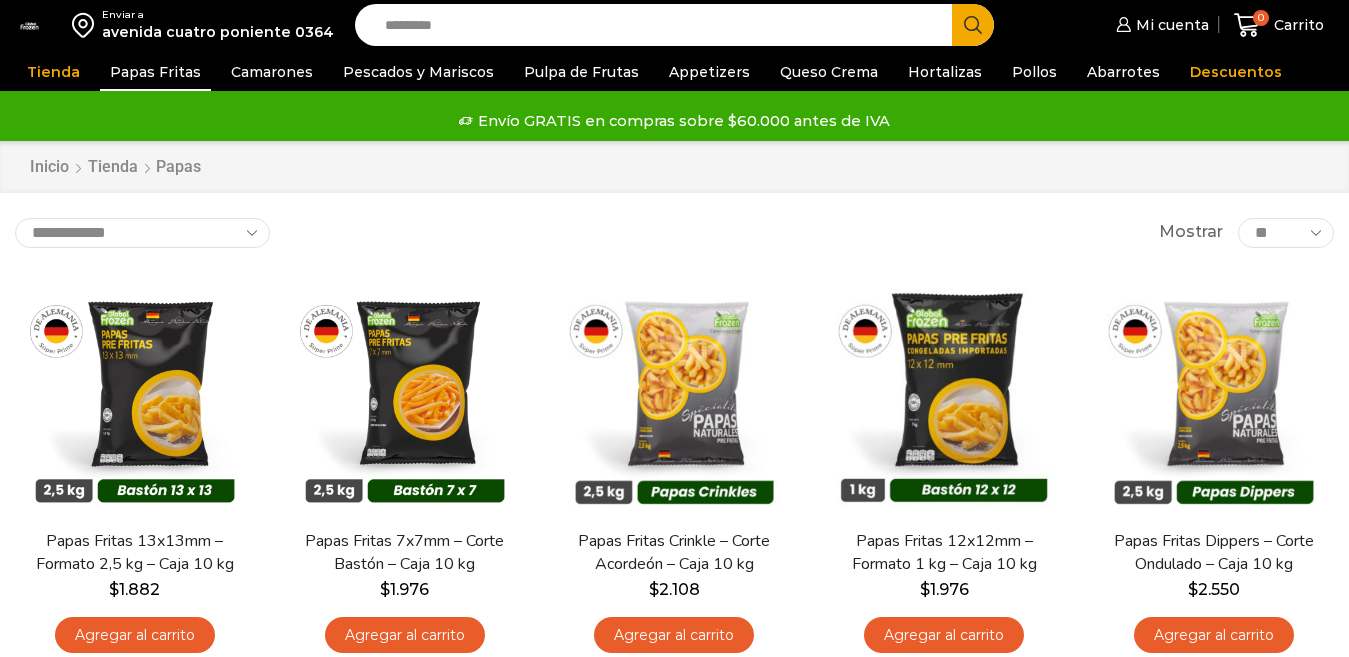 scroll, scrollTop: 0, scrollLeft: 0, axis: both 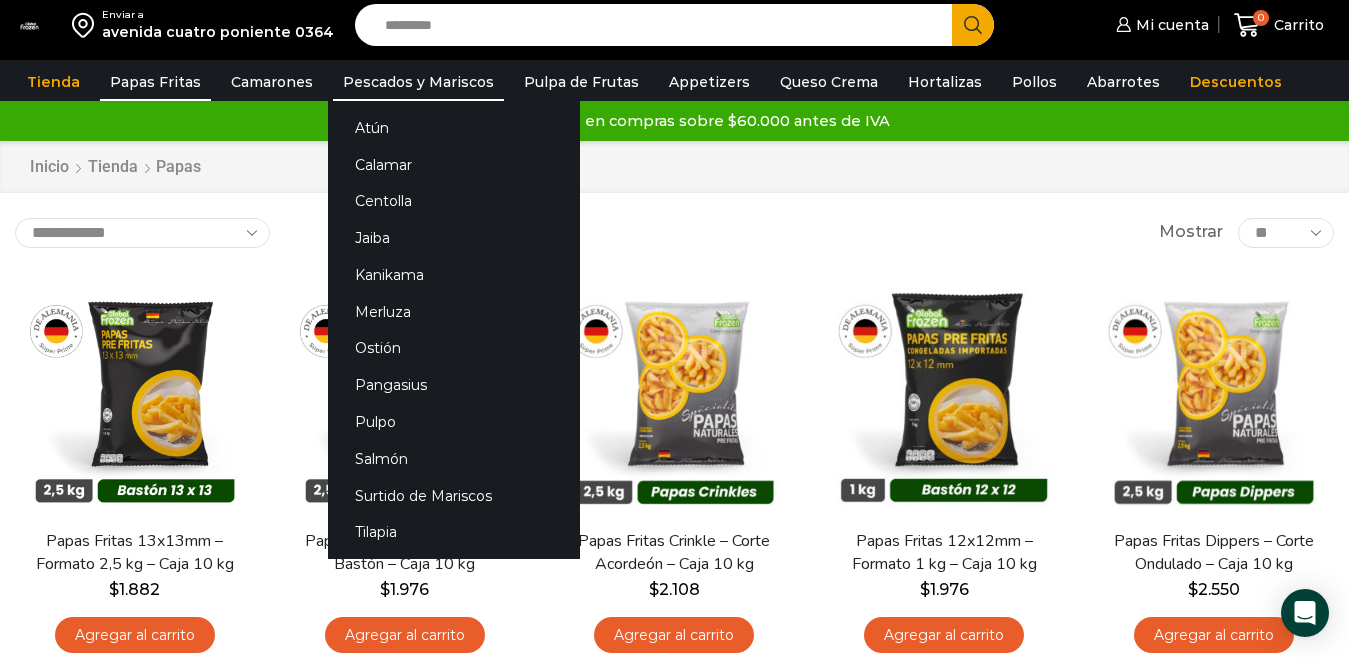click on "Pescados y Mariscos" at bounding box center [418, 82] 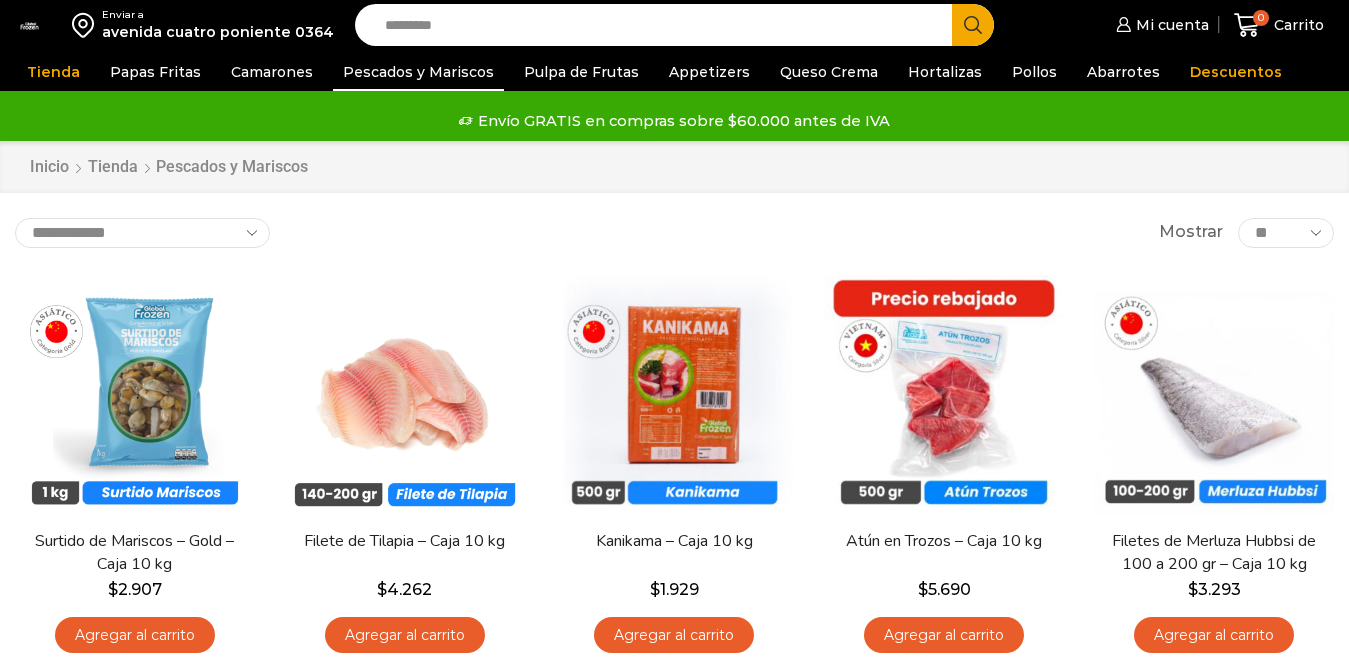 scroll, scrollTop: 0, scrollLeft: 0, axis: both 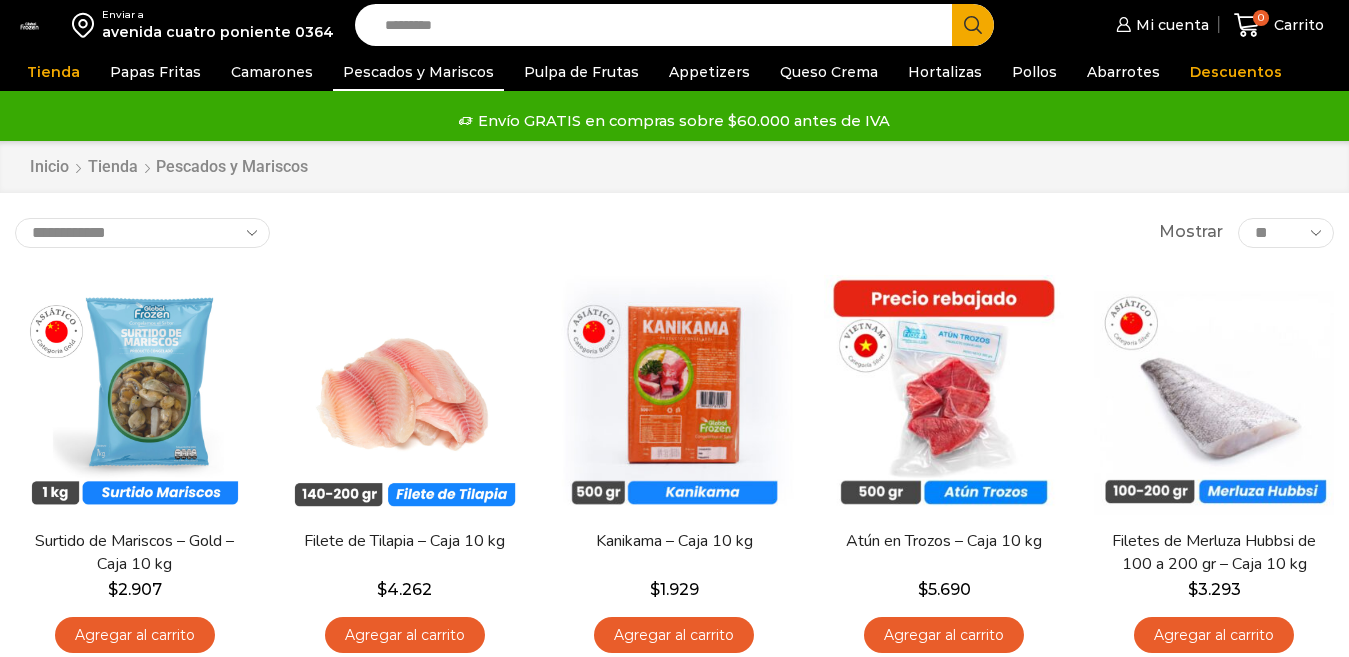 click on "**********" at bounding box center (142, 233) 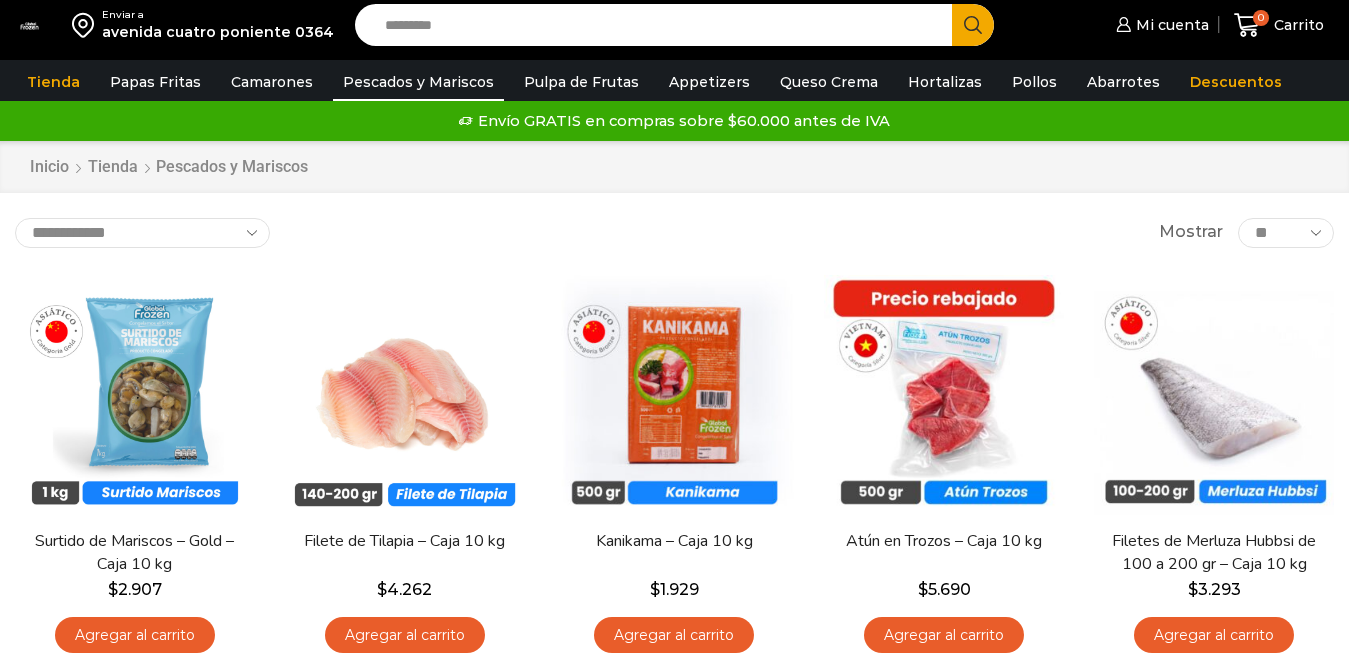 scroll, scrollTop: 0, scrollLeft: 0, axis: both 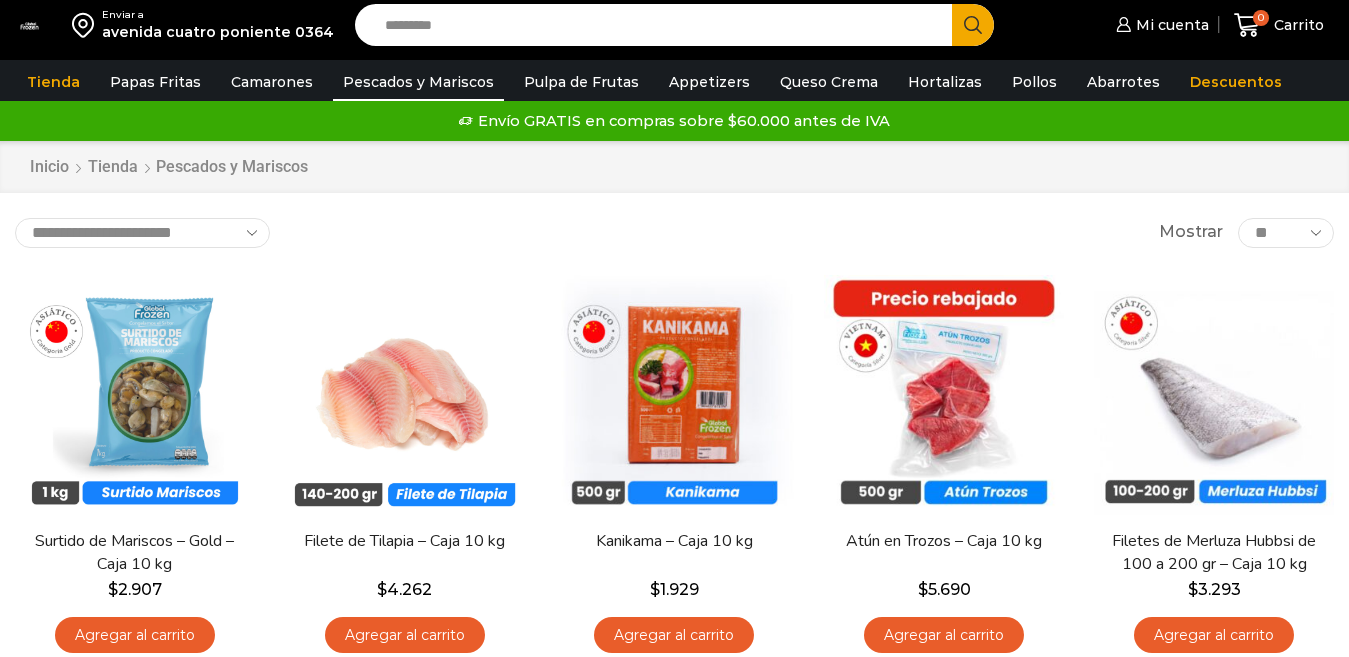 click on "**********" at bounding box center [142, 233] 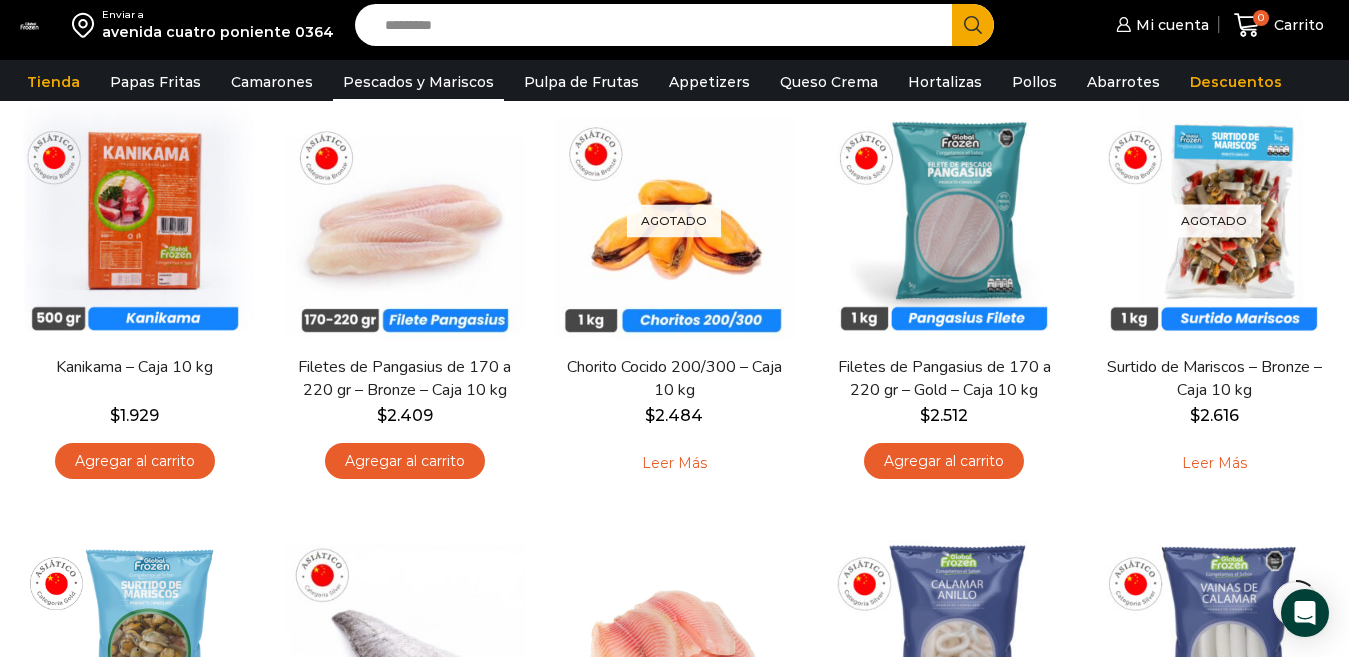 scroll, scrollTop: 219, scrollLeft: 0, axis: vertical 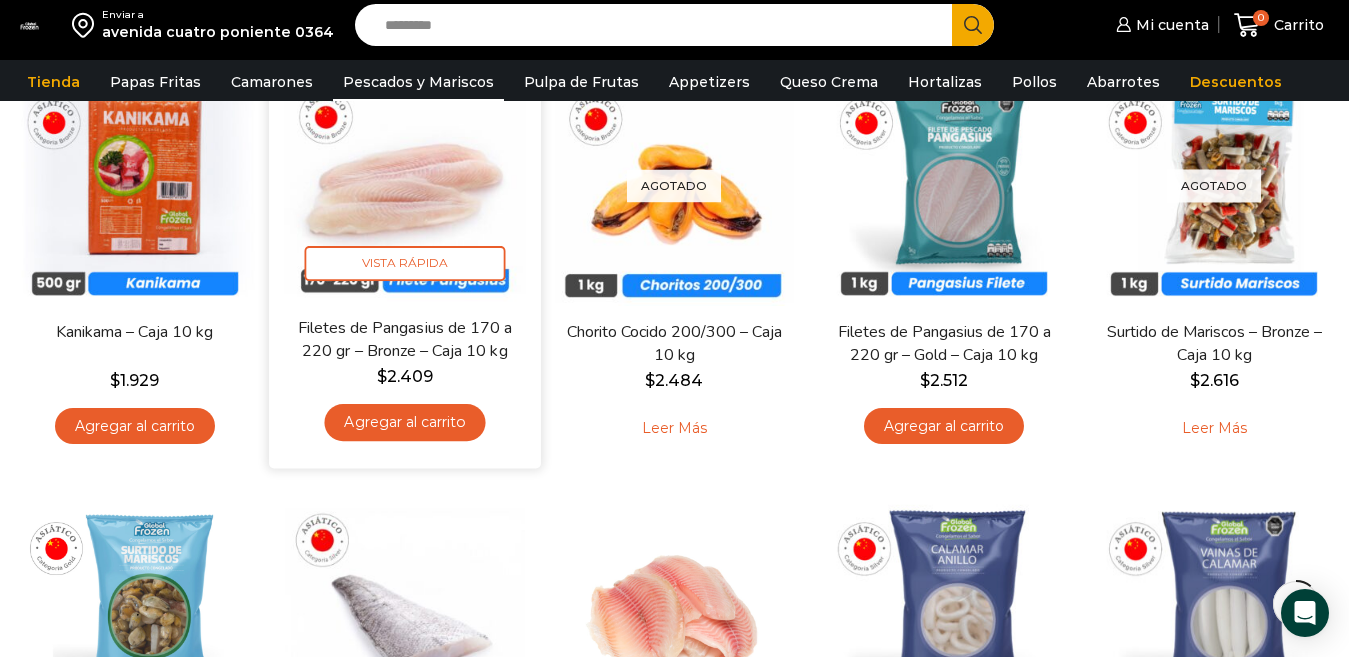 click on "Filetes de Pangasius de 170 a 220 gr – Bronze – Caja 10 kg" at bounding box center (404, 339) 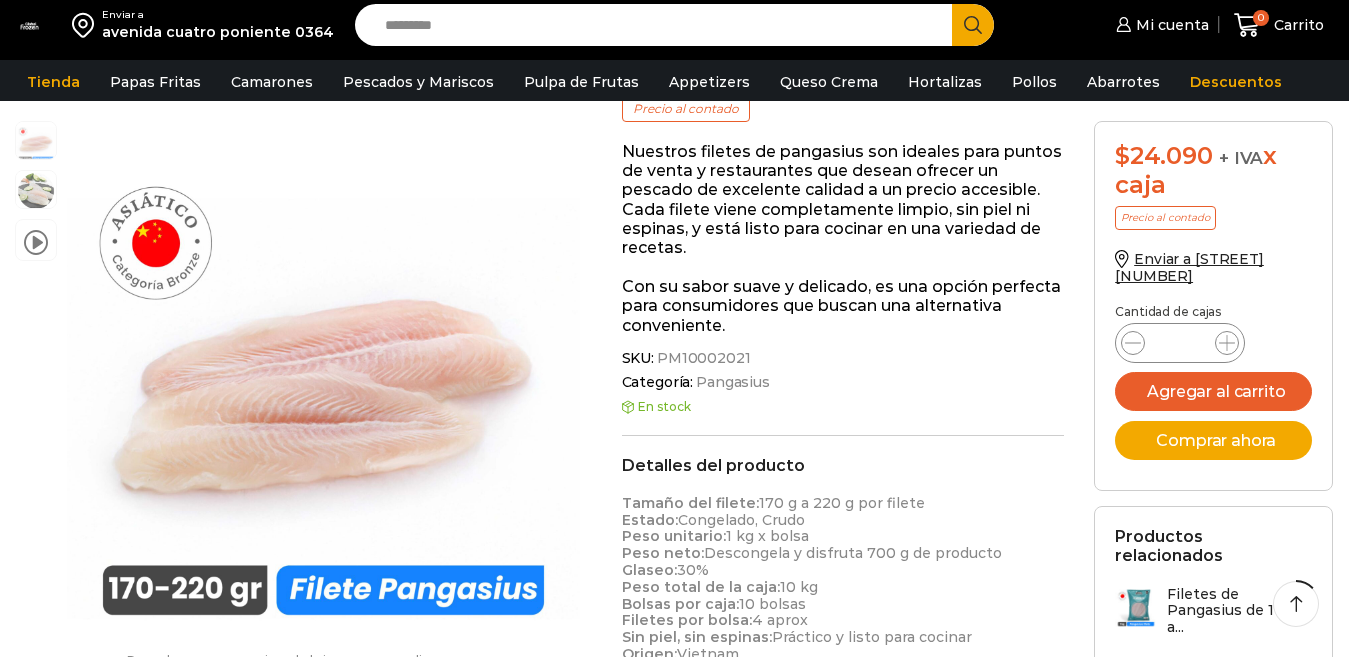 scroll, scrollTop: 400, scrollLeft: 0, axis: vertical 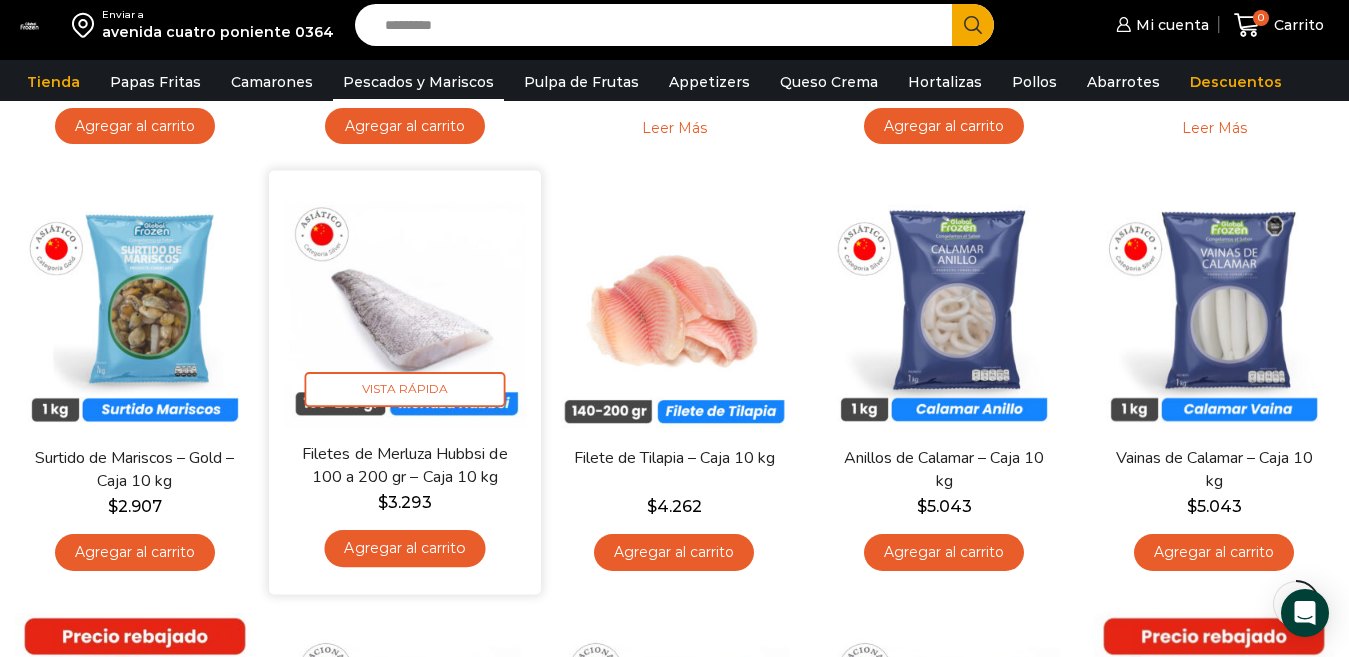 click on "Filetes de Merluza Hubbsi de 100 a 200 gr – Caja 10 kg" at bounding box center (404, 465) 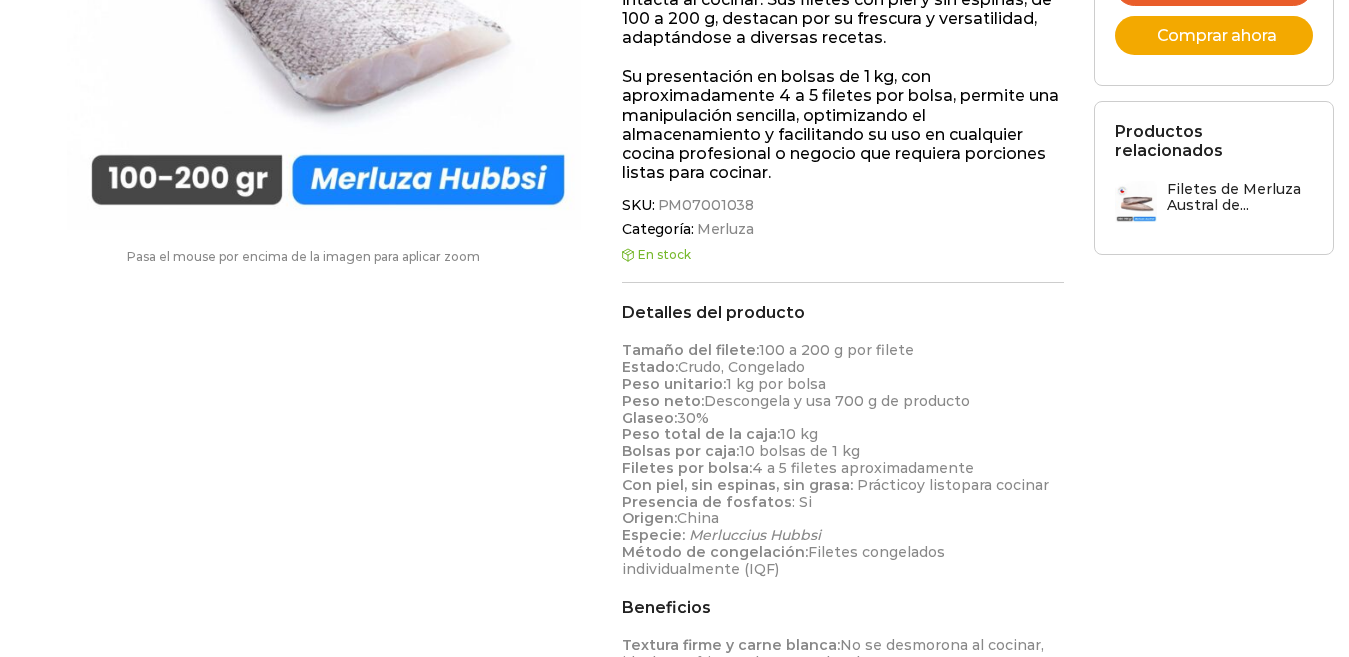 scroll, scrollTop: 500, scrollLeft: 0, axis: vertical 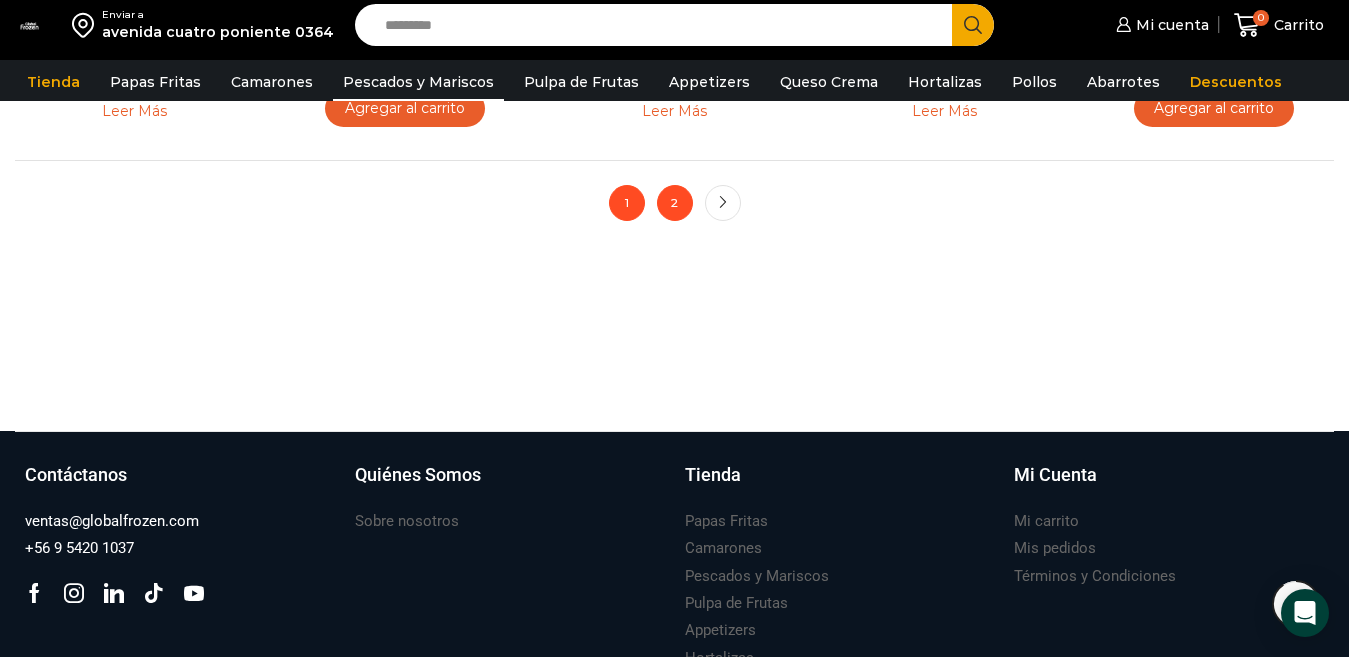 click on "2" at bounding box center (675, 203) 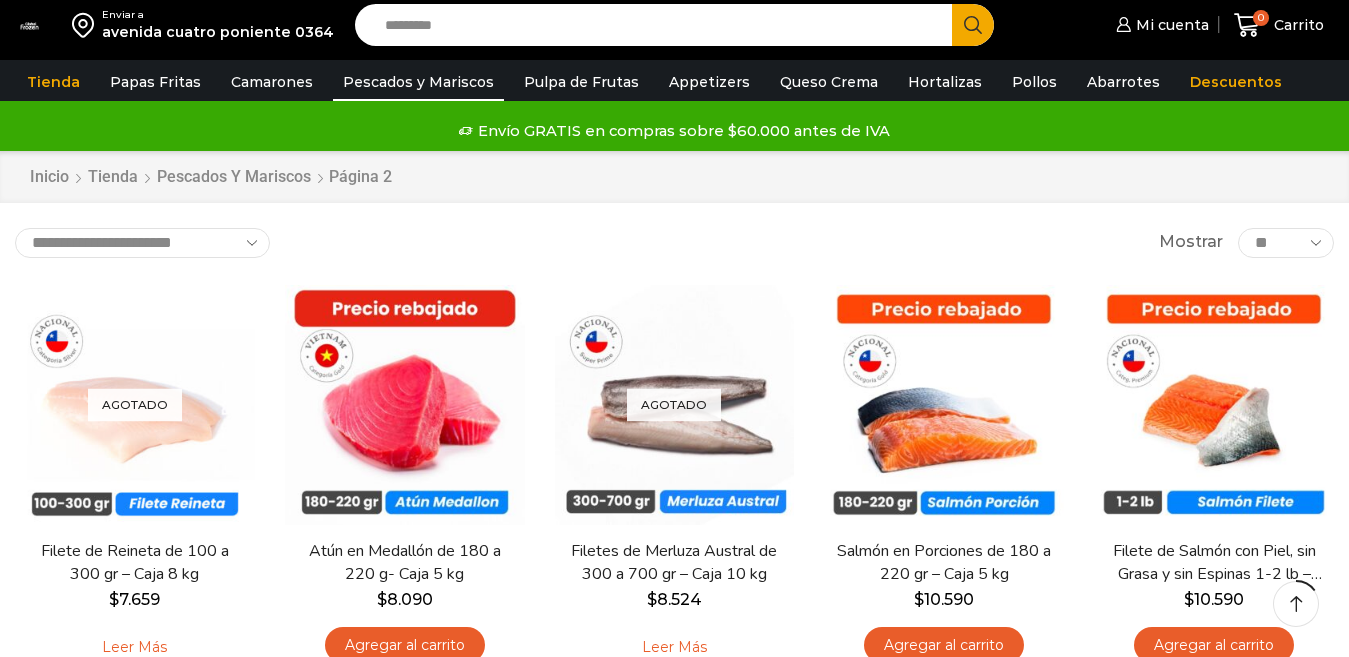 scroll, scrollTop: 300, scrollLeft: 0, axis: vertical 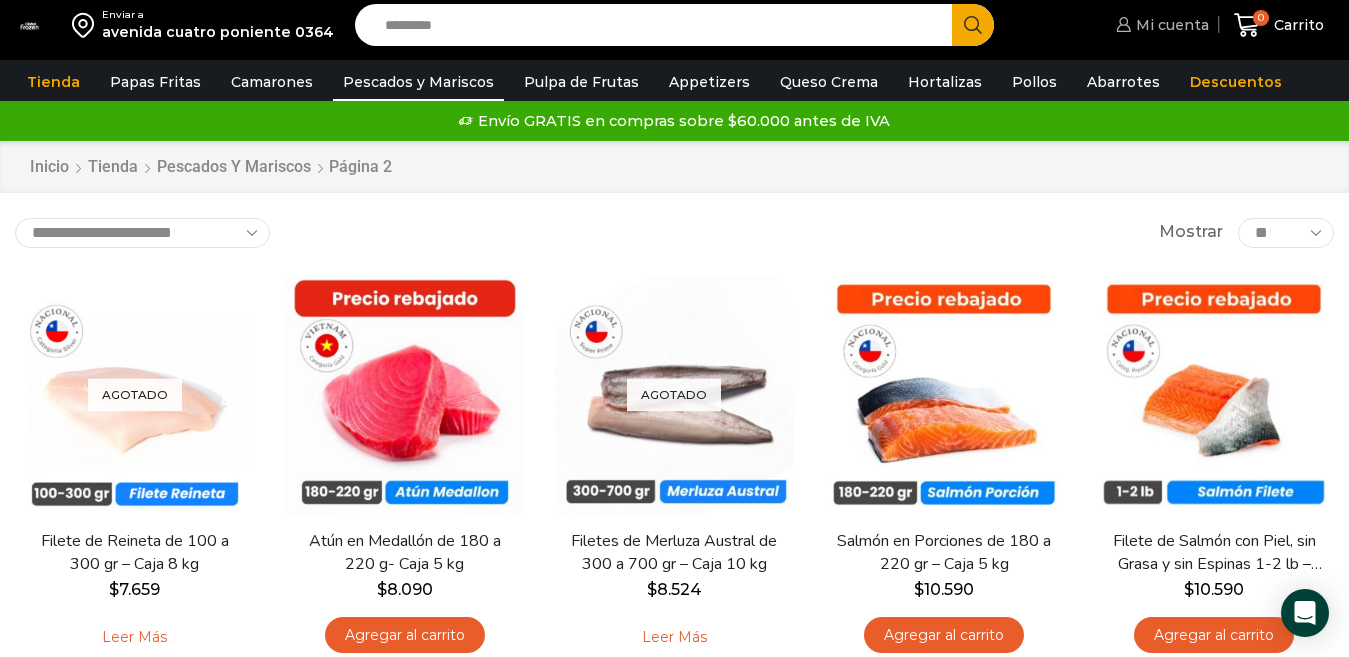 click on "Mi cuenta" at bounding box center (1170, 25) 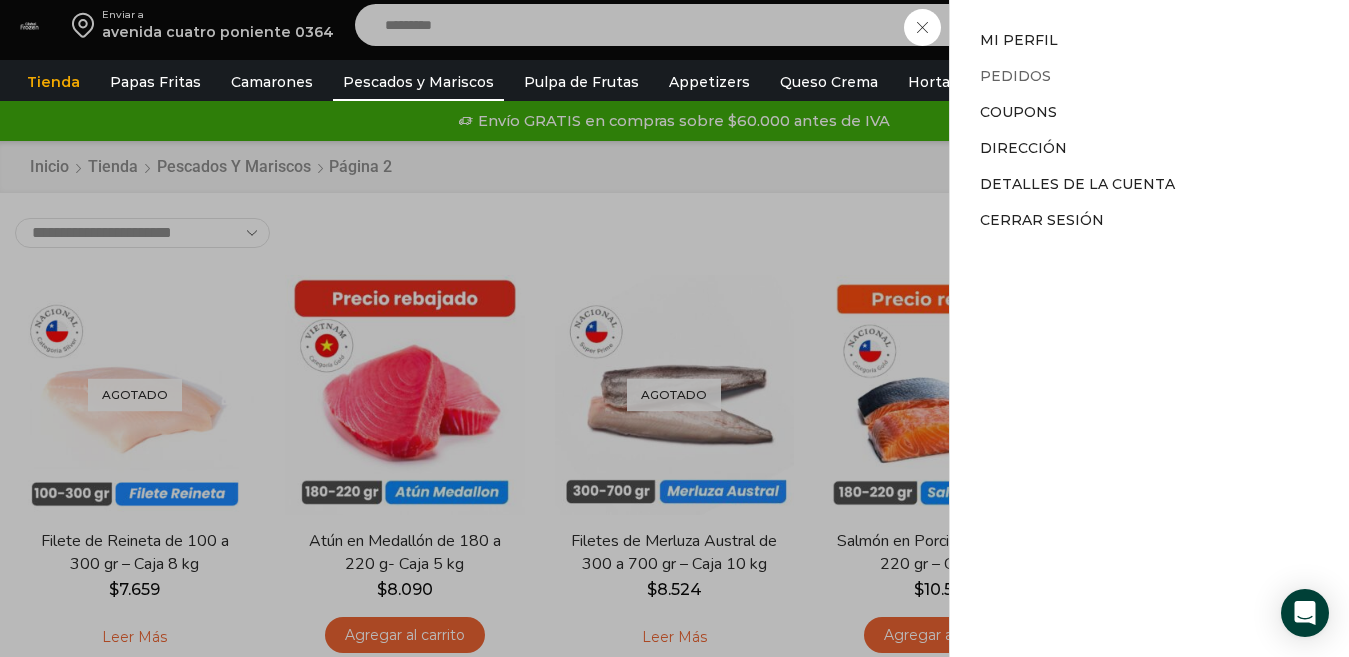 click on "Pedidos" at bounding box center (1015, 76) 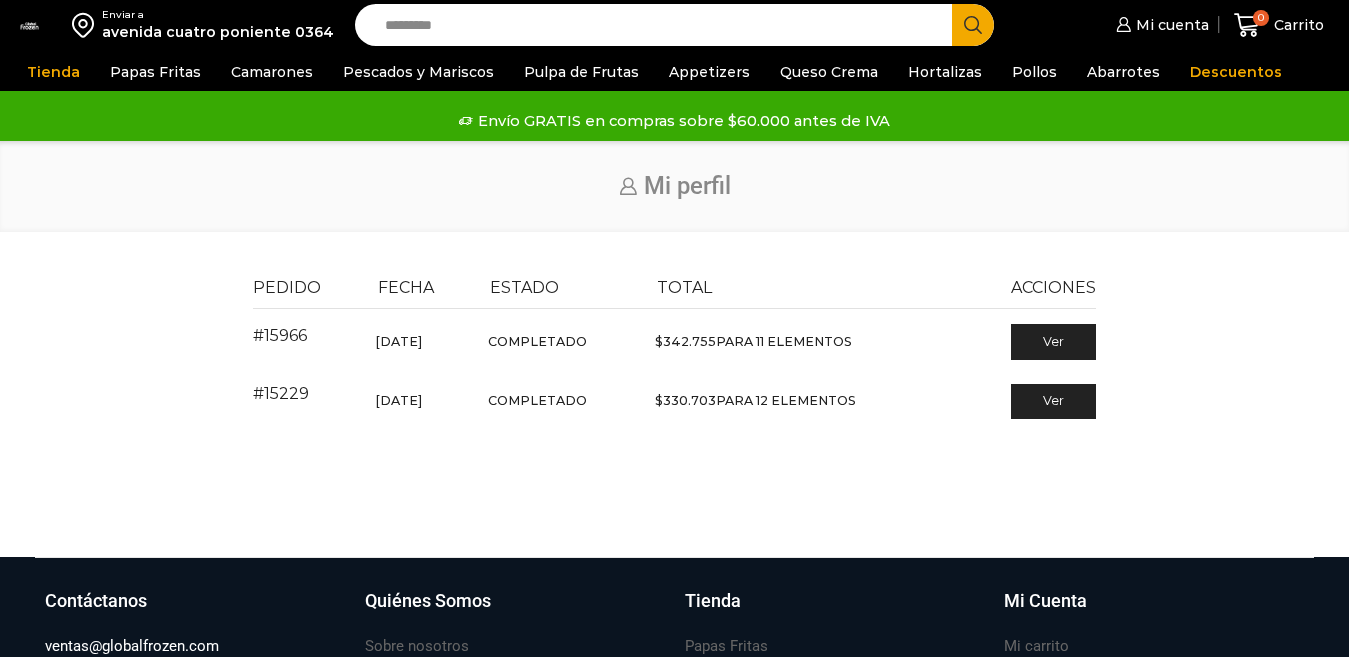 scroll, scrollTop: 0, scrollLeft: 0, axis: both 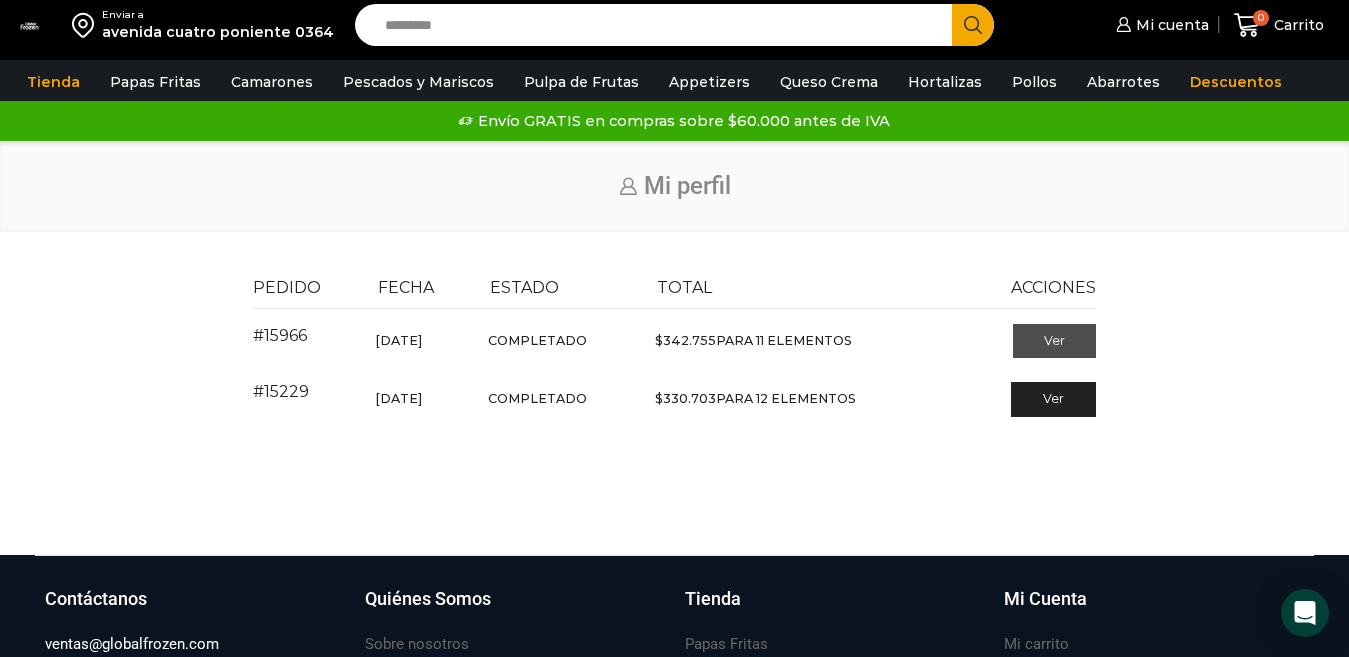 click on "Ver" at bounding box center [1054, 341] 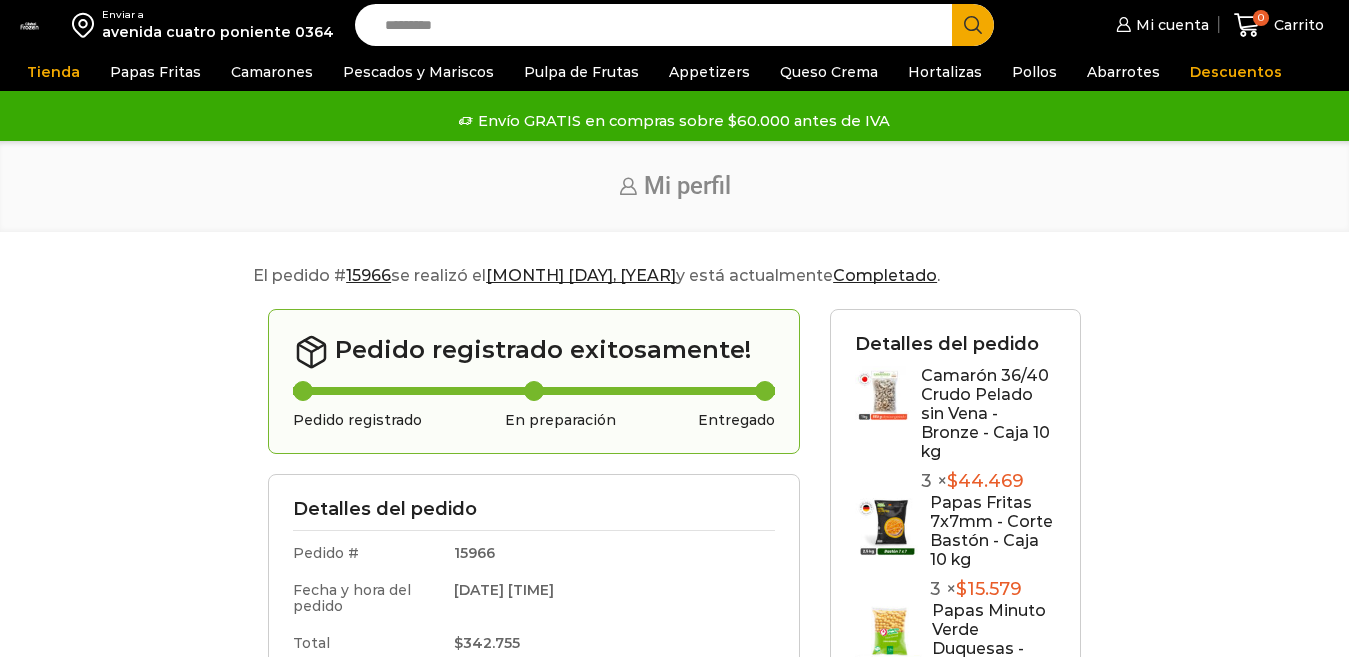 scroll, scrollTop: 0, scrollLeft: 0, axis: both 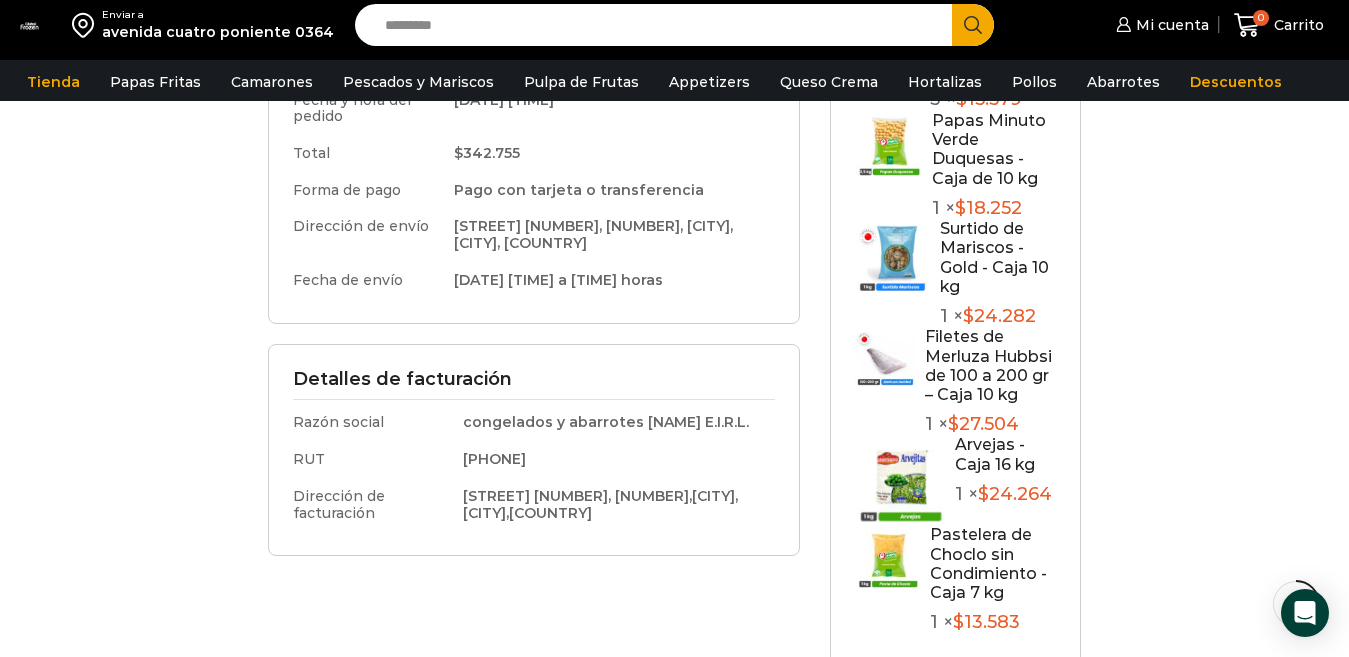 click on "Filetes de Merluza Hubbsi de 100 a 200 gr – Caja 10 kg" at bounding box center [988, 365] 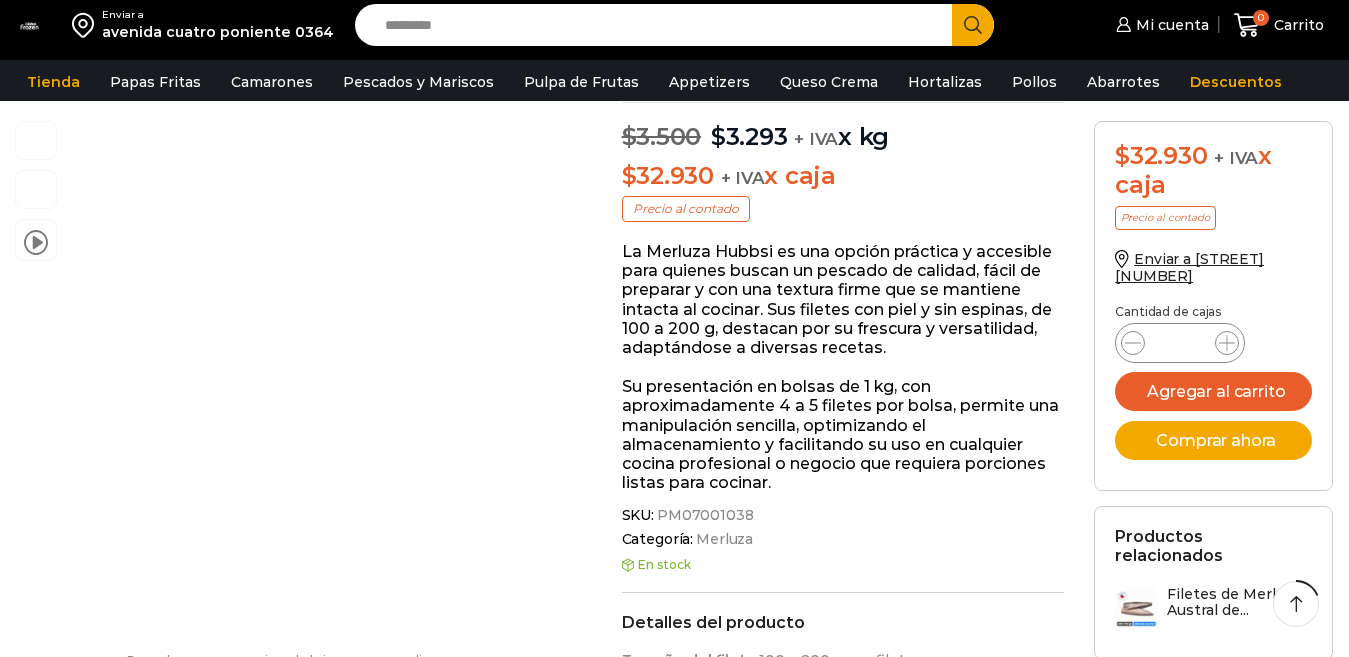 scroll, scrollTop: 400, scrollLeft: 0, axis: vertical 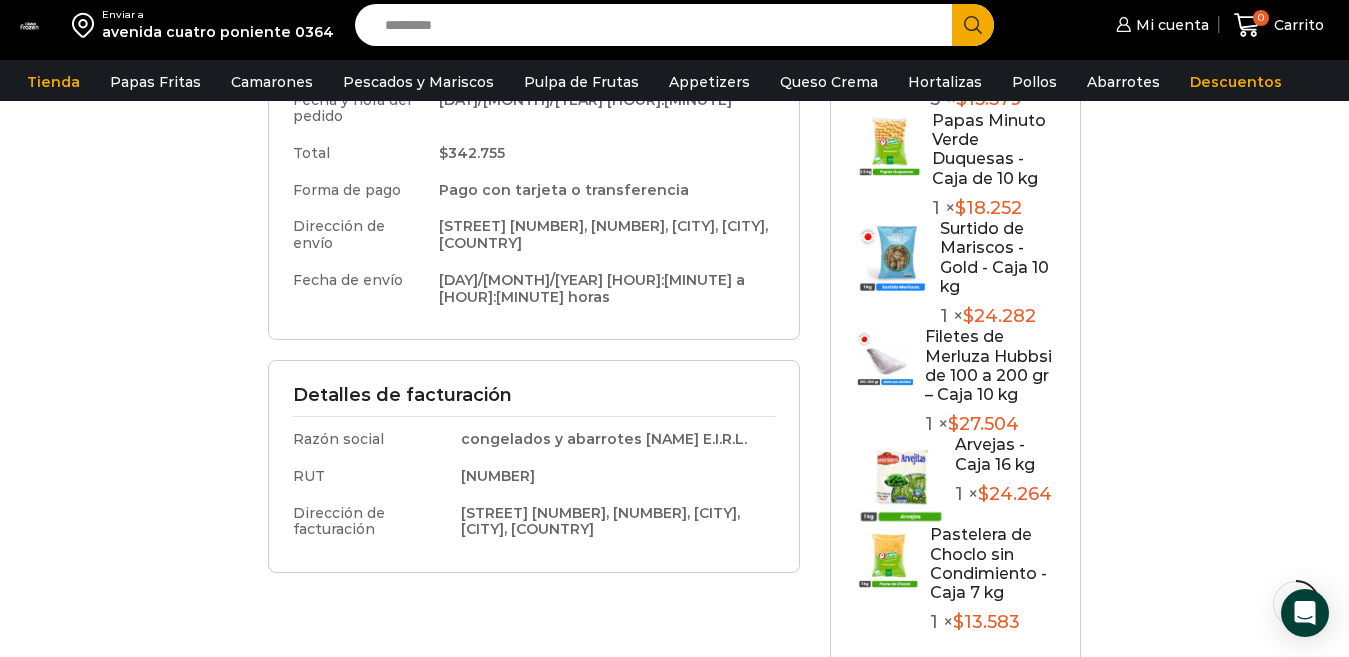 click at bounding box center [885, 357] 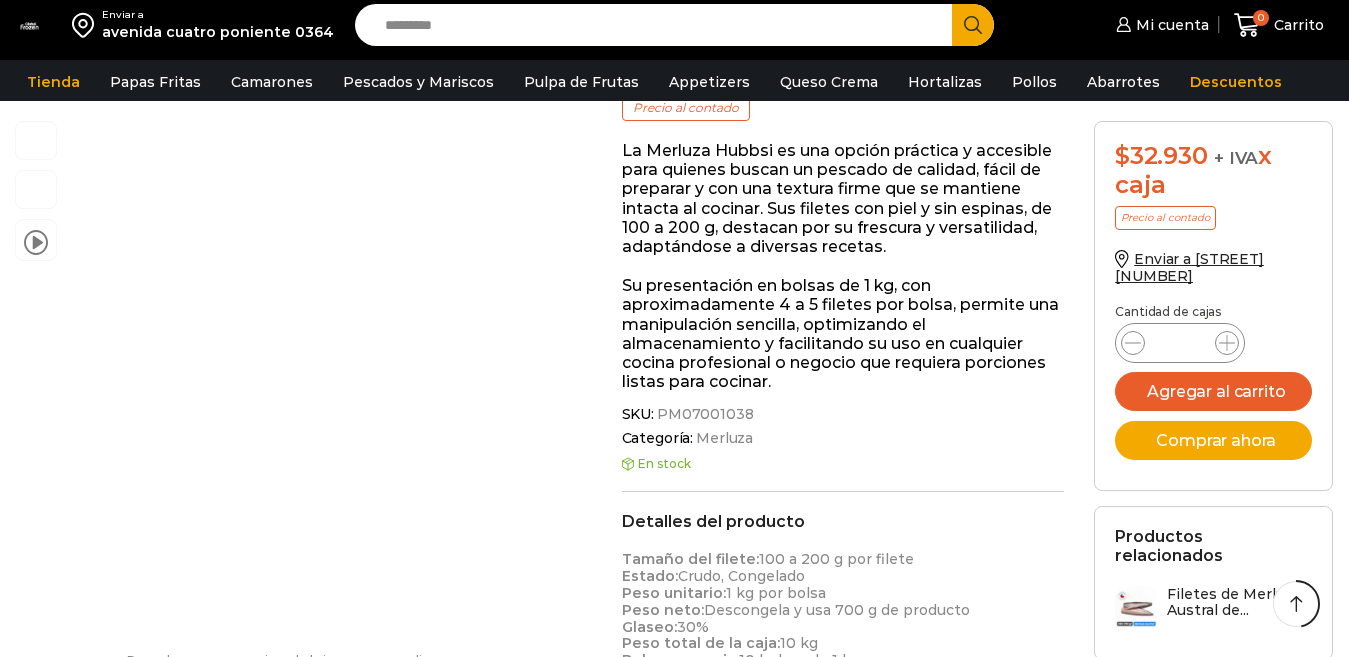 scroll, scrollTop: 701, scrollLeft: 0, axis: vertical 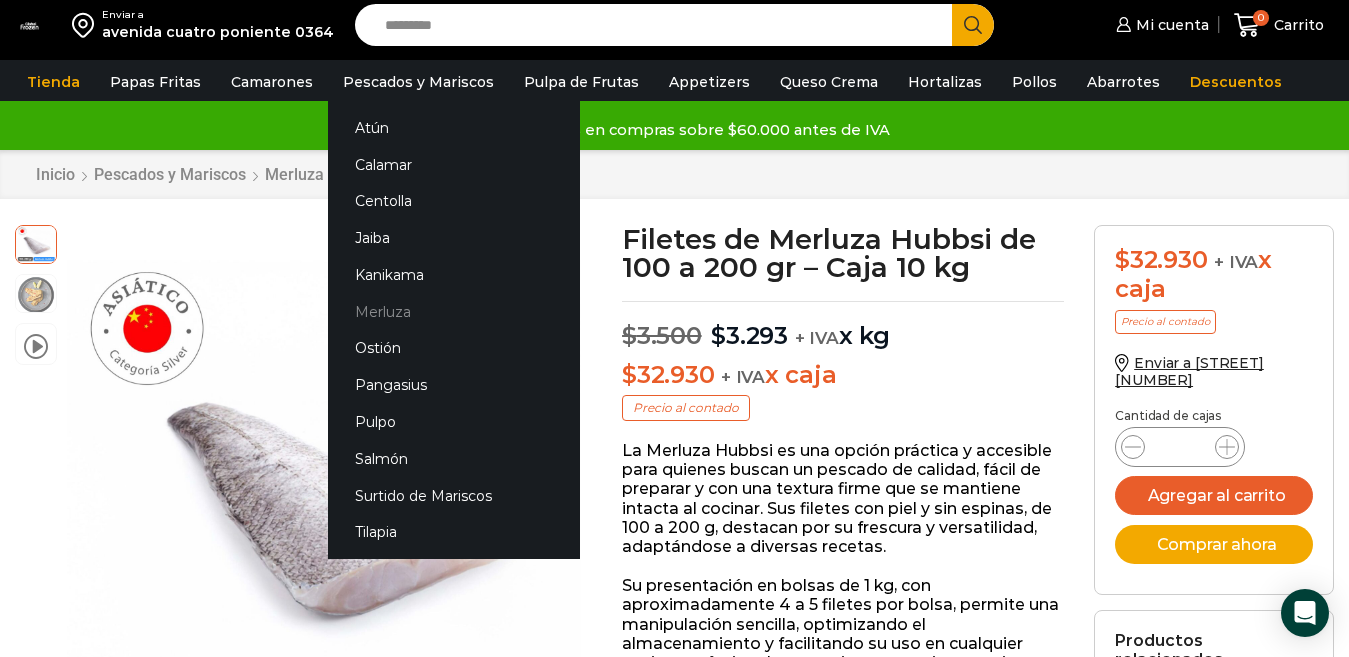 click on "Merluza" at bounding box center [454, 311] 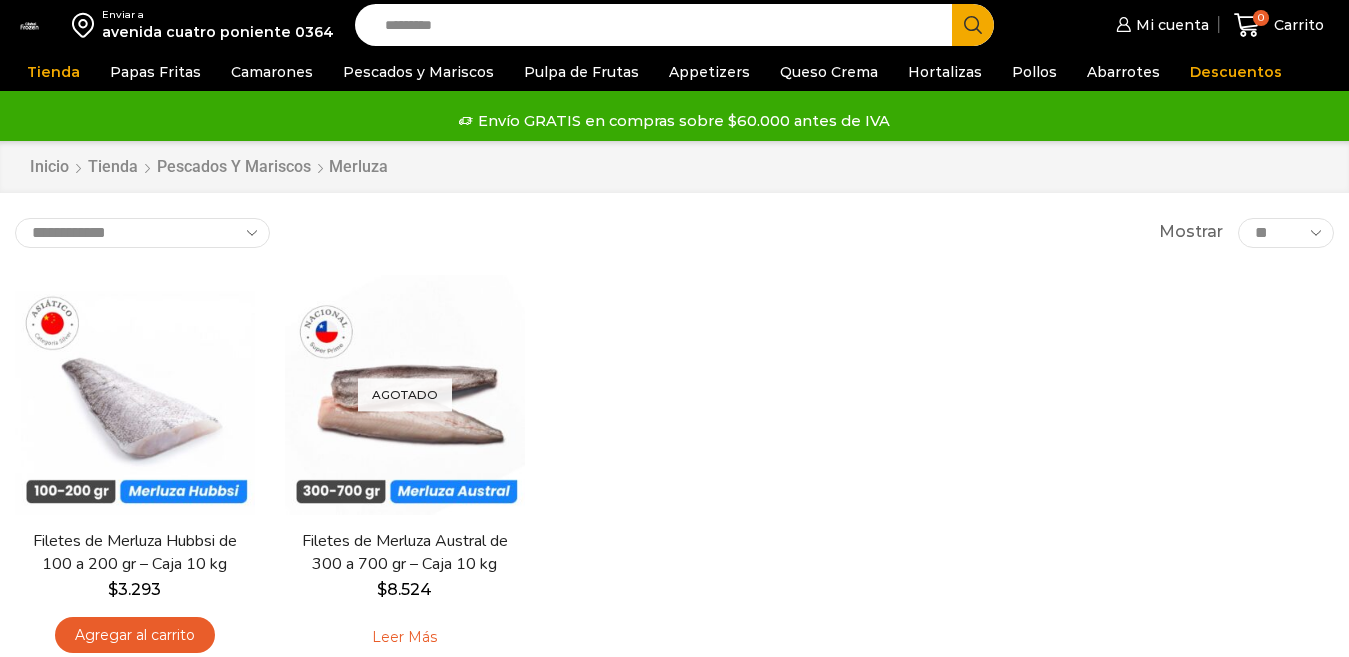 scroll, scrollTop: 0, scrollLeft: 0, axis: both 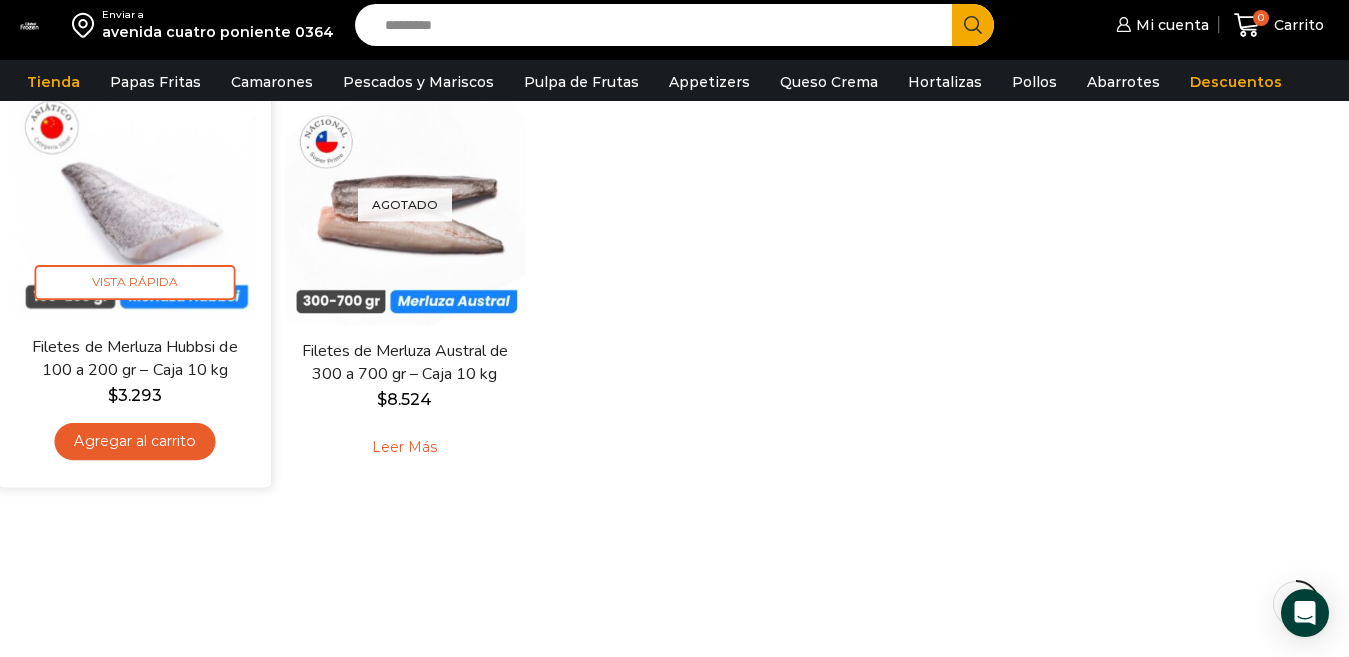 click on "Agregar al carrito" at bounding box center [134, 441] 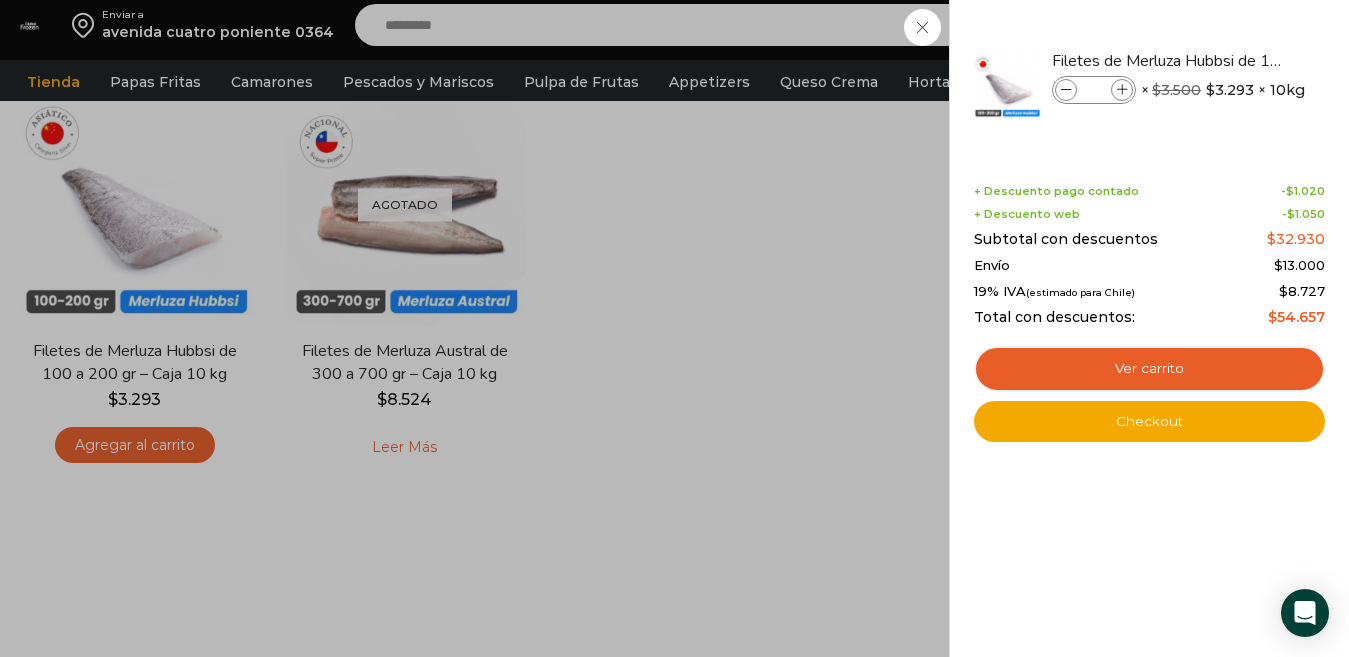 click on "1
Carrito
1
1
Shopping Cart
*" at bounding box center (1279, 25) 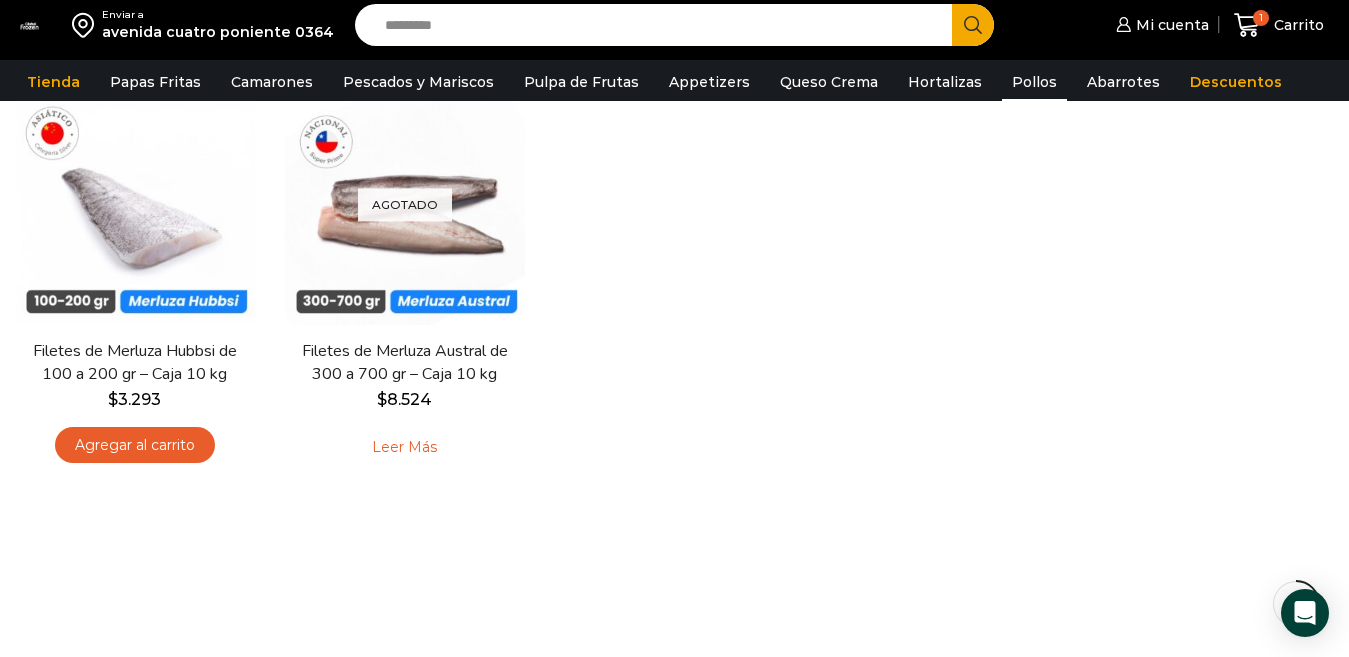 click on "Pollos" at bounding box center (1034, 82) 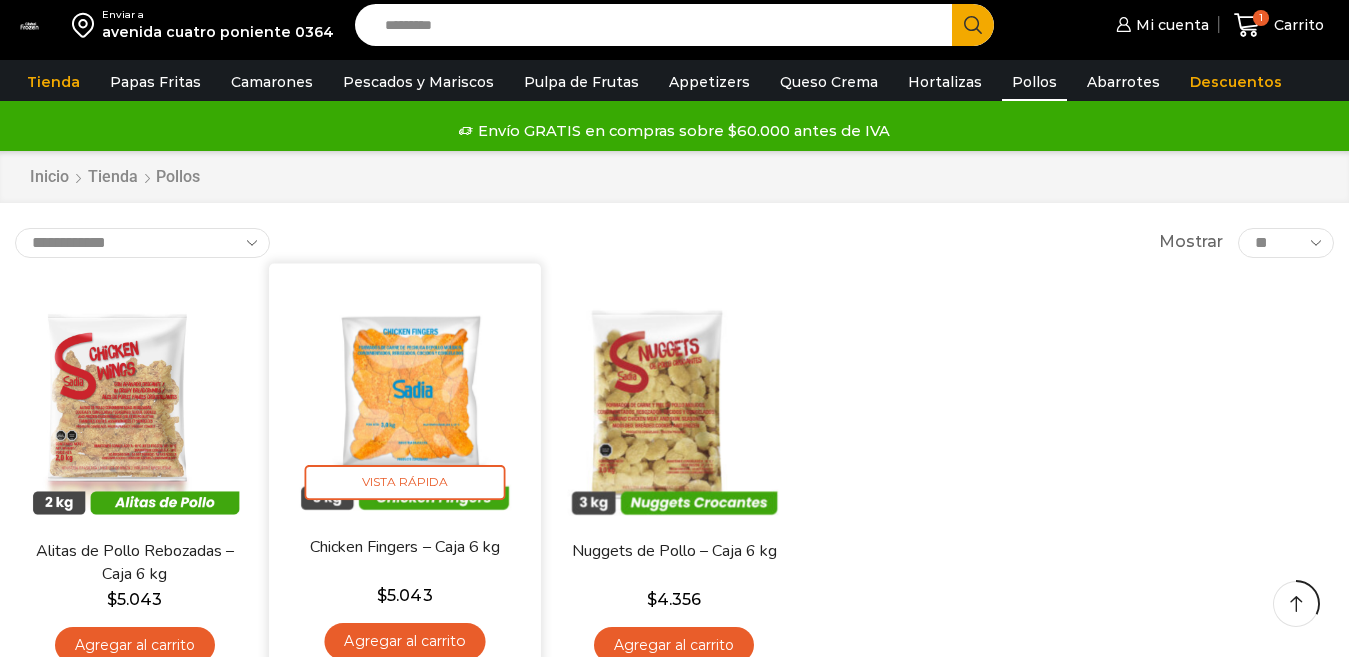 scroll, scrollTop: 200, scrollLeft: 0, axis: vertical 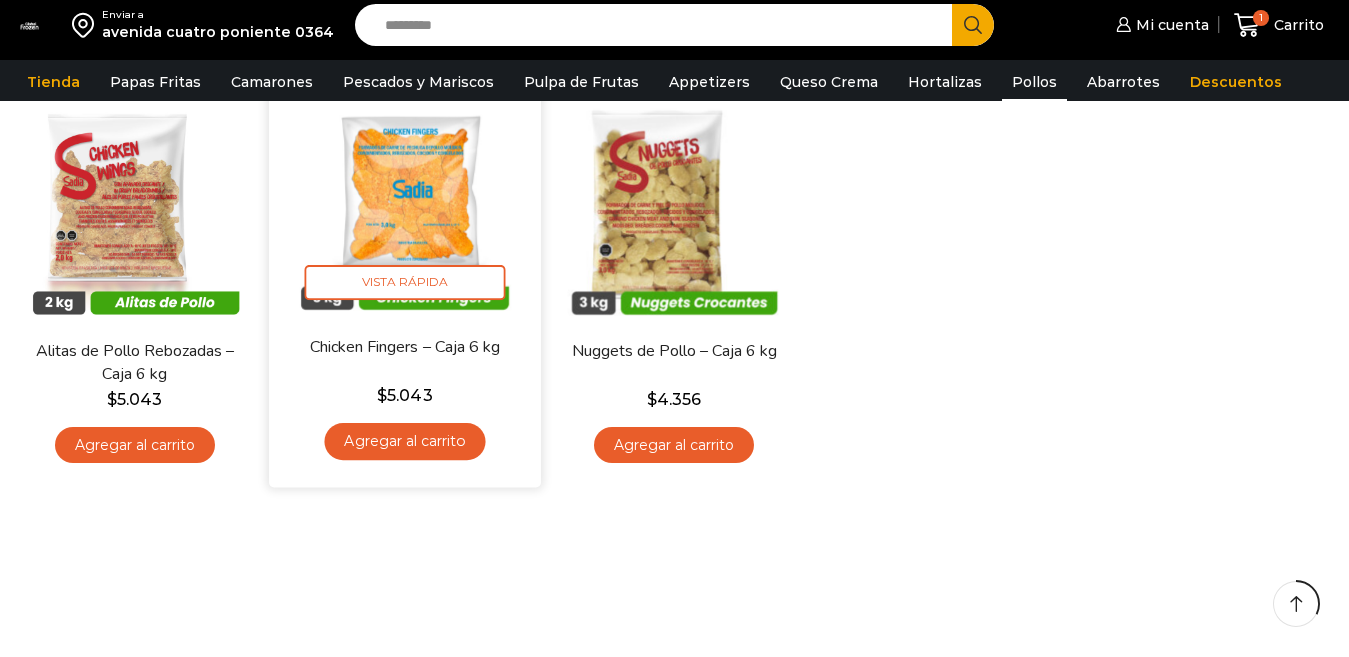click at bounding box center (404, 198) 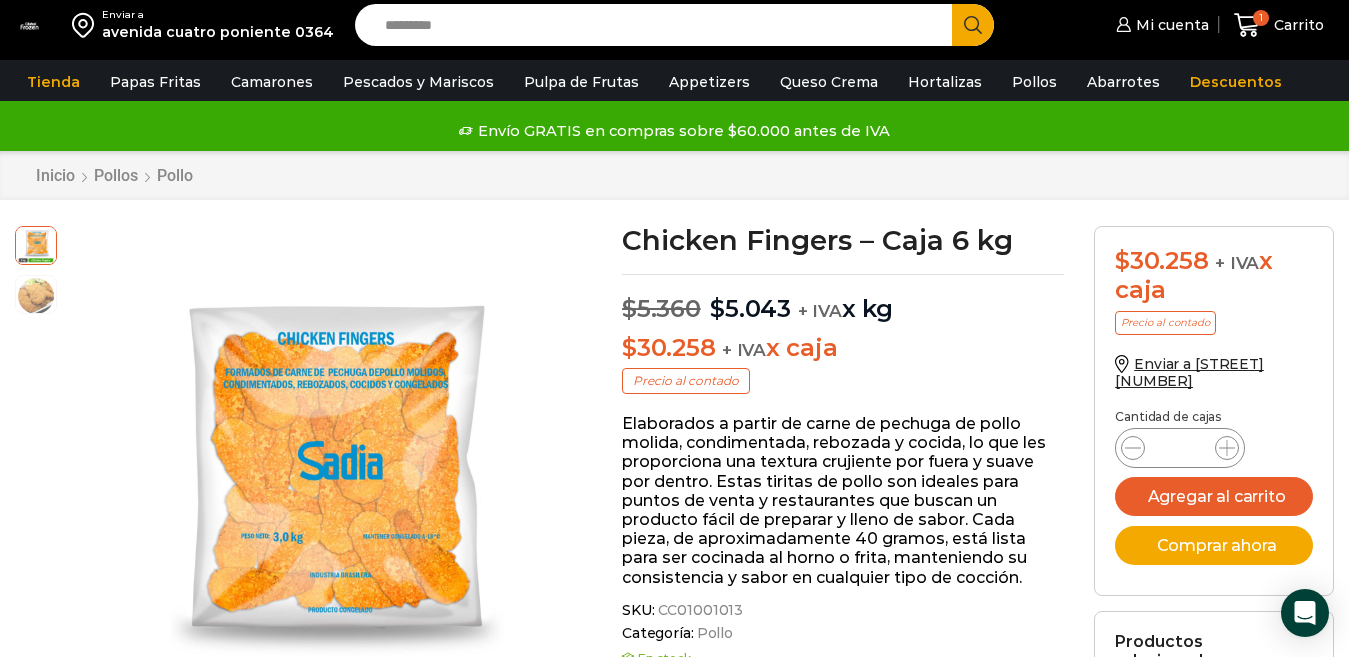 scroll, scrollTop: 1, scrollLeft: 0, axis: vertical 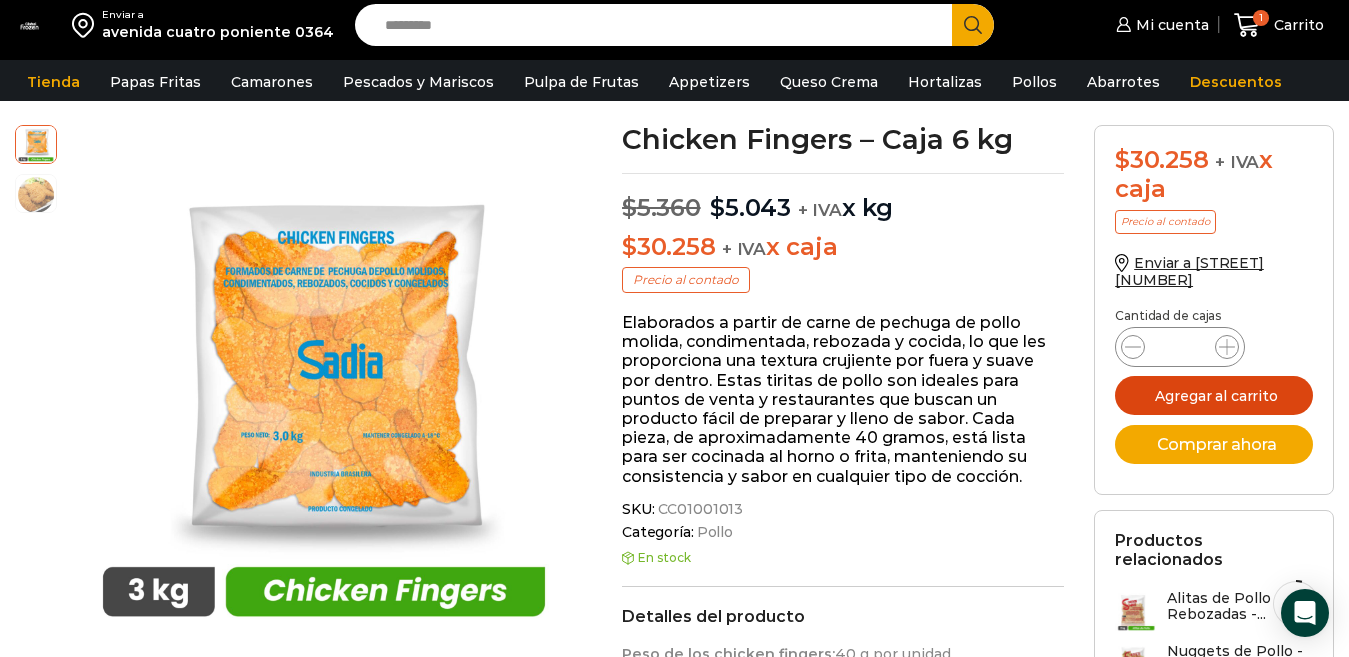 click on "Agregar al carrito" at bounding box center [1214, 395] 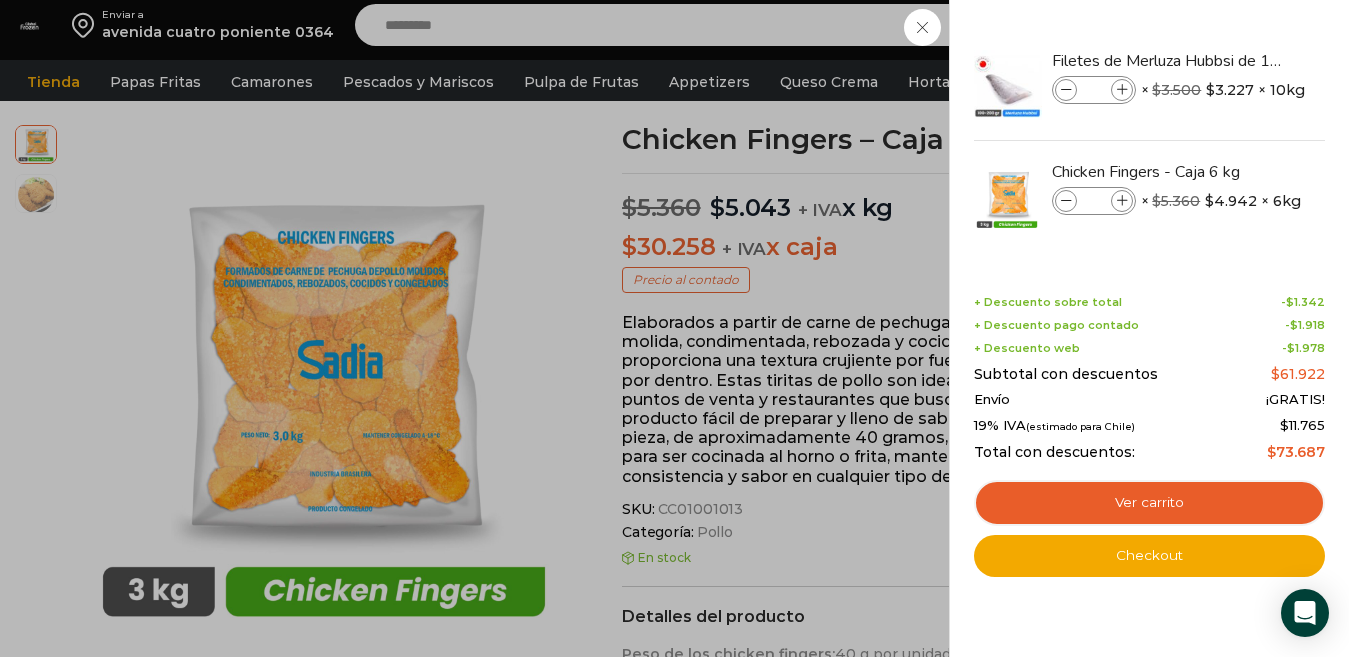 click on "2
Carrito
2
2
Shopping Cart
*" at bounding box center [1279, 25] 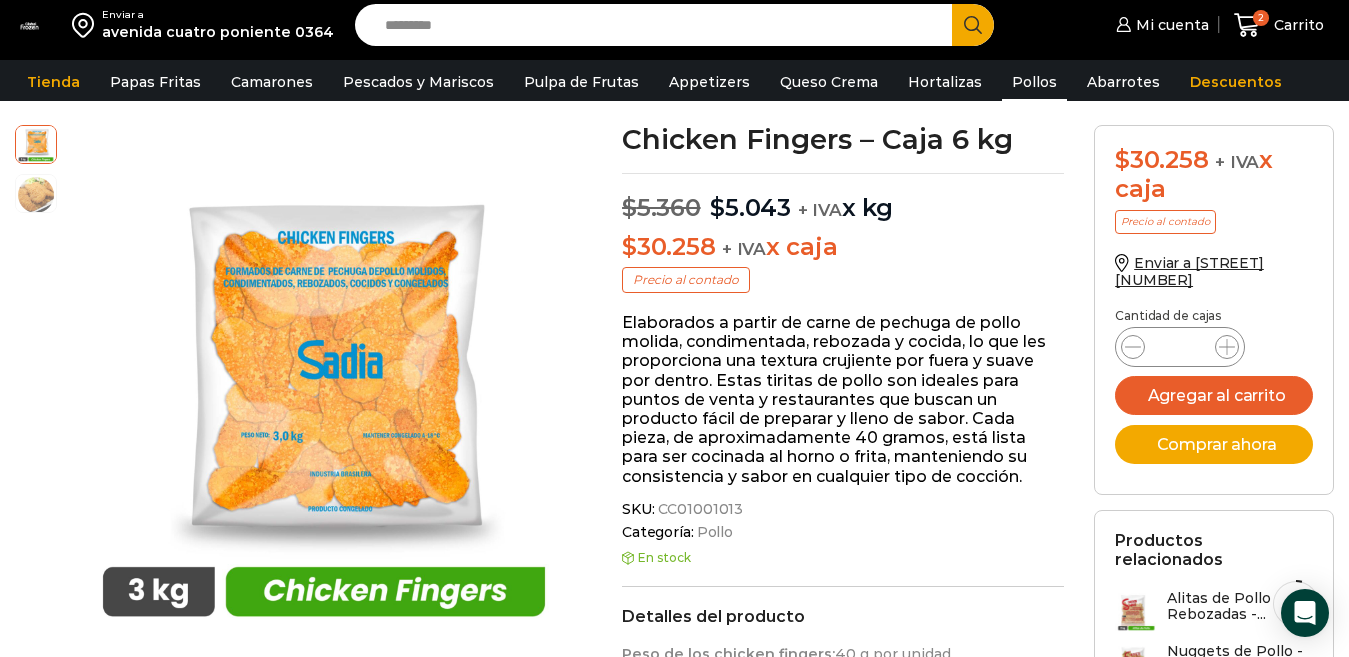 click on "Pollos" at bounding box center (1034, 82) 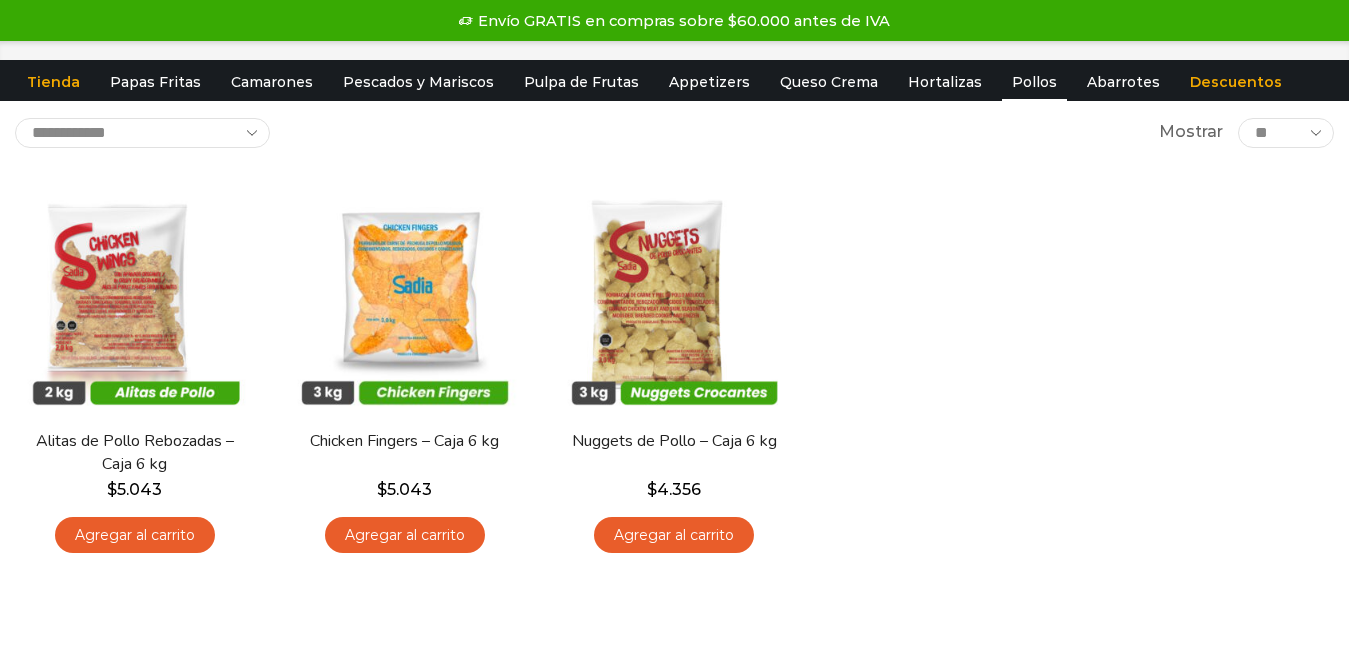 scroll, scrollTop: 0, scrollLeft: 0, axis: both 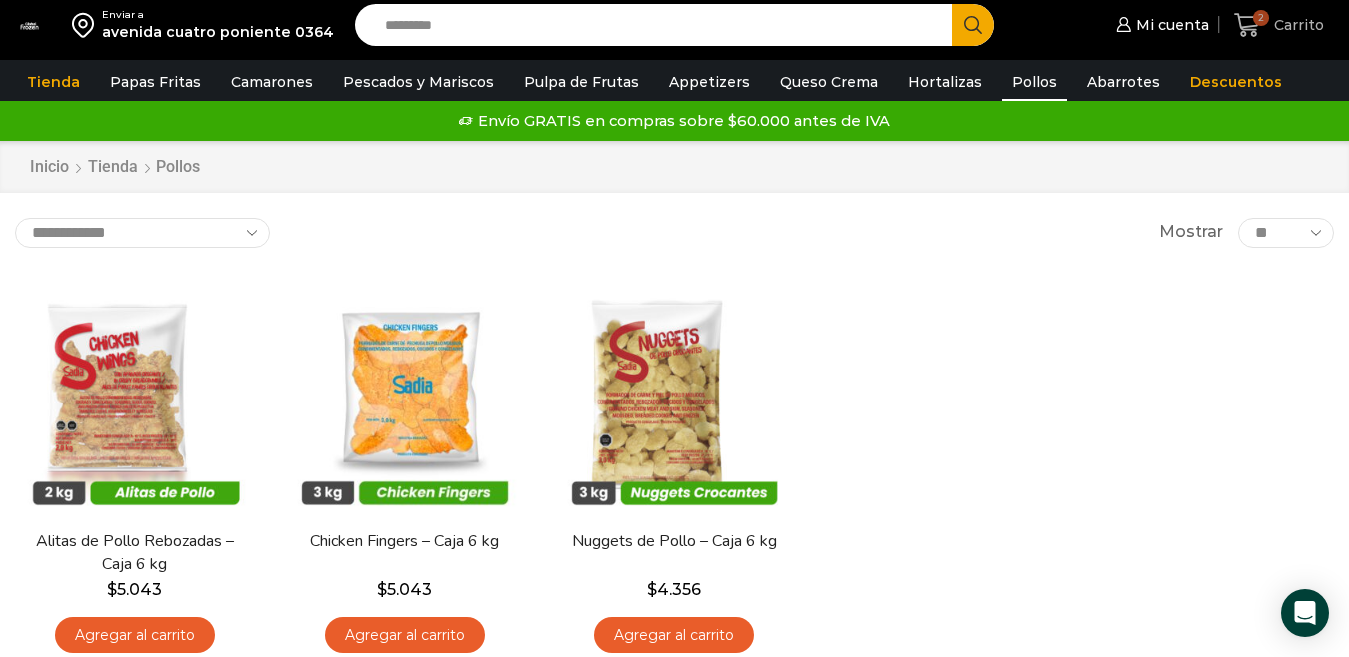 click on "Carrito" at bounding box center [1296, 25] 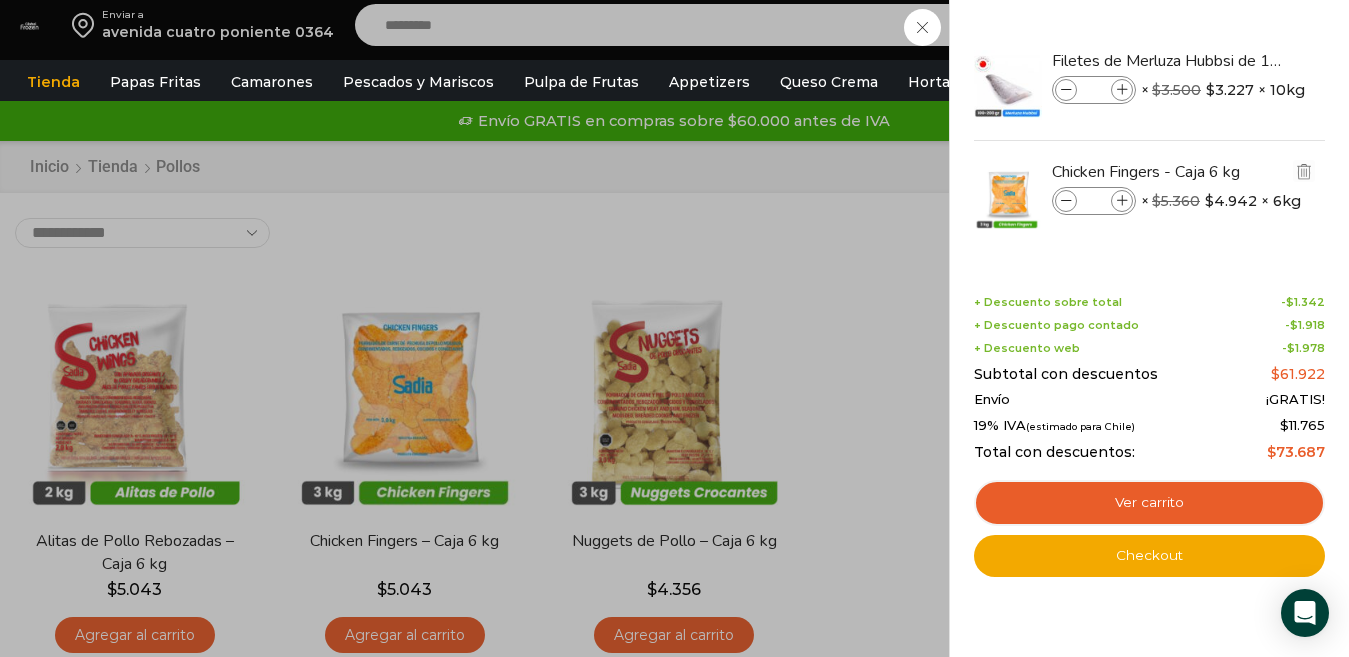 click at bounding box center (1122, 201) 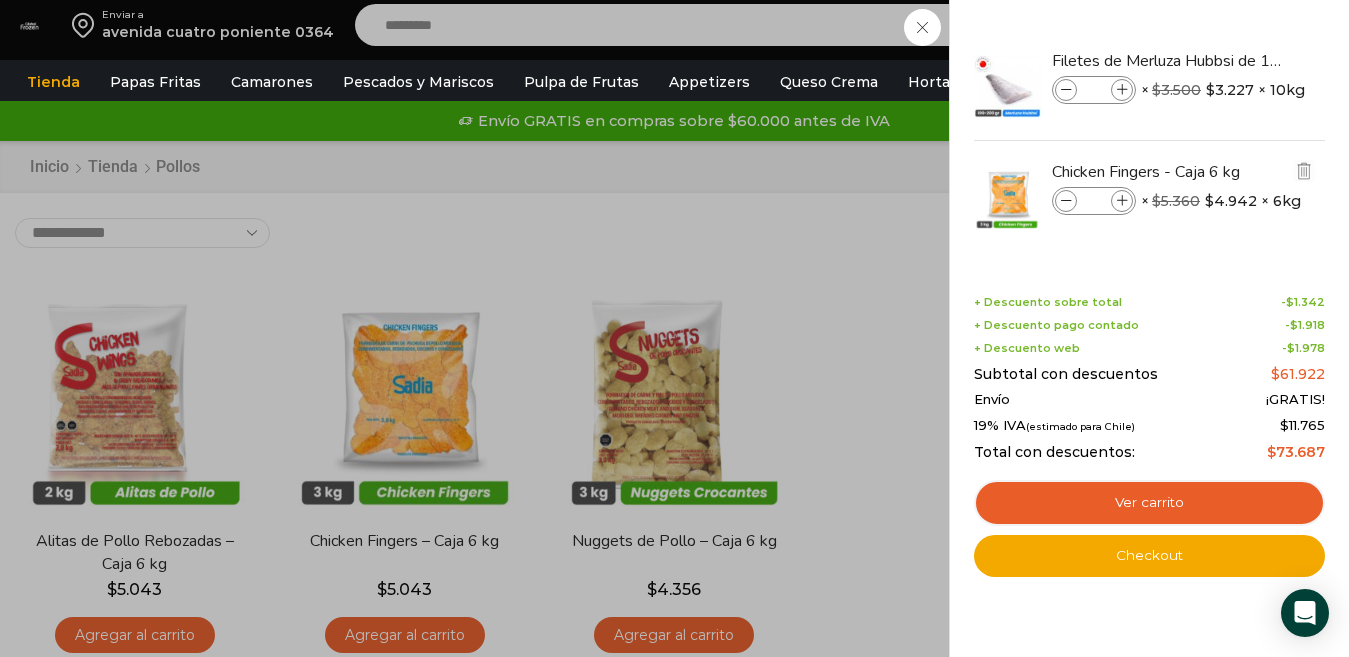 type on "*" 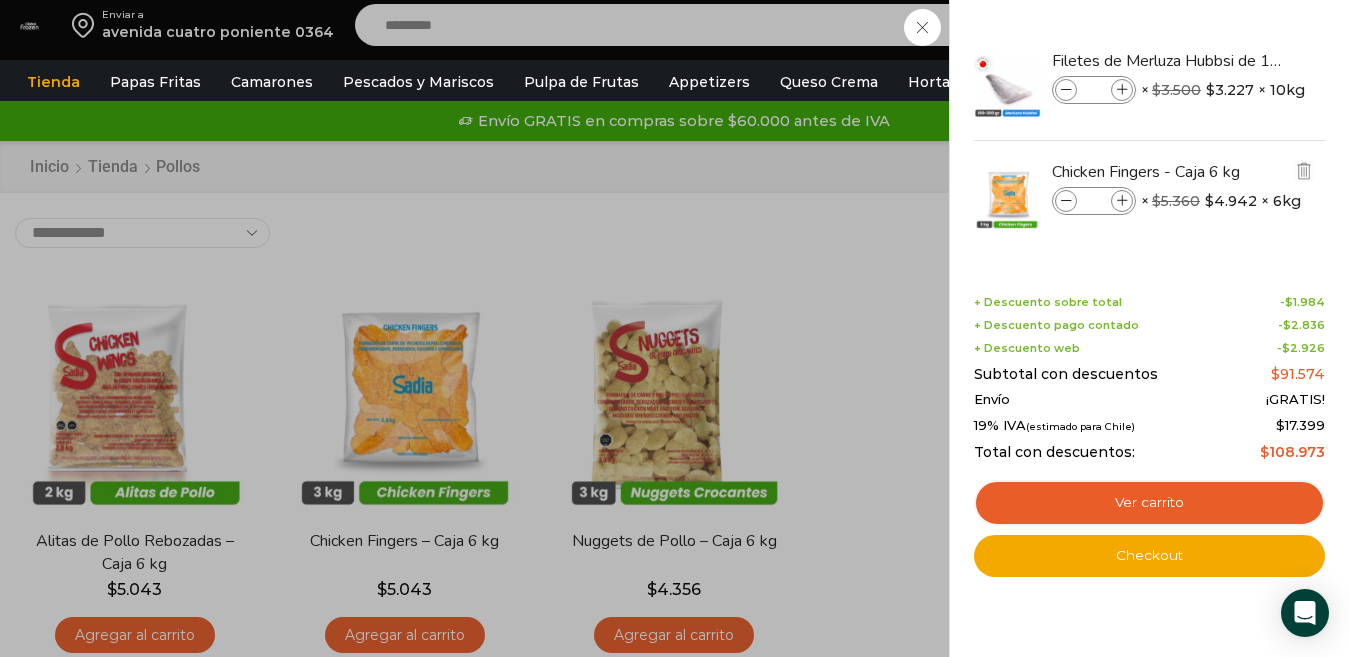 click at bounding box center [1066, 201] 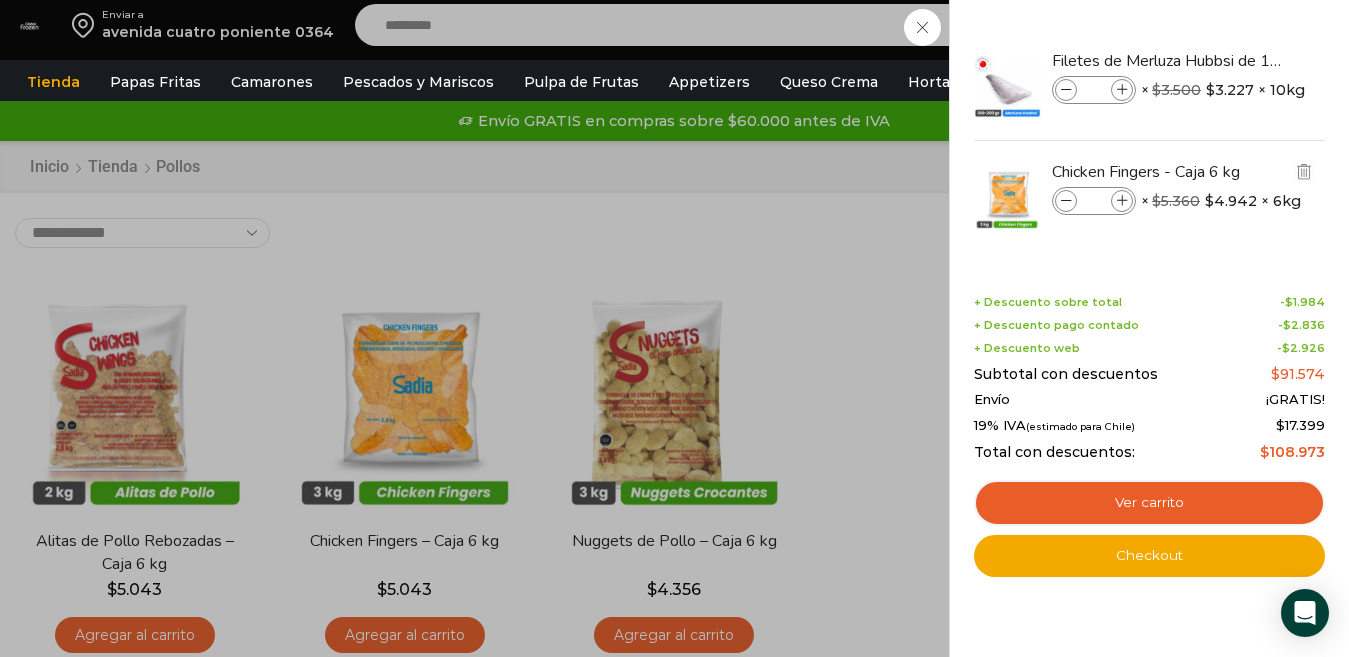 type on "*" 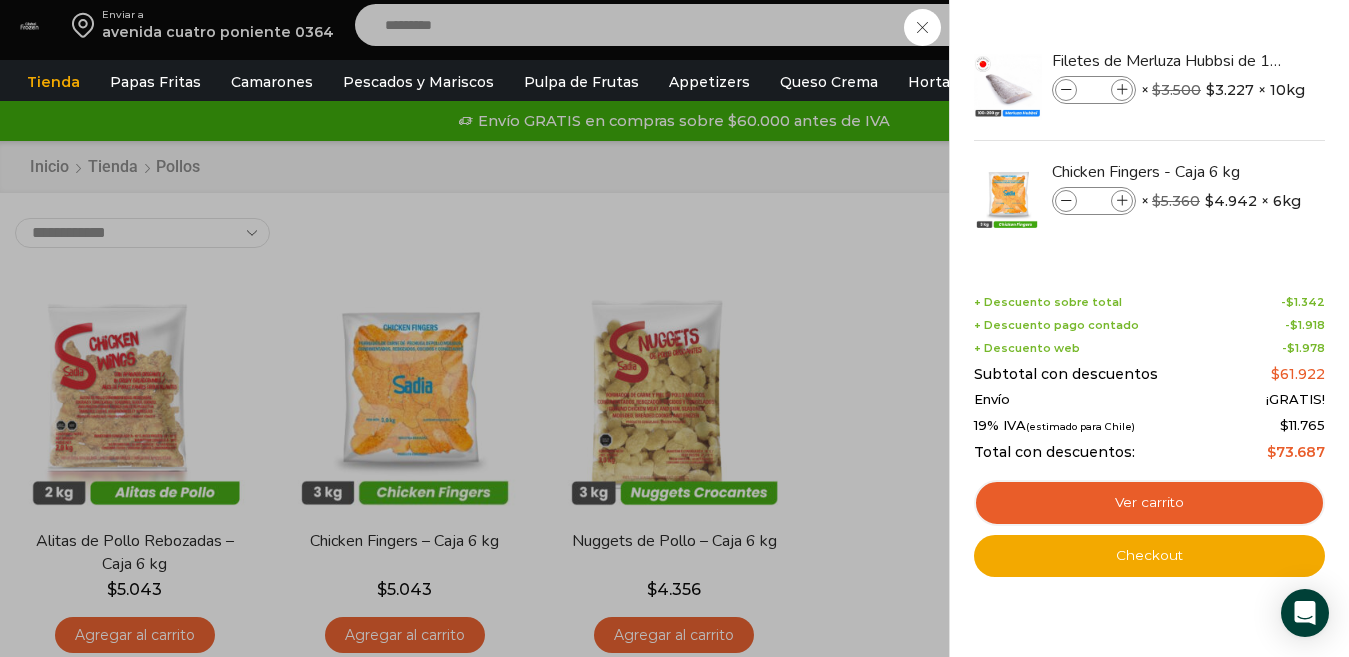 click on "2
Carrito
2
2
Shopping Cart
*" at bounding box center (1279, 25) 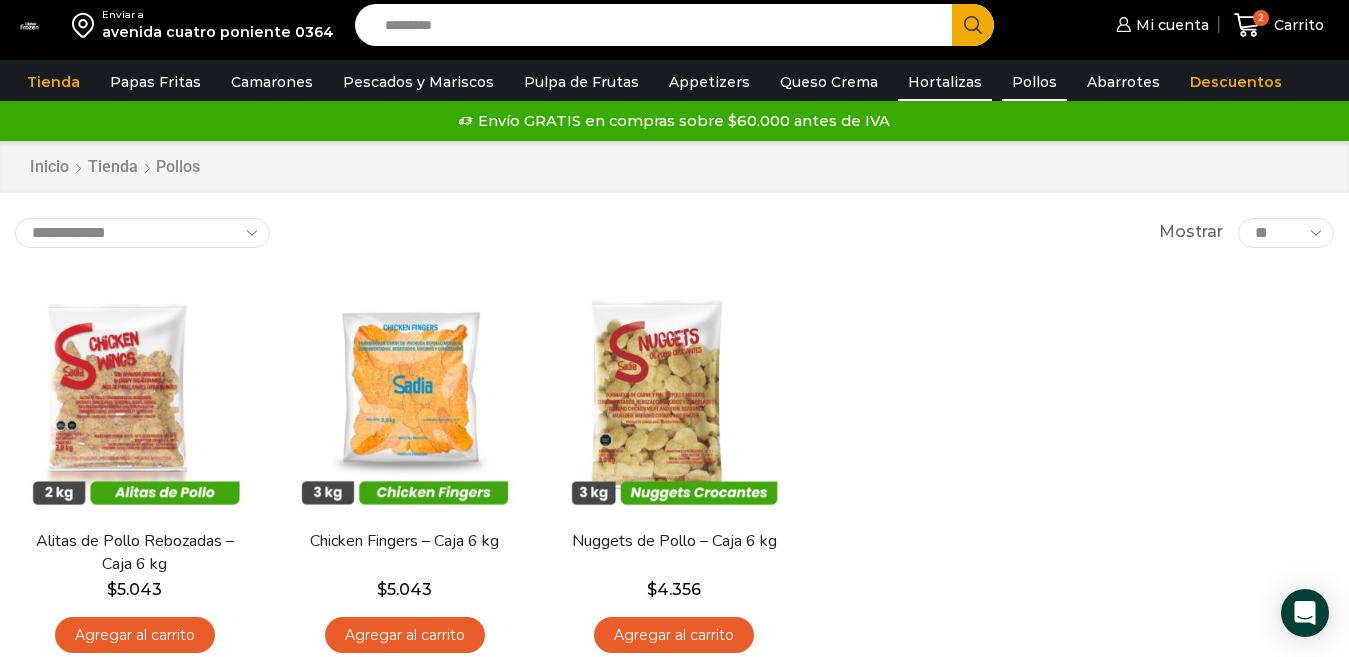 click on "Hortalizas" at bounding box center [945, 82] 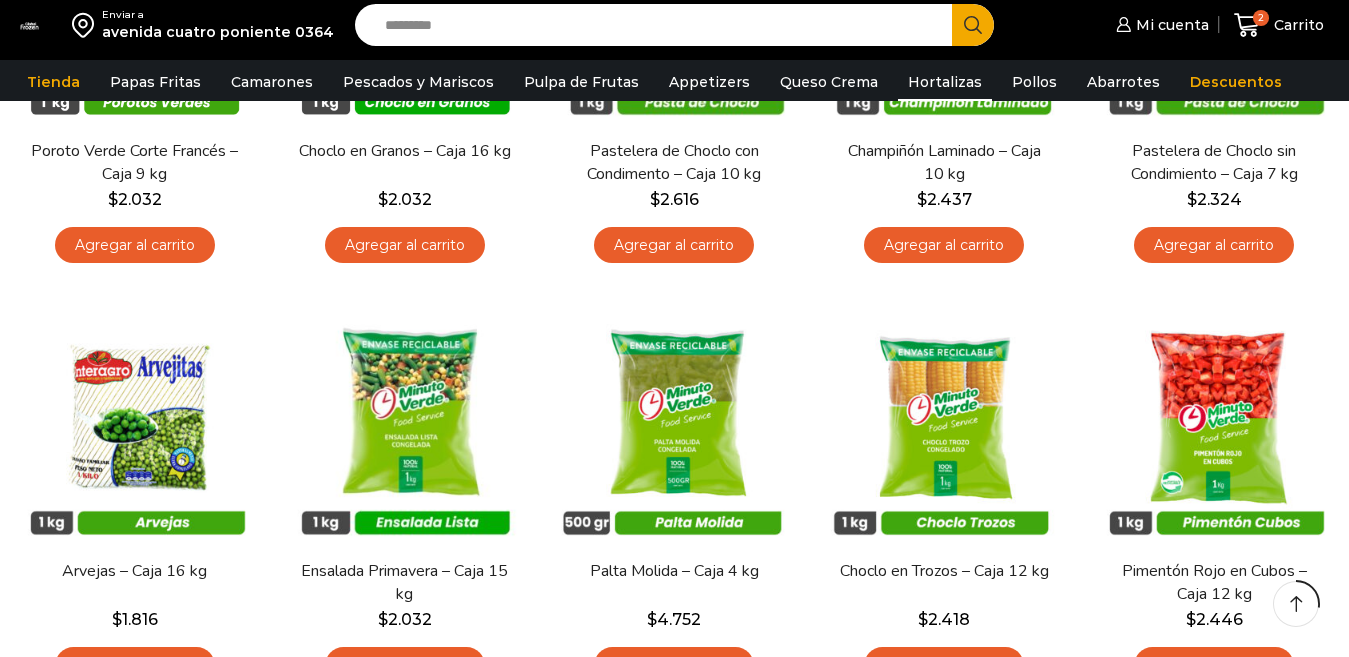 scroll, scrollTop: 400, scrollLeft: 0, axis: vertical 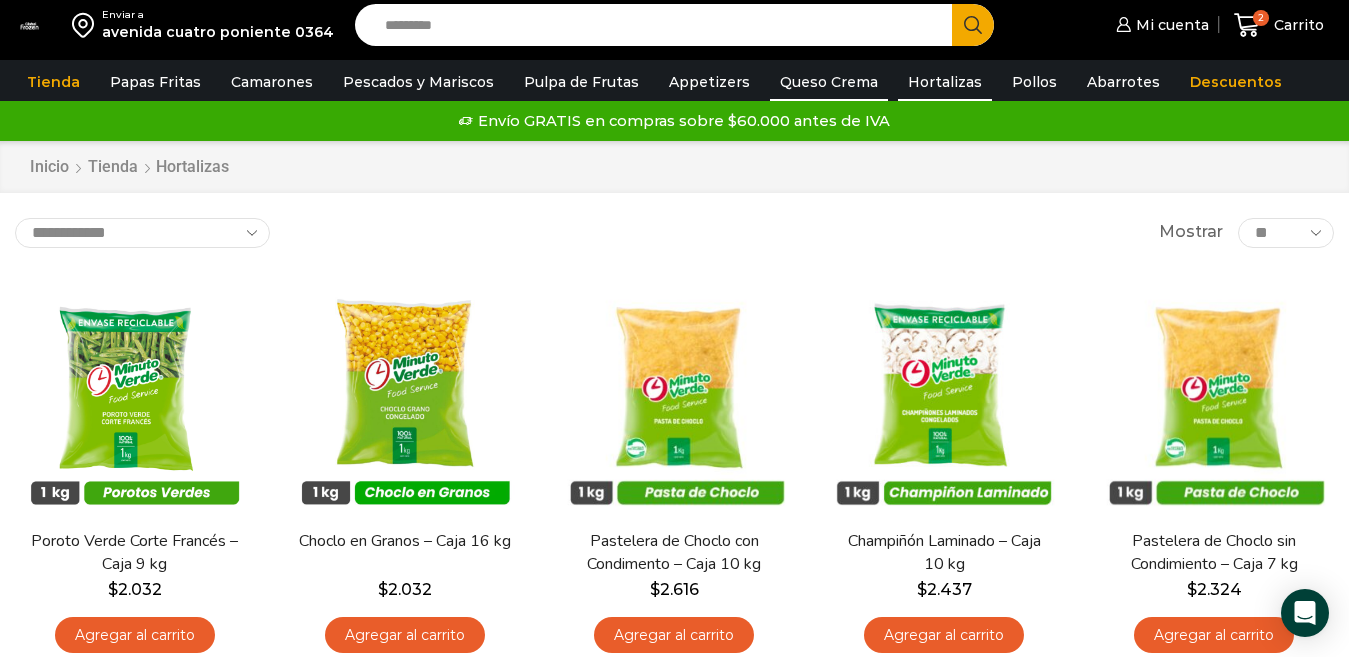 click on "Queso Crema" at bounding box center [829, 82] 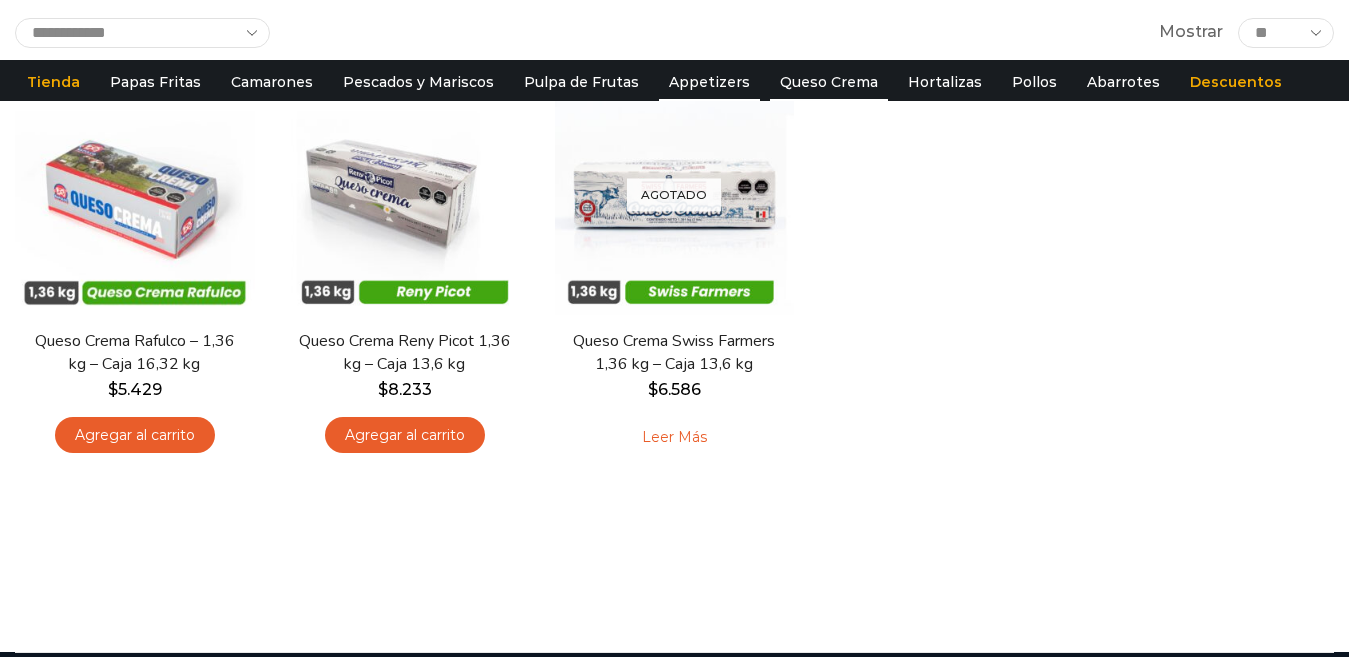 scroll, scrollTop: 0, scrollLeft: 0, axis: both 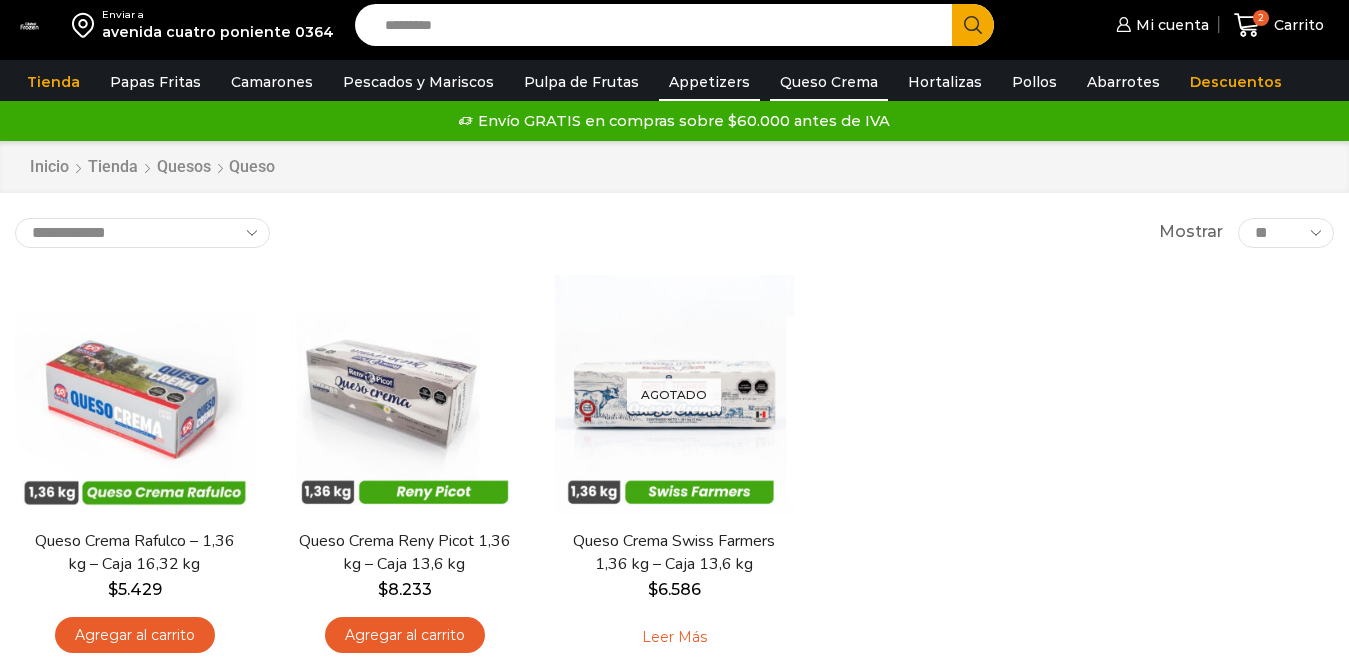 click on "Appetizers" at bounding box center [709, 82] 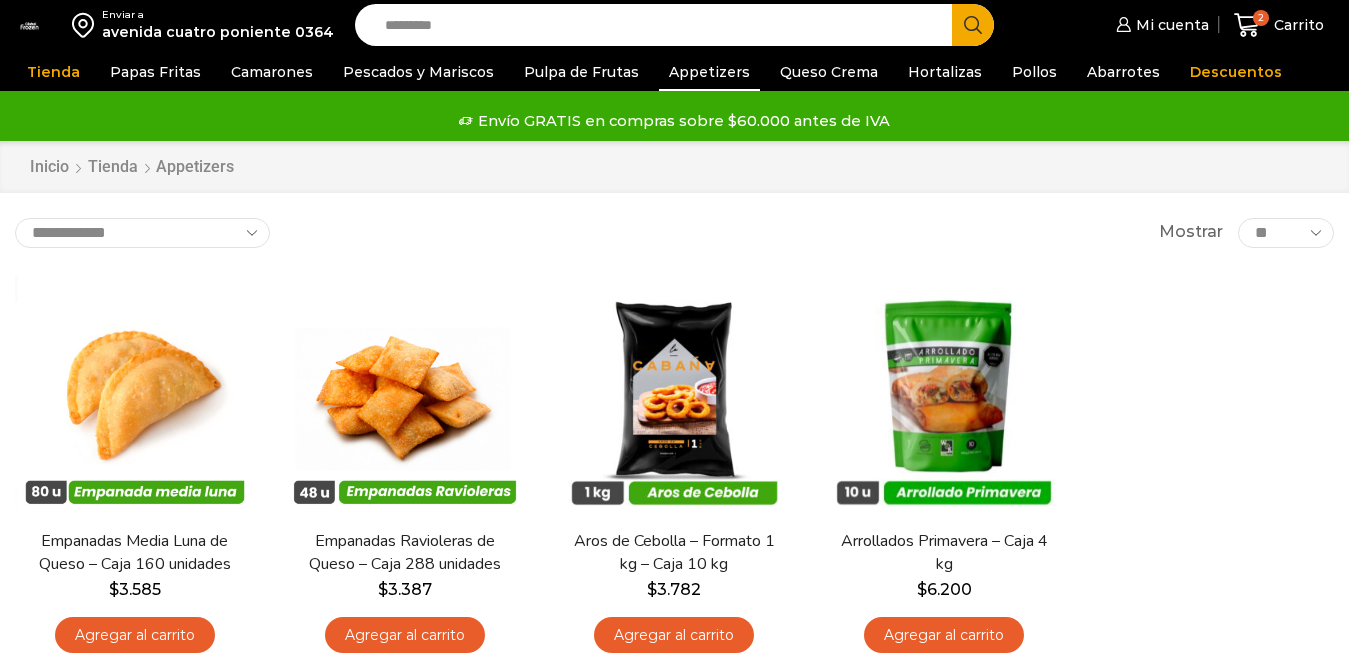 scroll, scrollTop: 0, scrollLeft: 0, axis: both 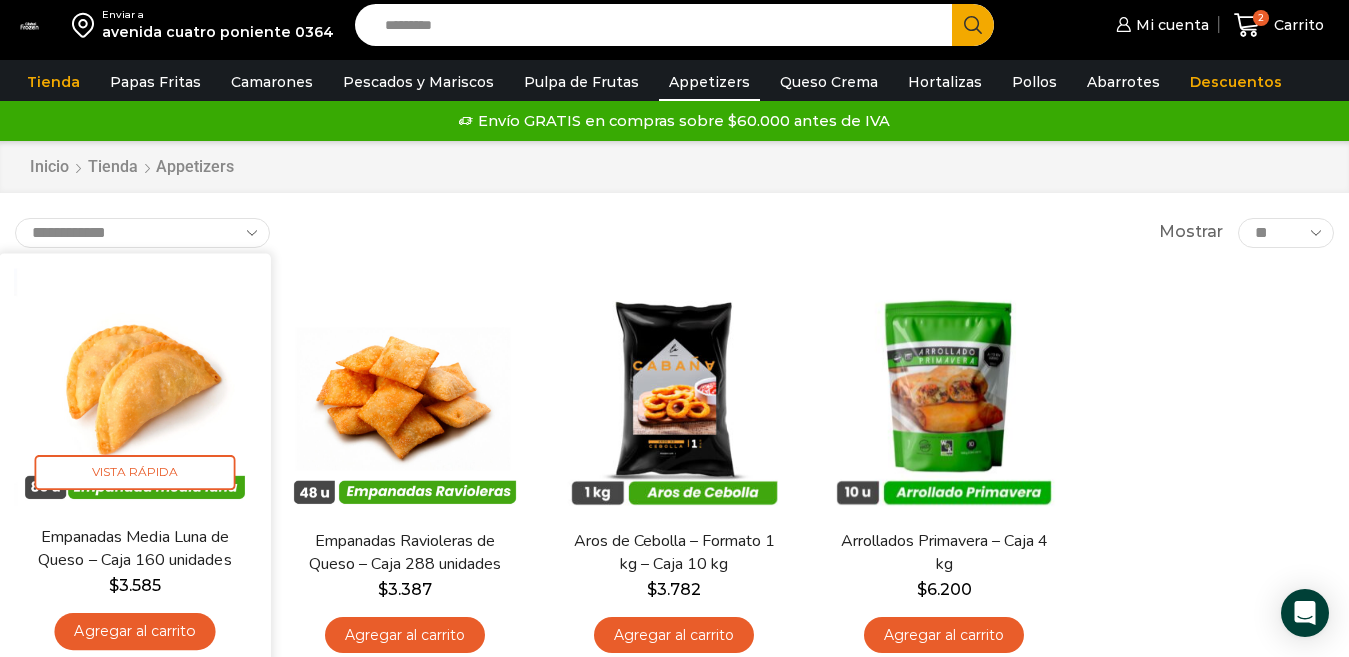 click on "Empanadas Media Luna de Queso – Caja 160 unidades" at bounding box center [134, 548] 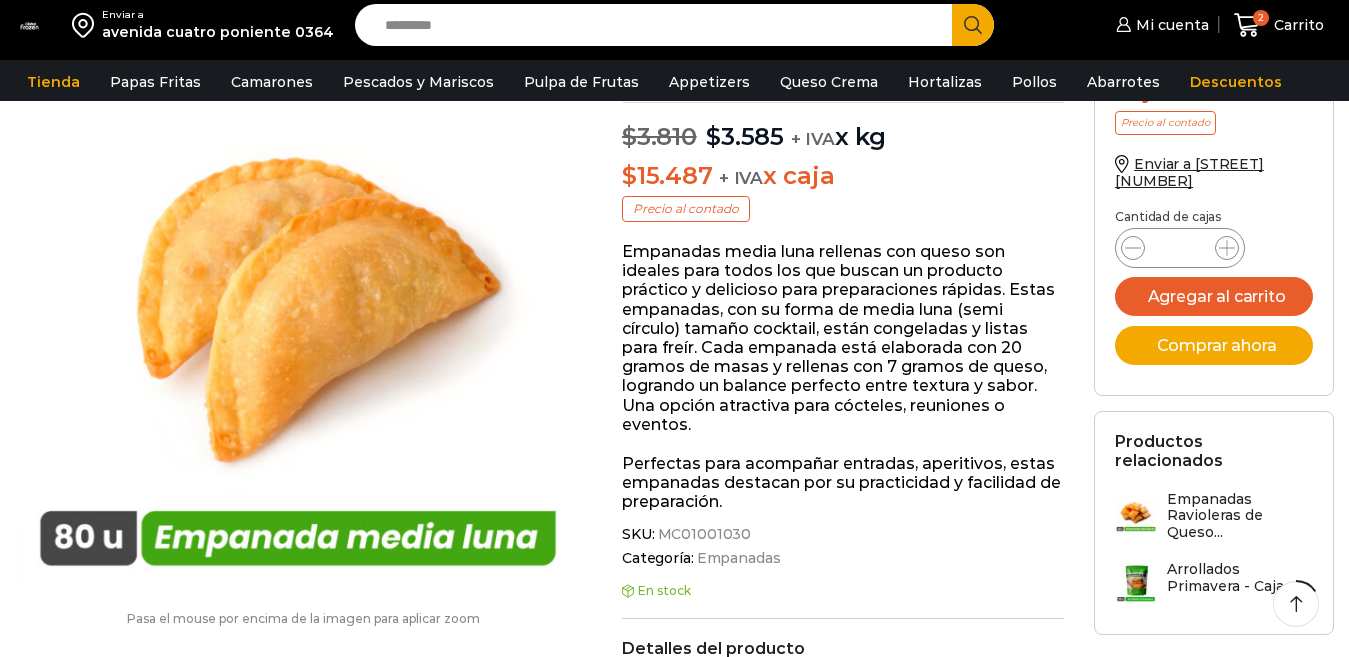 scroll, scrollTop: 400, scrollLeft: 0, axis: vertical 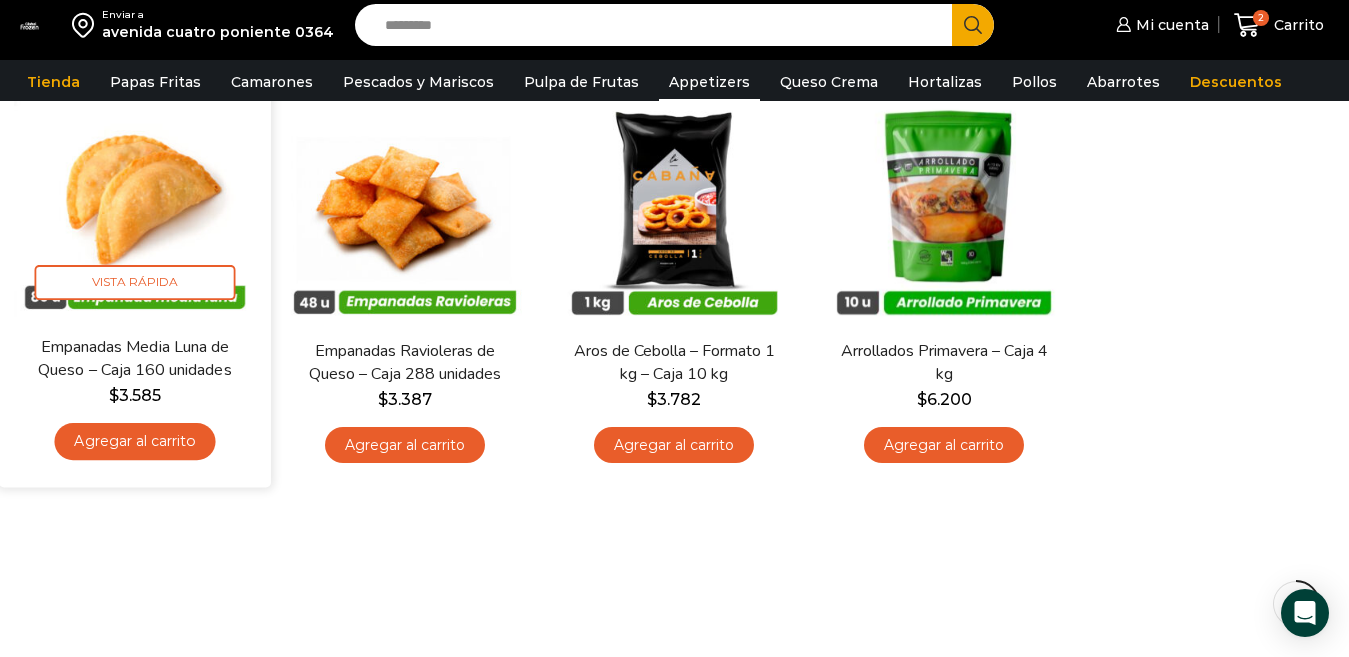 click at bounding box center [134, 198] 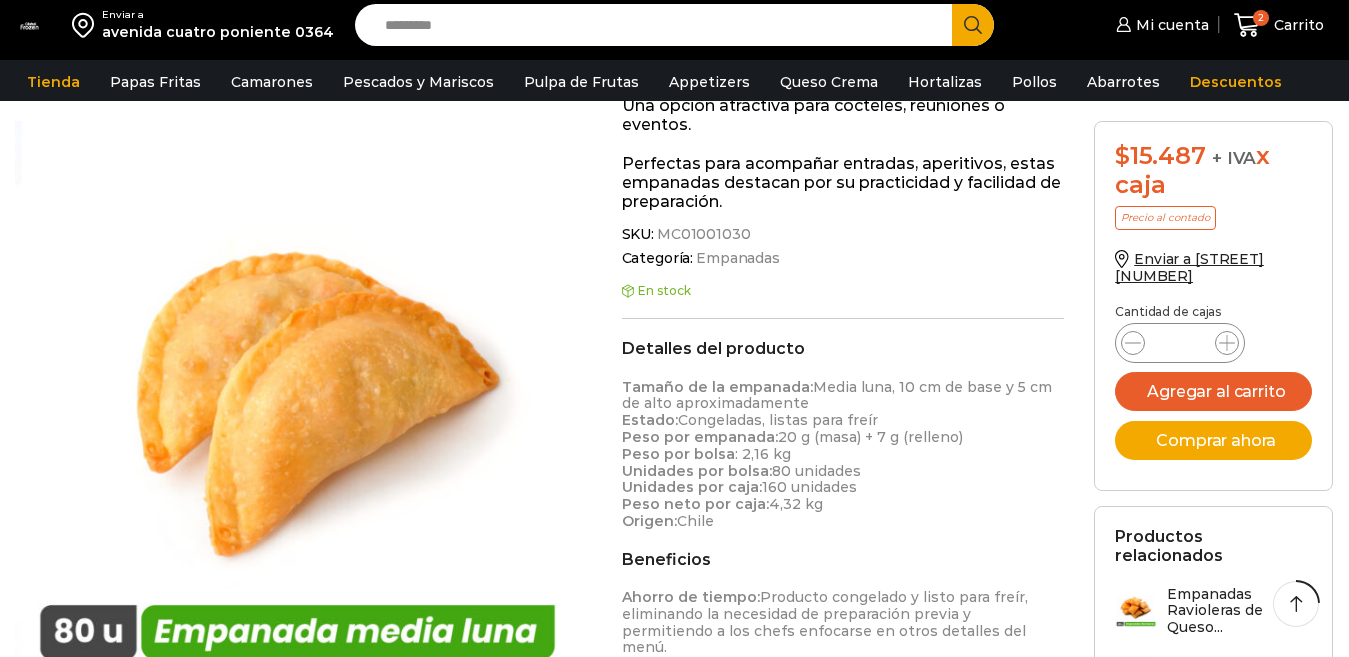 scroll, scrollTop: 700, scrollLeft: 0, axis: vertical 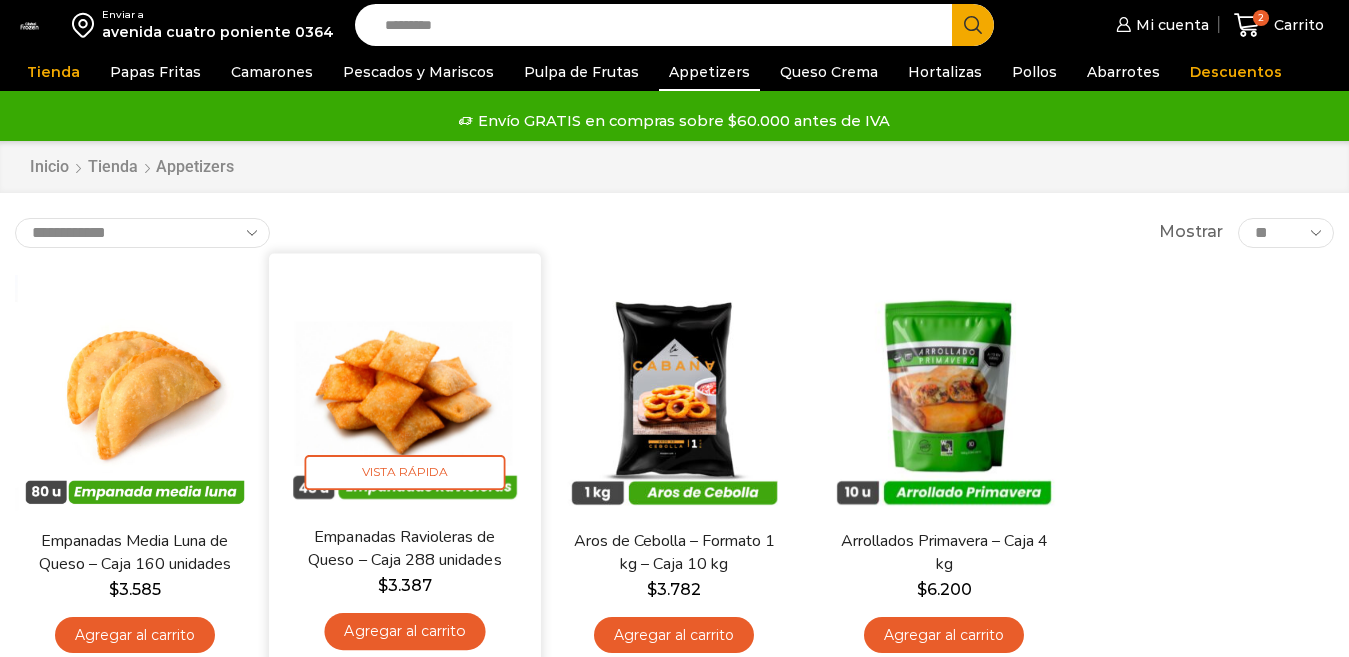 drag, startPoint x: 0, startPoint y: 0, endPoint x: 439, endPoint y: 232, distance: 496.533 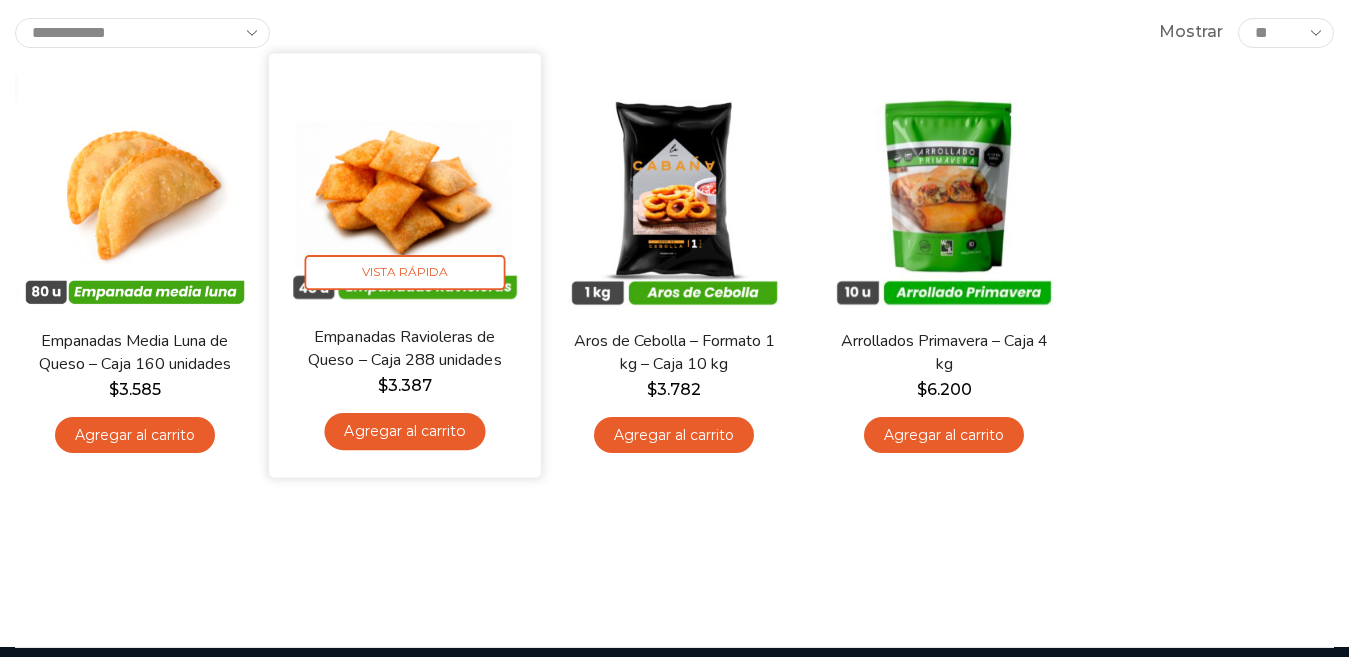 scroll, scrollTop: 200, scrollLeft: 0, axis: vertical 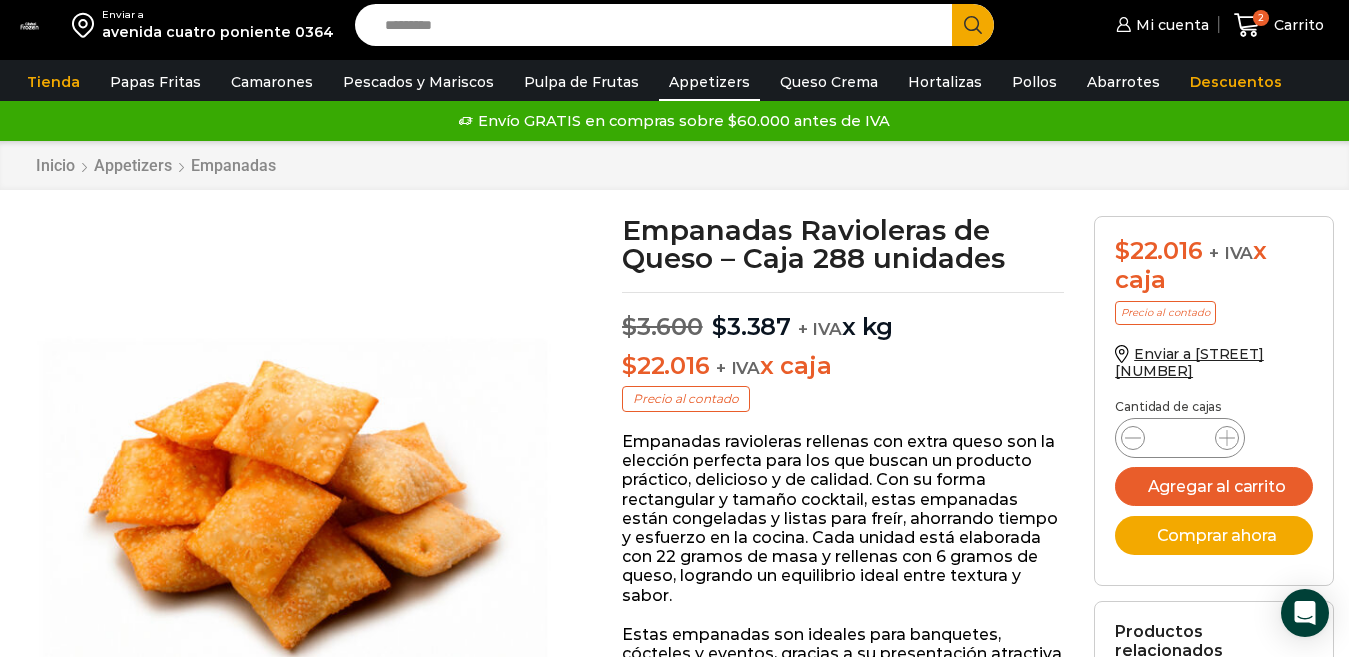 click on "Appetizers" at bounding box center [709, 82] 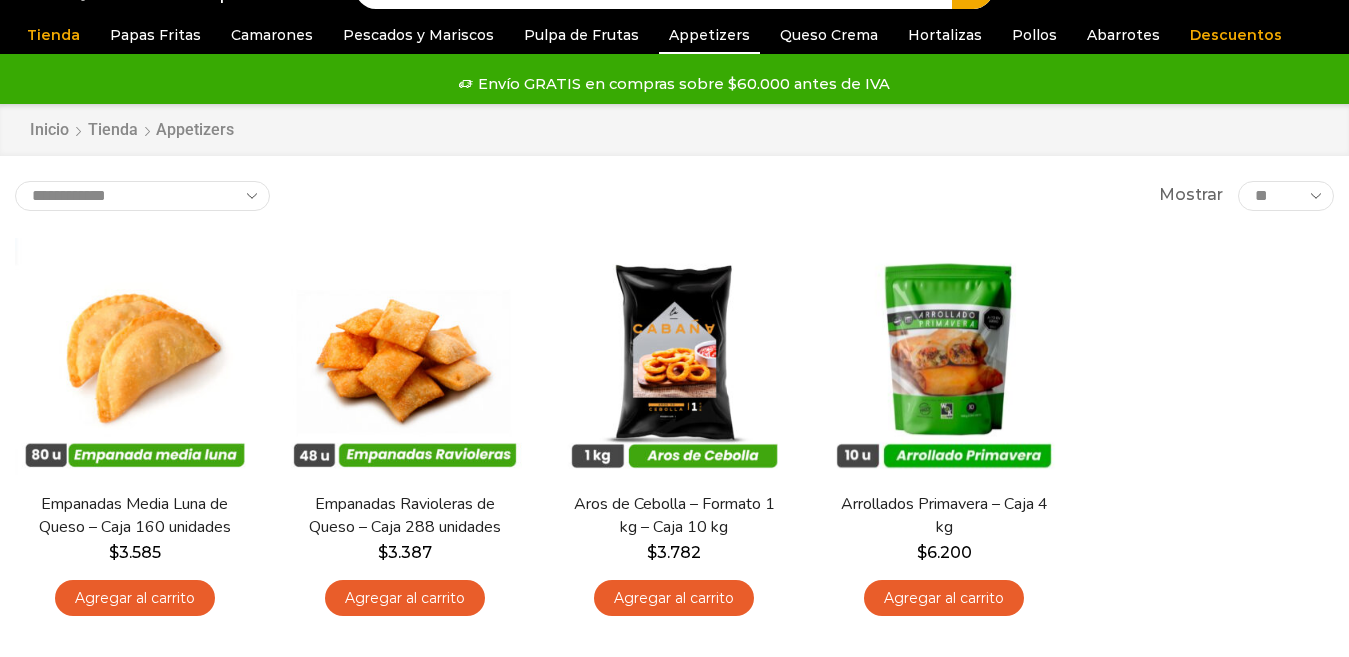 scroll, scrollTop: 100, scrollLeft: 0, axis: vertical 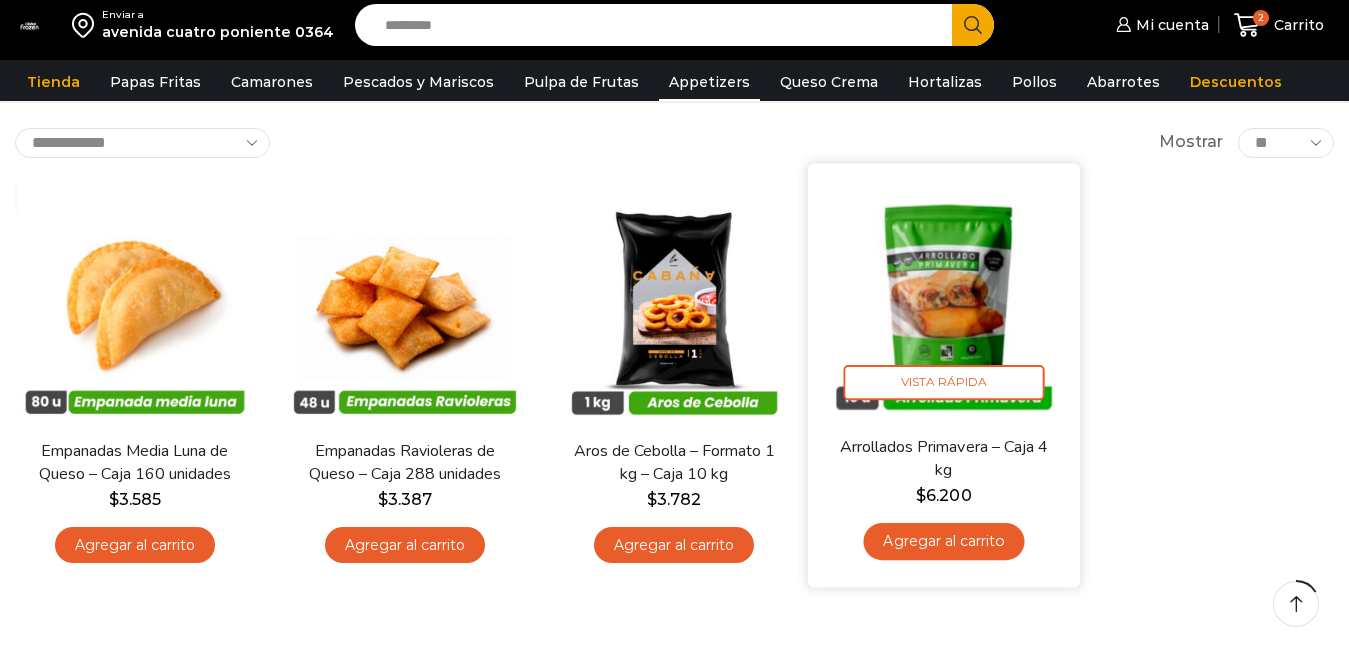click at bounding box center (944, 298) 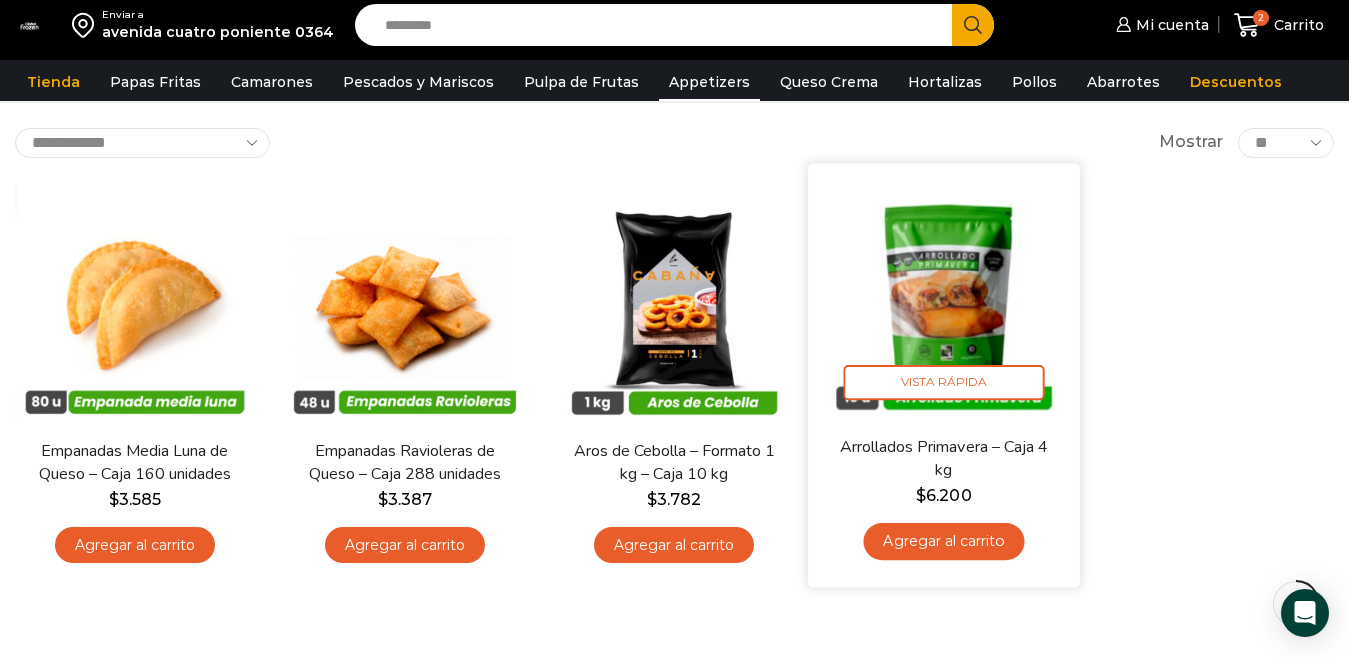 scroll, scrollTop: 0, scrollLeft: 0, axis: both 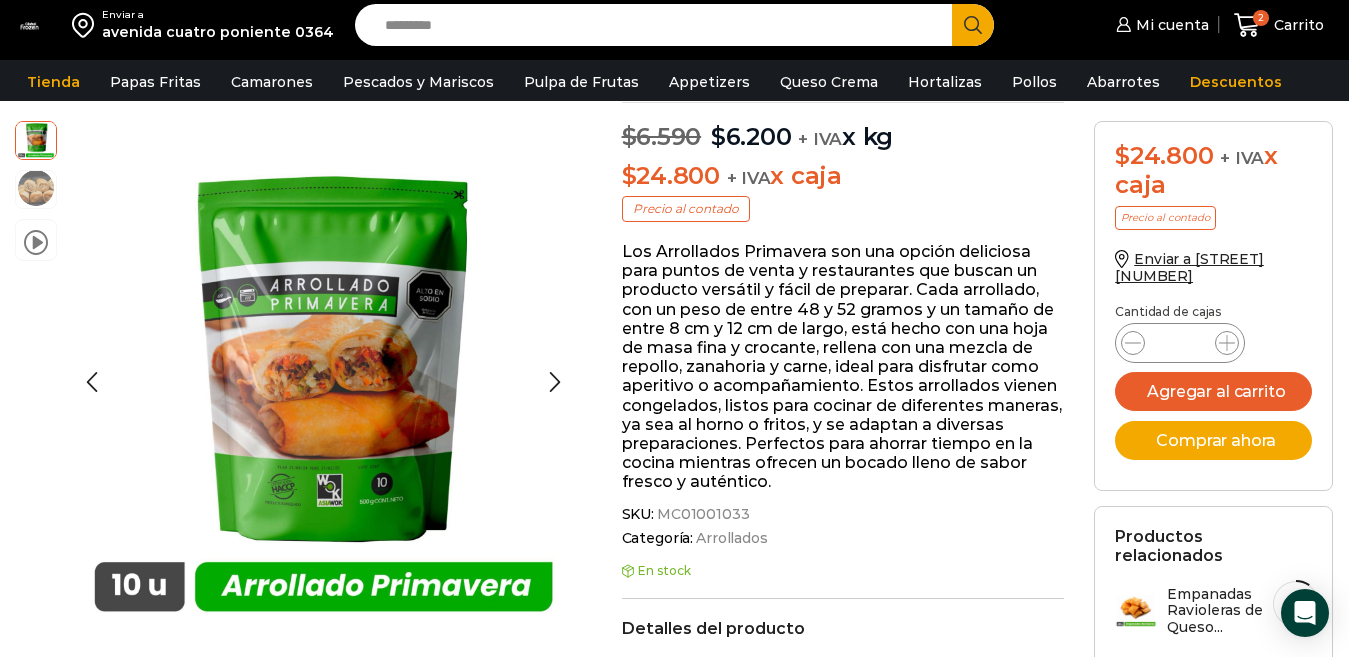 click at bounding box center (36, 188) 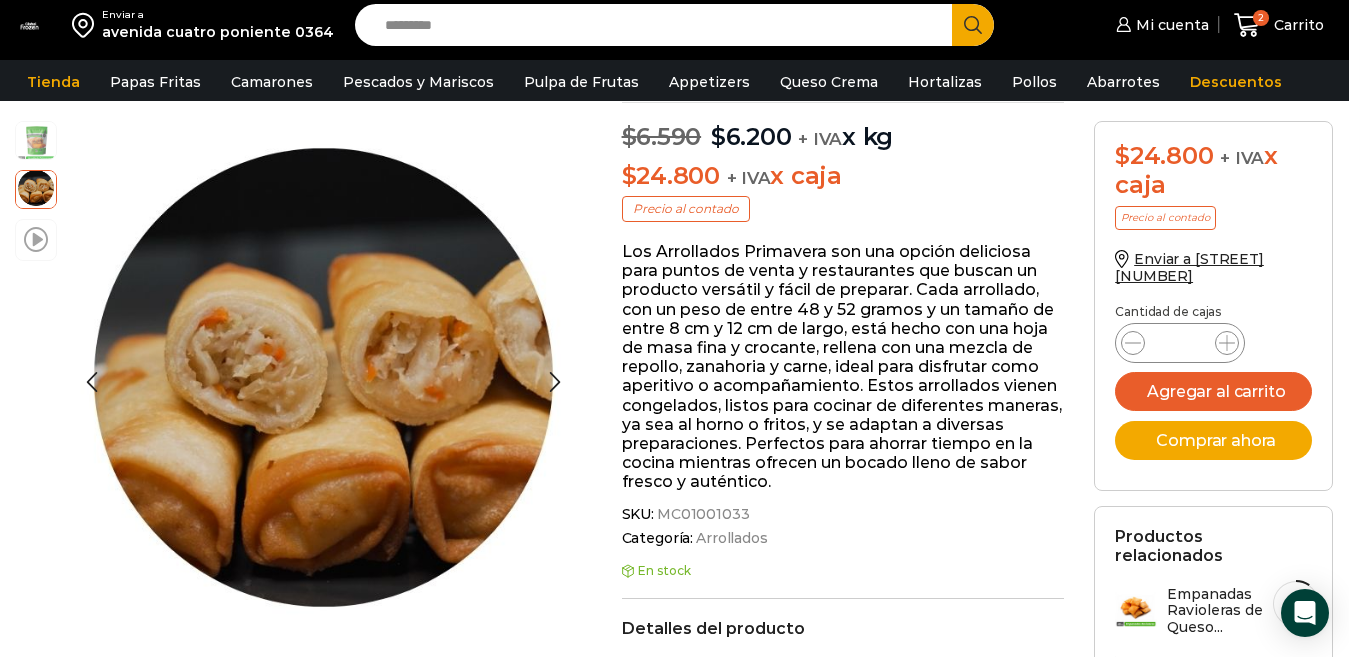 click at bounding box center [36, 238] 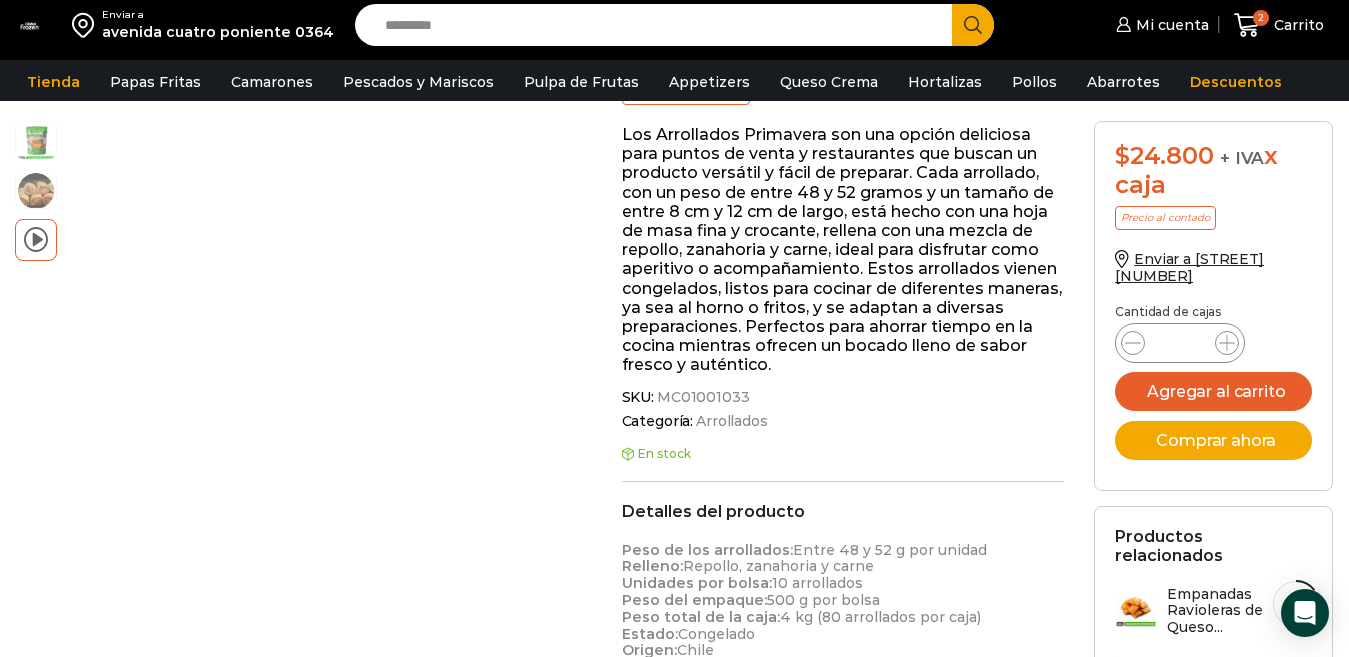 scroll, scrollTop: 300, scrollLeft: 0, axis: vertical 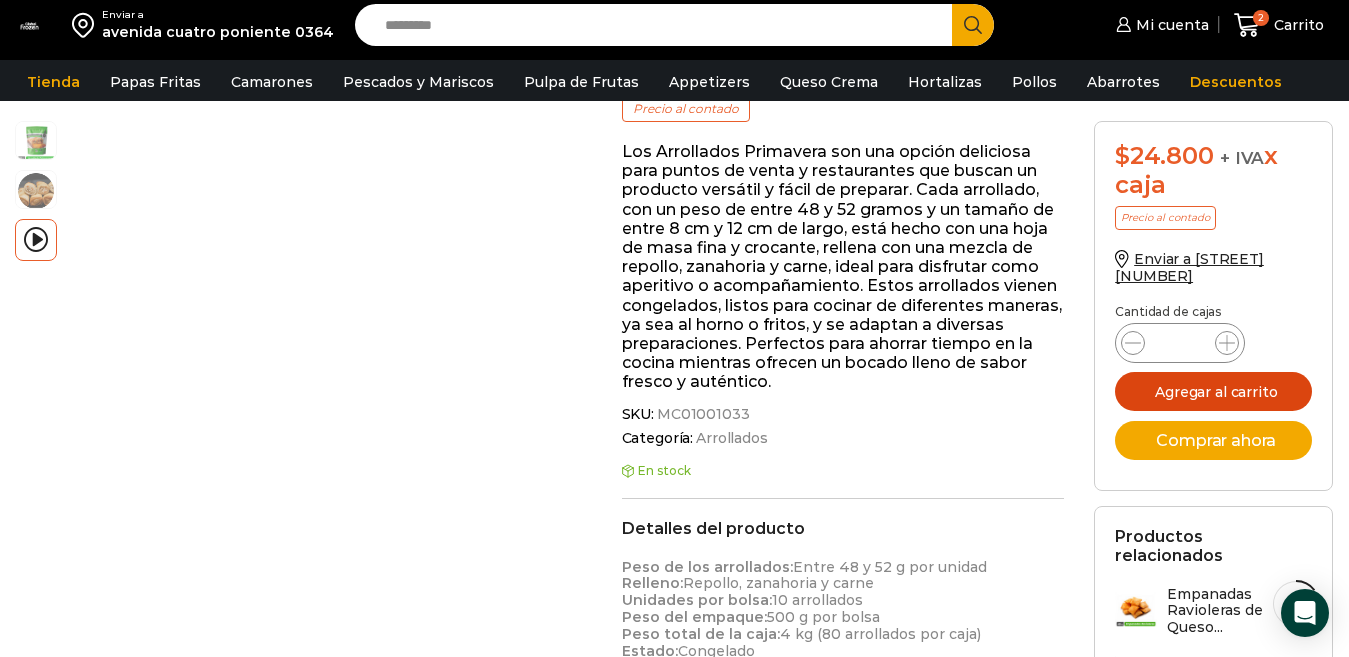 click on "Agregar al carrito" at bounding box center [1213, 391] 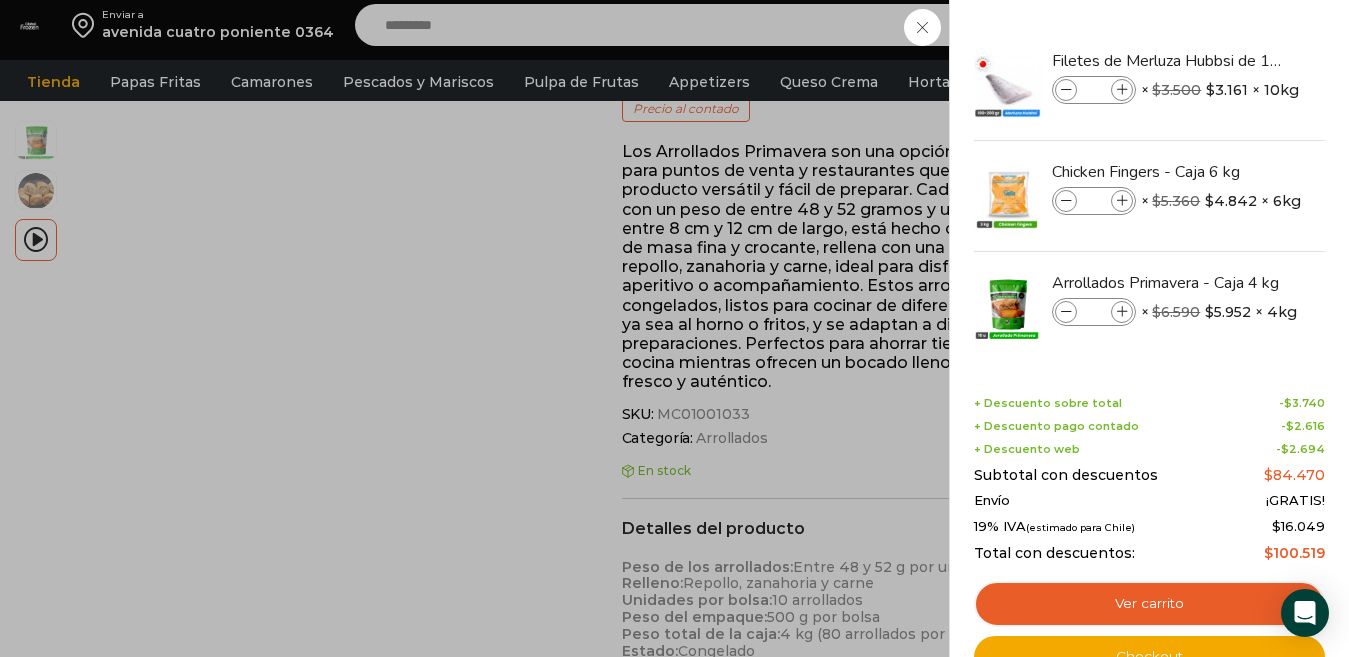click on "3
Carrito
3
3
Shopping Cart
*" at bounding box center [1279, 25] 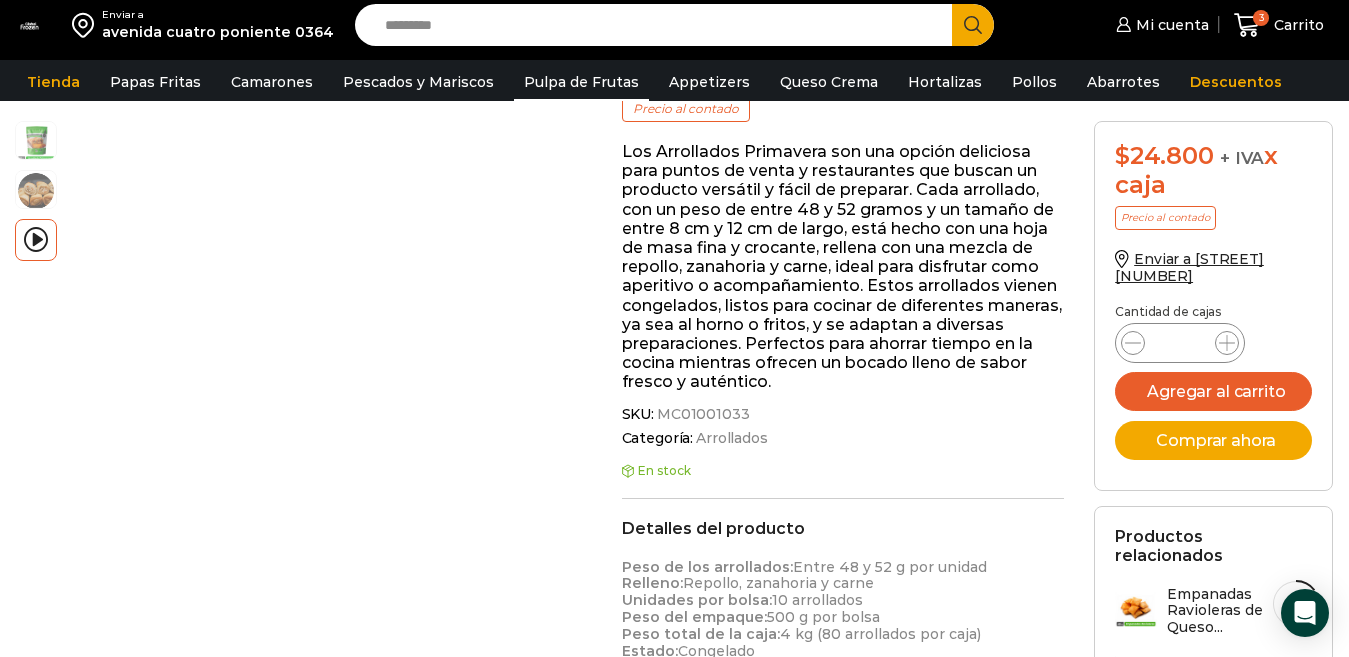 click on "Pulpa de Frutas" at bounding box center (581, 82) 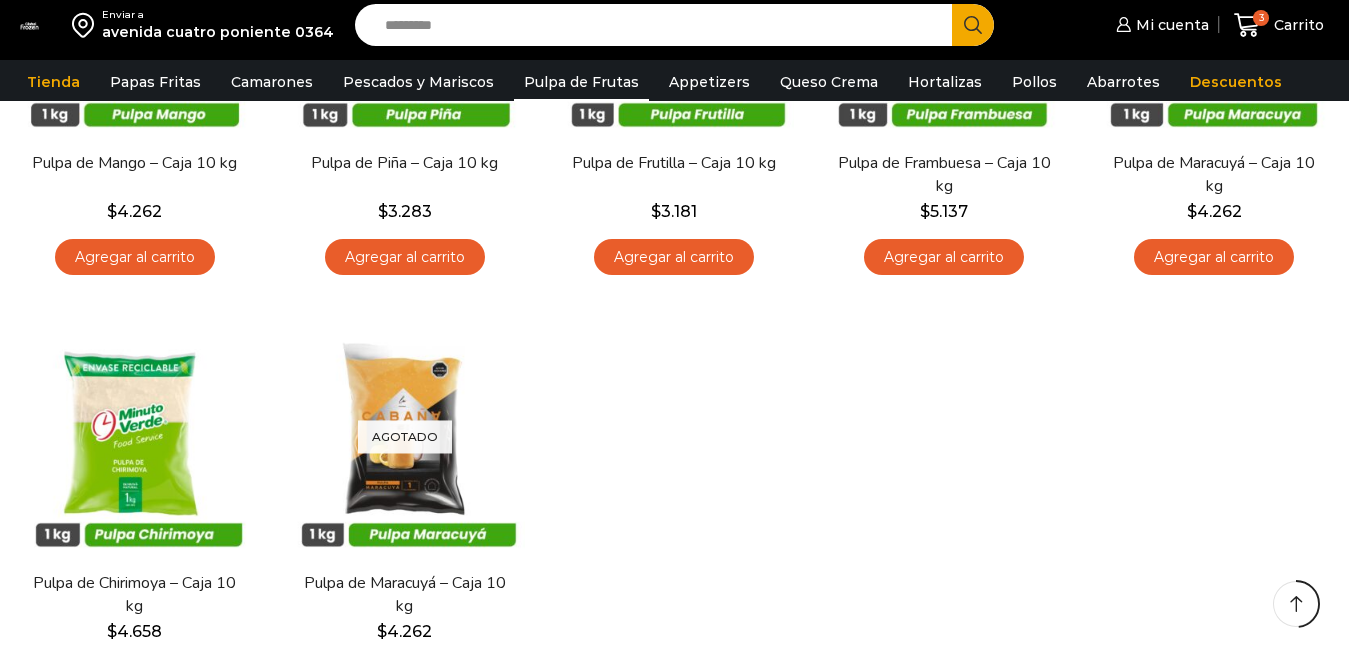 scroll, scrollTop: 500, scrollLeft: 0, axis: vertical 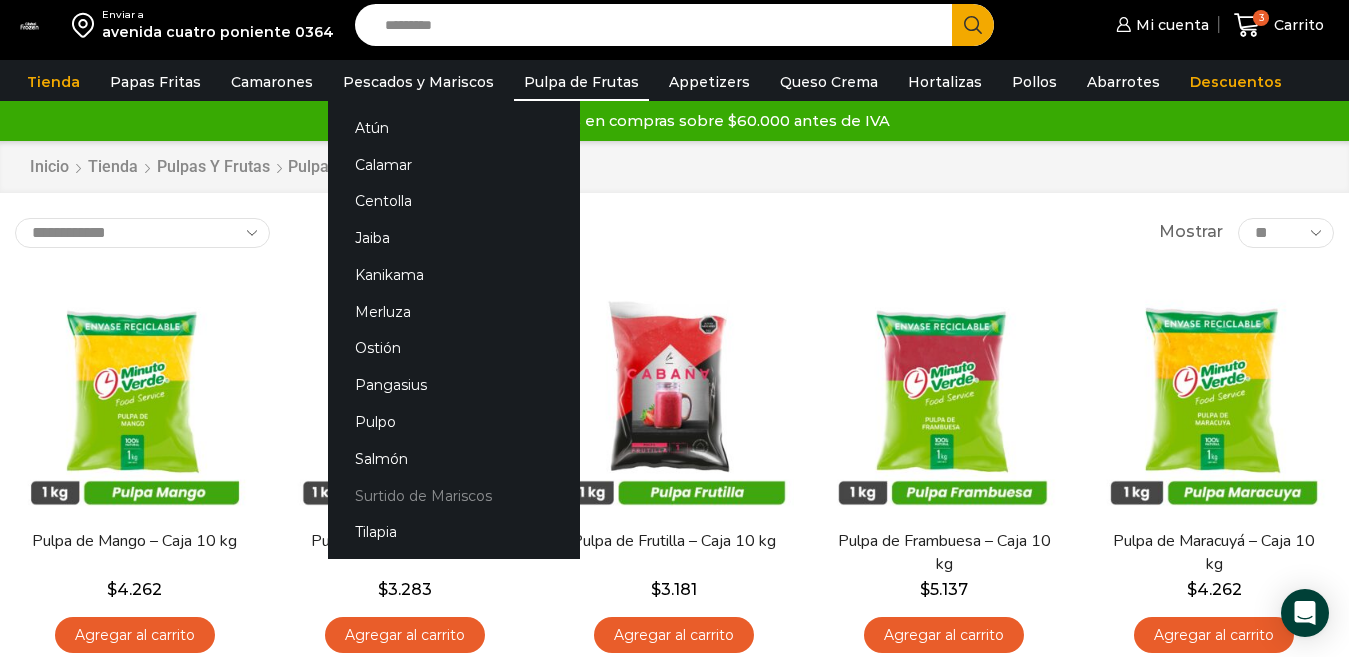 click on "Surtido de Mariscos" at bounding box center [454, 495] 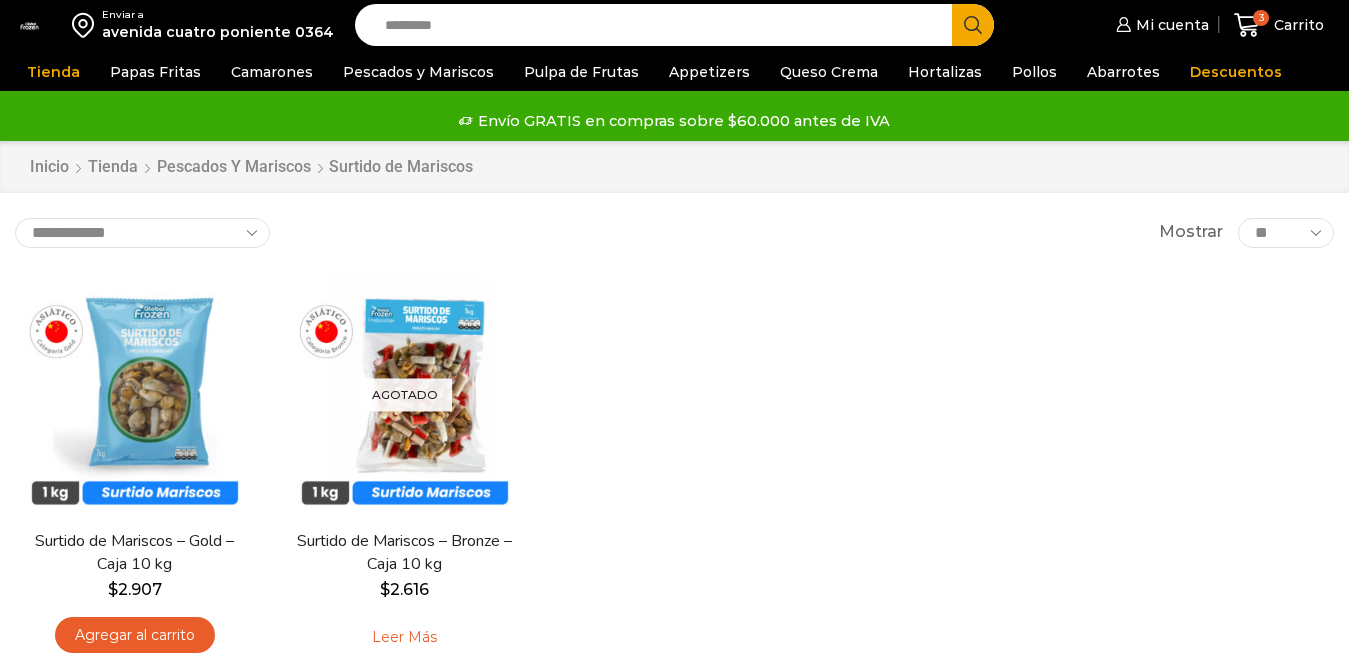 scroll, scrollTop: 0, scrollLeft: 0, axis: both 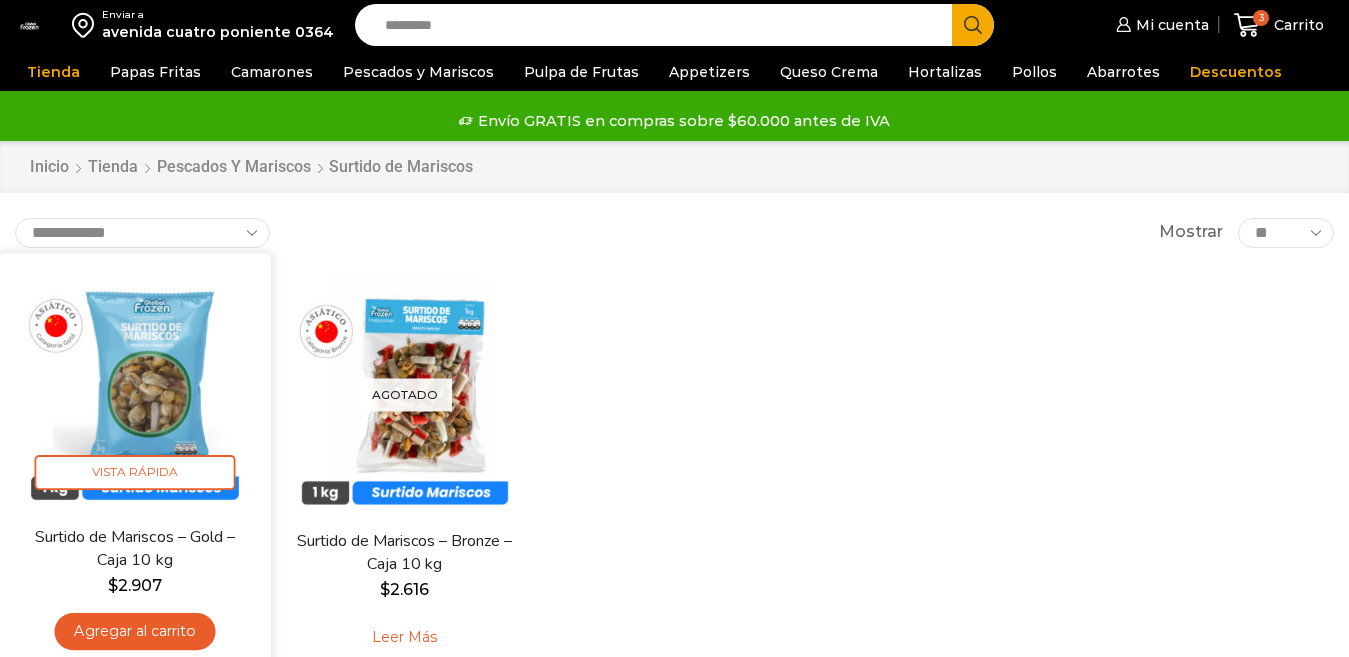 click at bounding box center [134, 388] 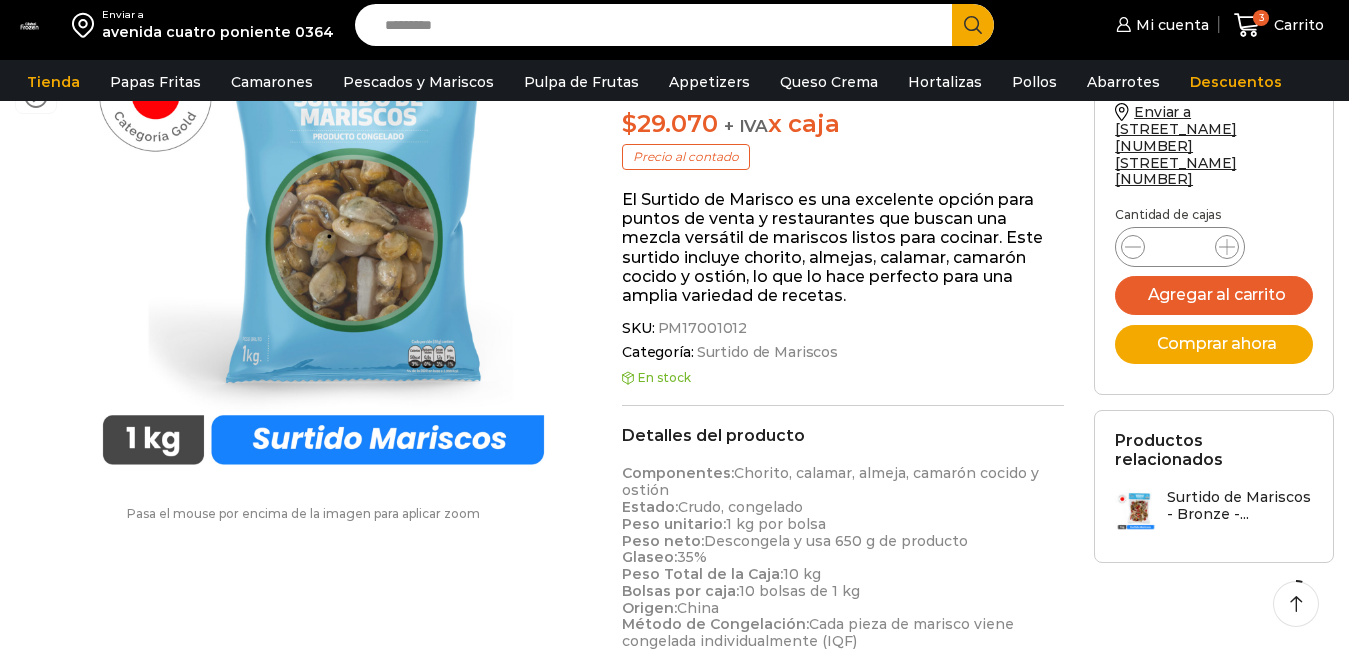 scroll, scrollTop: 100, scrollLeft: 0, axis: vertical 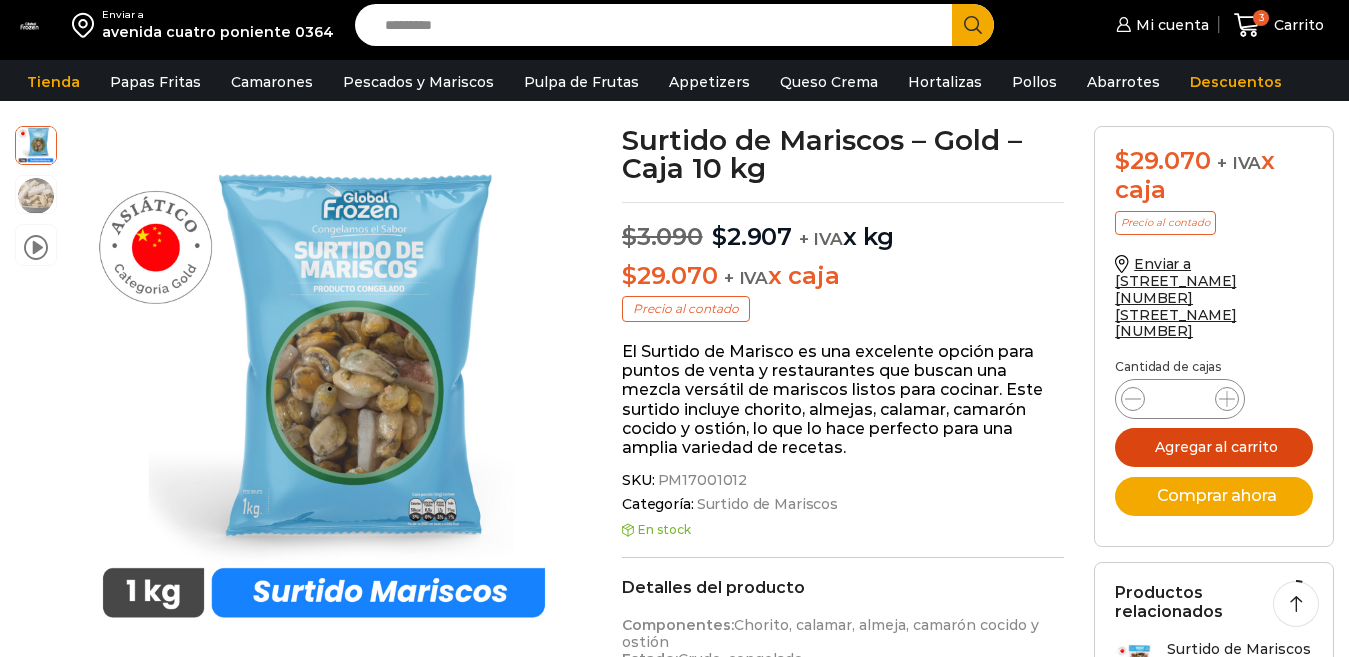 click on "Agregar al carrito" at bounding box center [1214, 447] 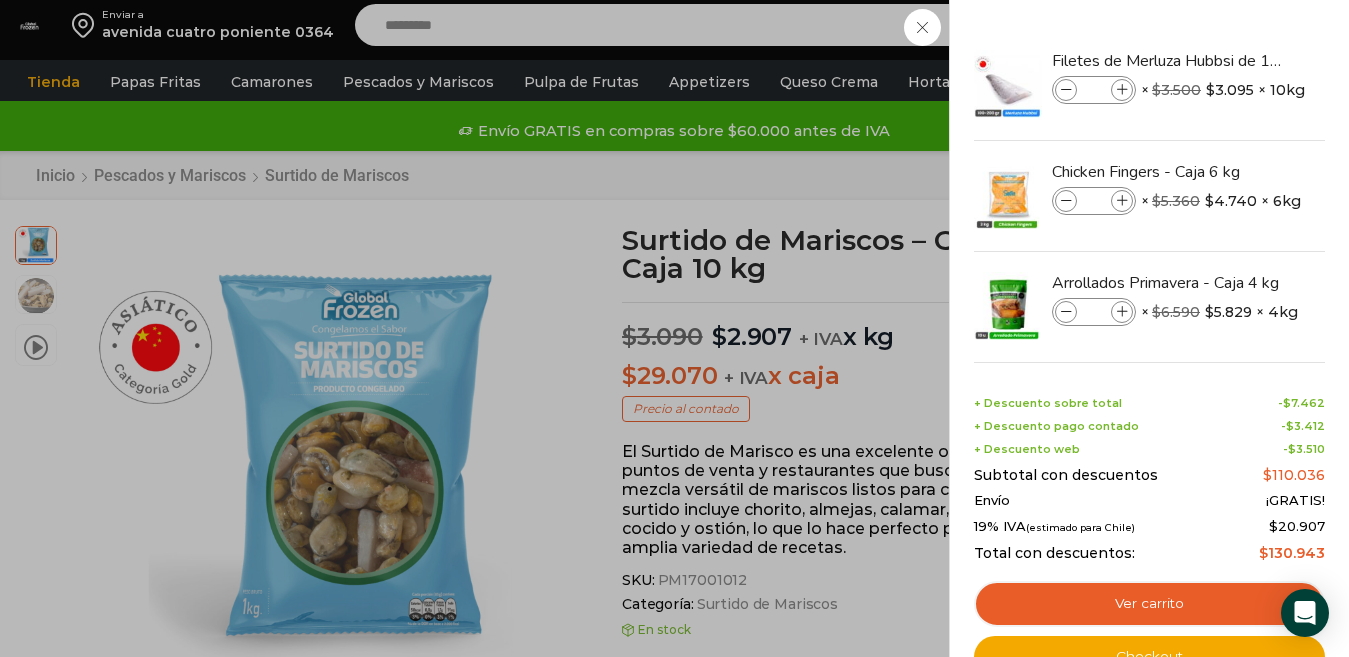 scroll, scrollTop: 295, scrollLeft: 0, axis: vertical 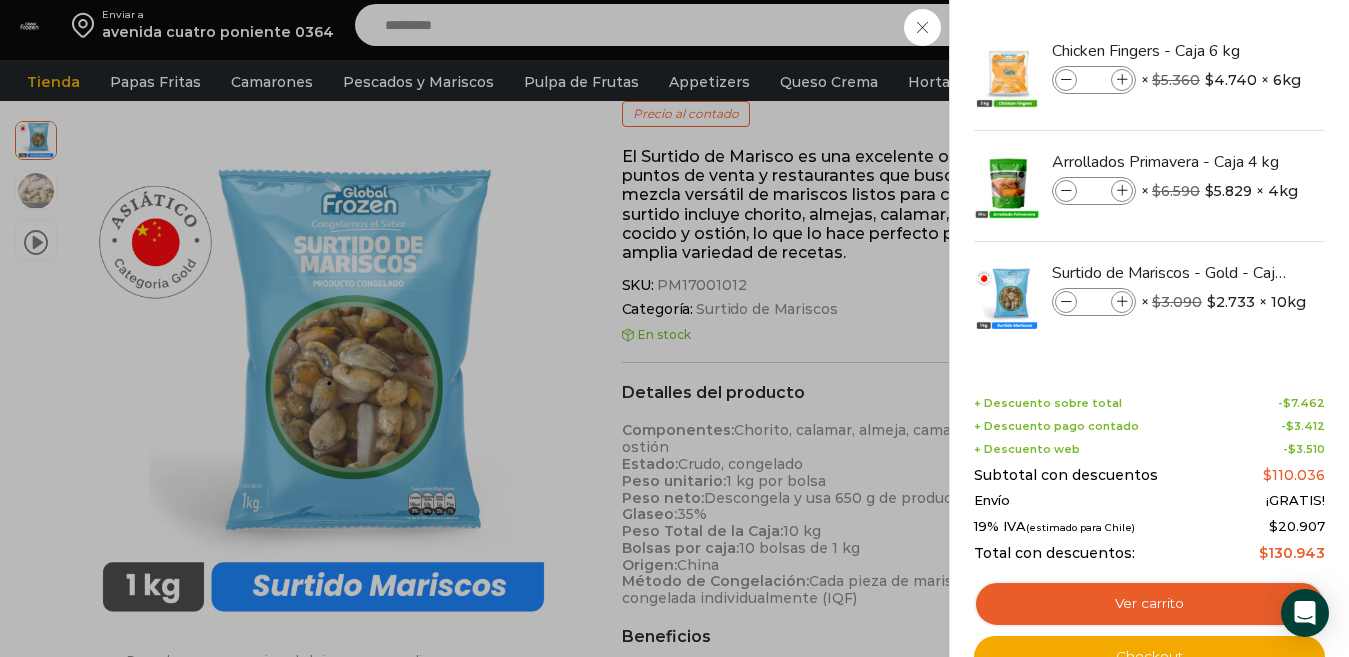drag, startPoint x: 1319, startPoint y: 139, endPoint x: 1339, endPoint y: 397, distance: 258.77405 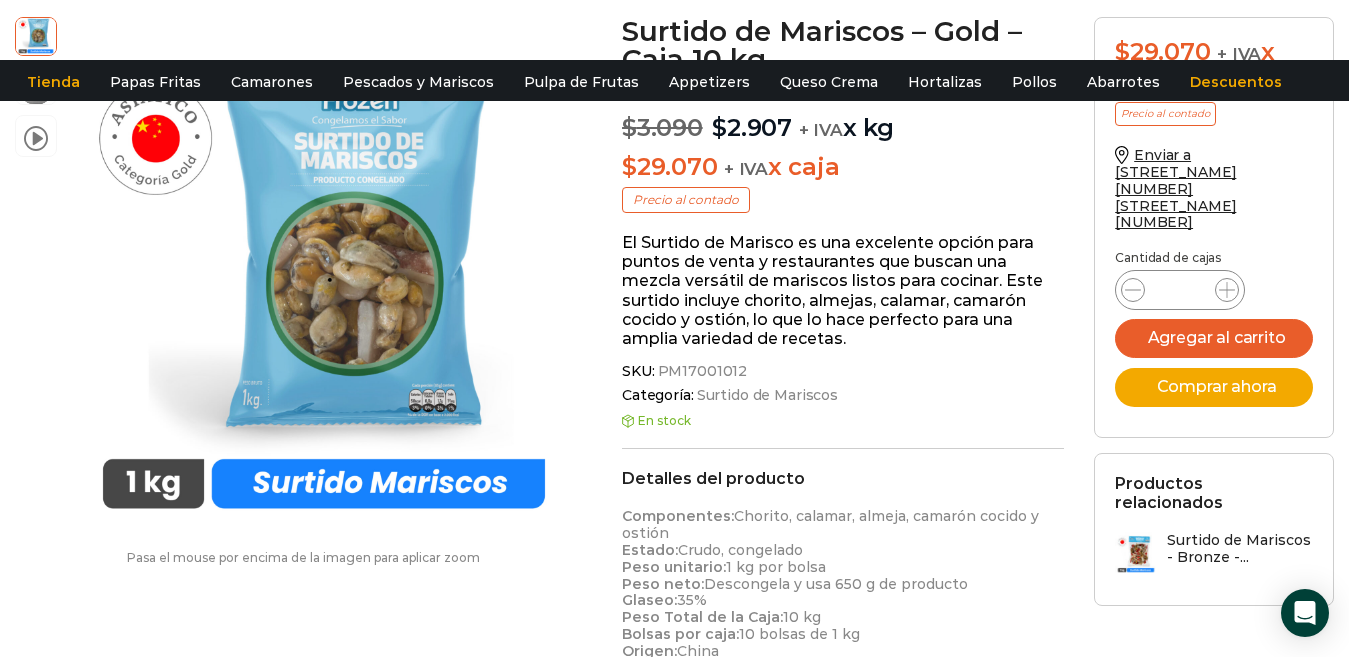 scroll, scrollTop: 0, scrollLeft: 0, axis: both 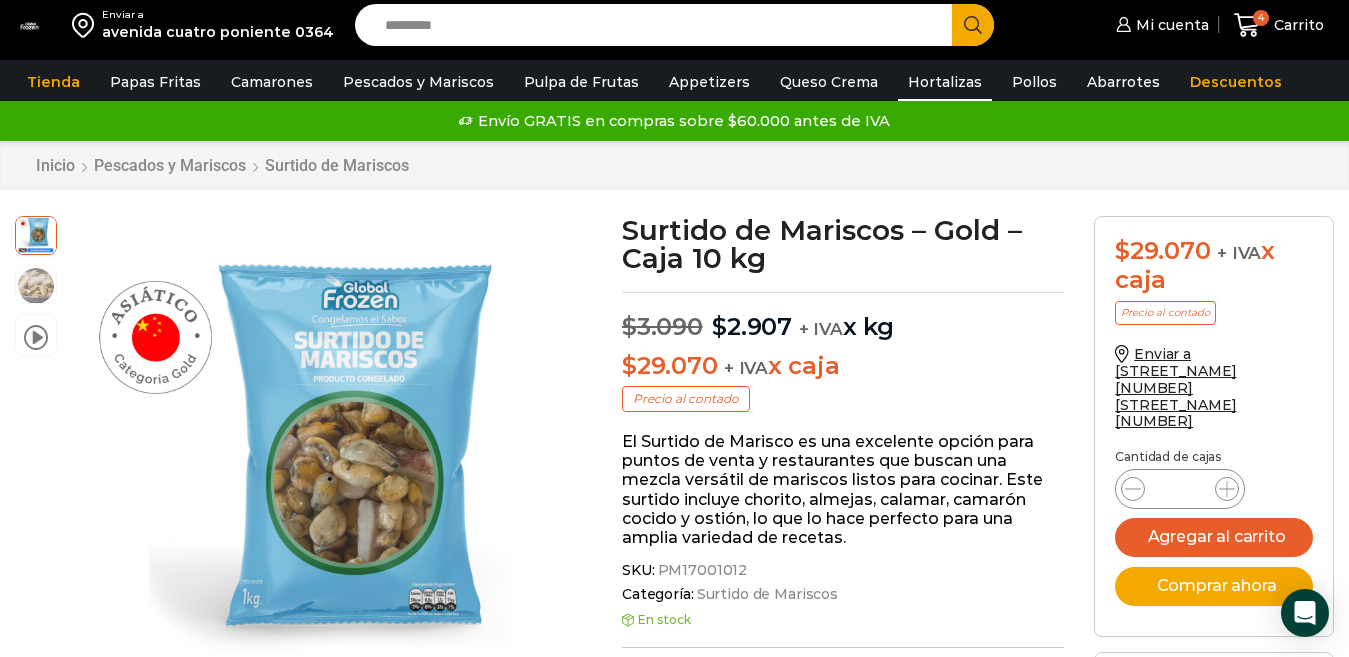 click on "Hortalizas" at bounding box center (945, 82) 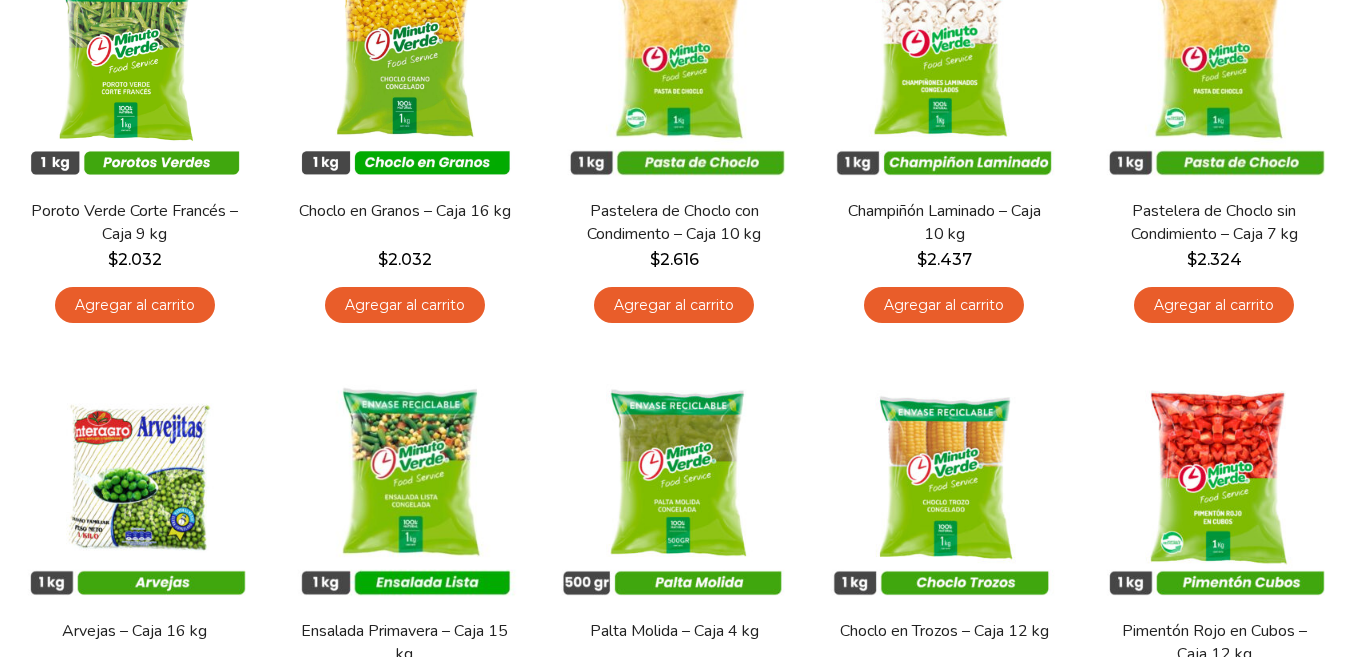 scroll, scrollTop: 600, scrollLeft: 0, axis: vertical 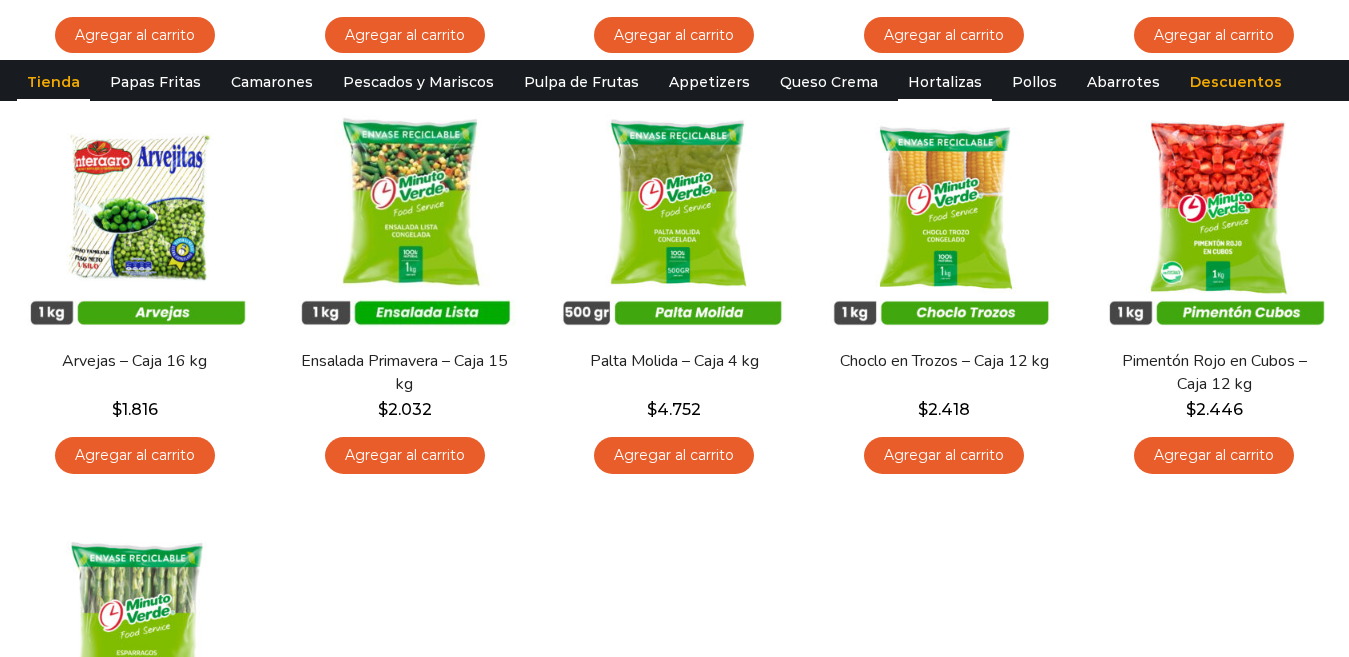 click on "Tienda" at bounding box center [53, 82] 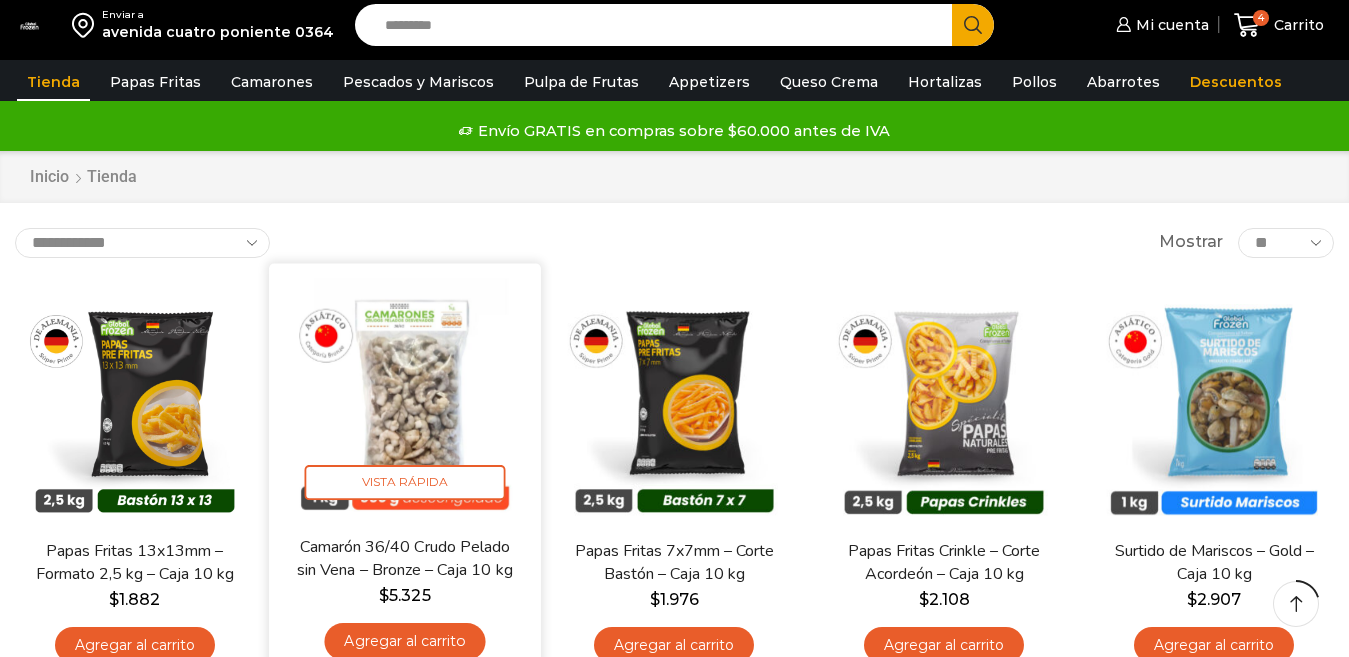 scroll, scrollTop: 500, scrollLeft: 0, axis: vertical 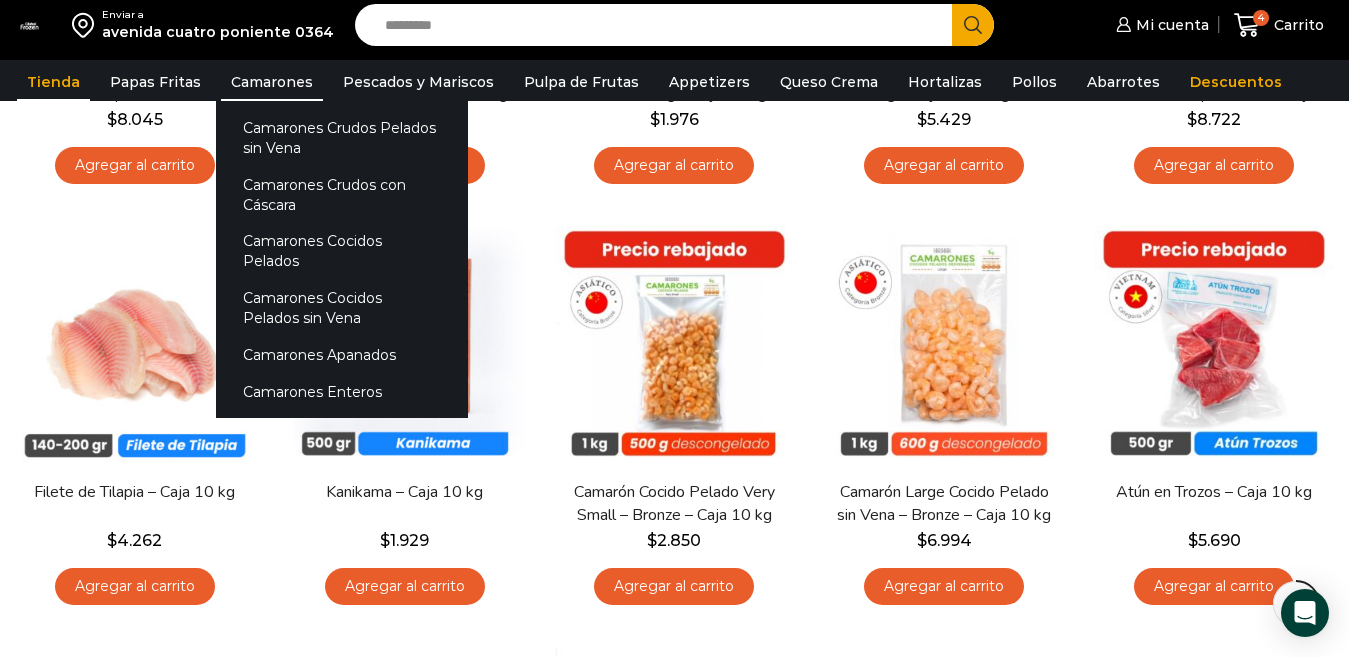 click on "Camarones" at bounding box center (272, 82) 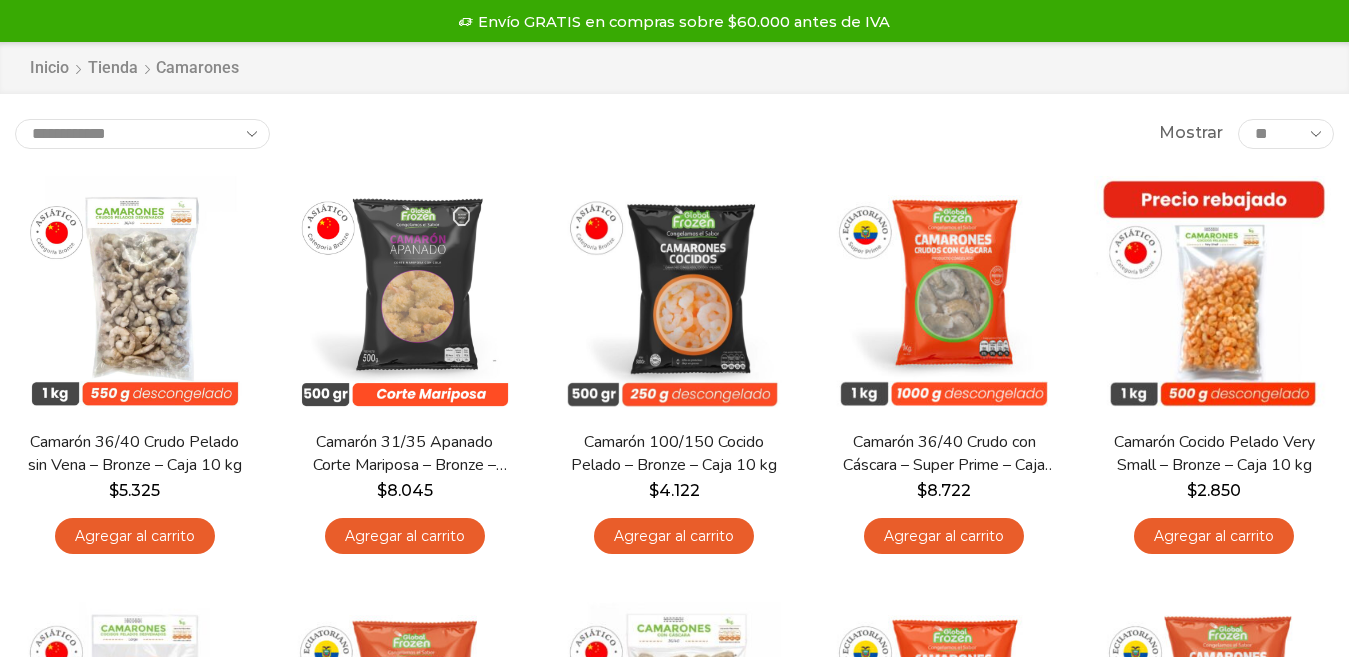 scroll, scrollTop: 100, scrollLeft: 0, axis: vertical 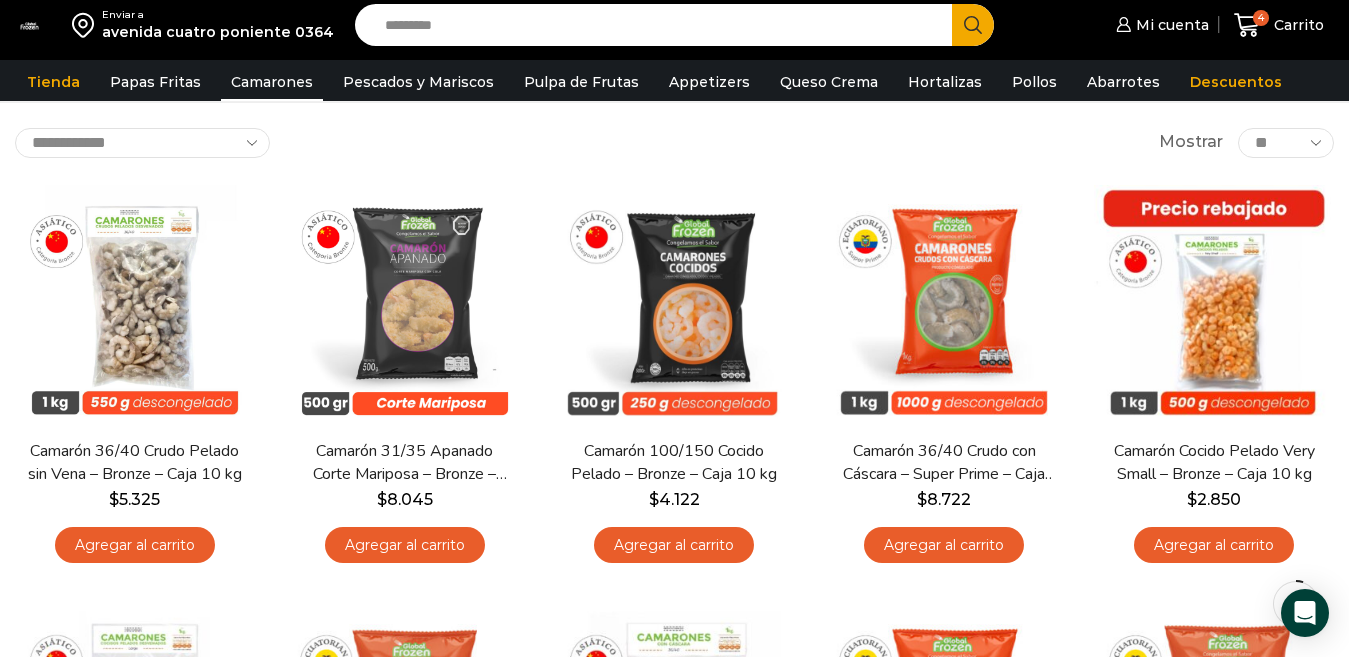 drag, startPoint x: 687, startPoint y: 145, endPoint x: 664, endPoint y: 129, distance: 28.01785 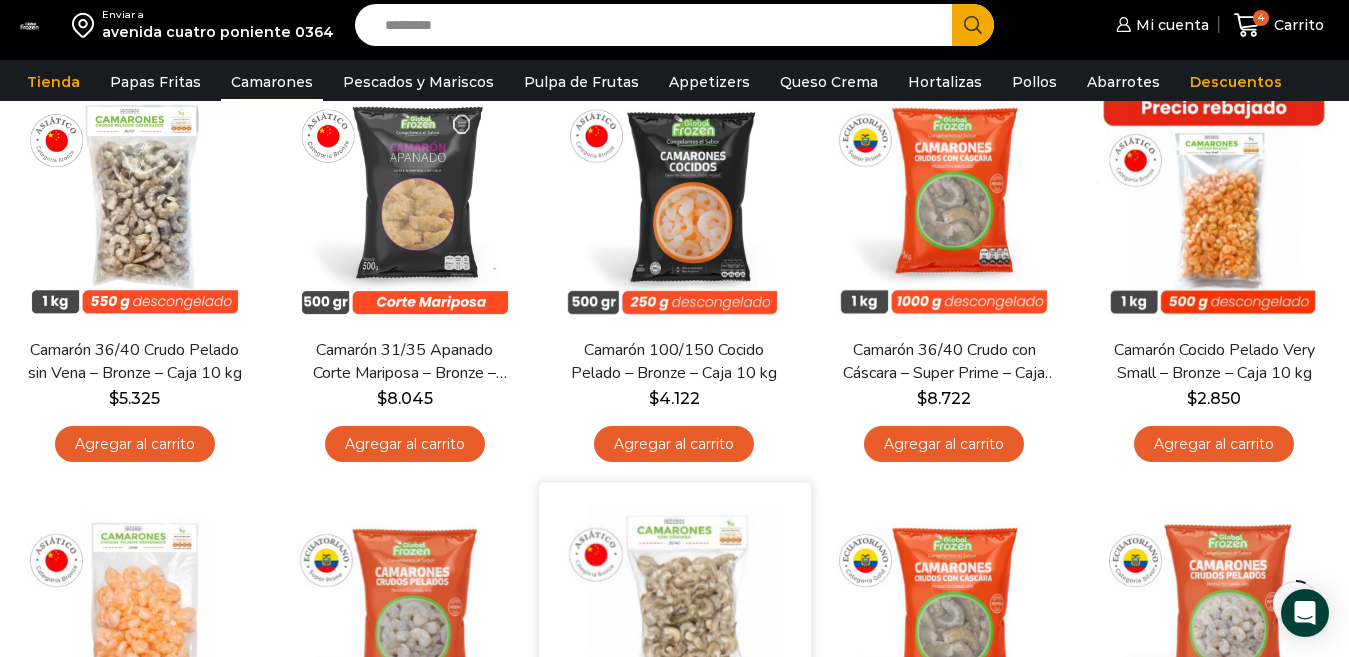 scroll, scrollTop: 300, scrollLeft: 0, axis: vertical 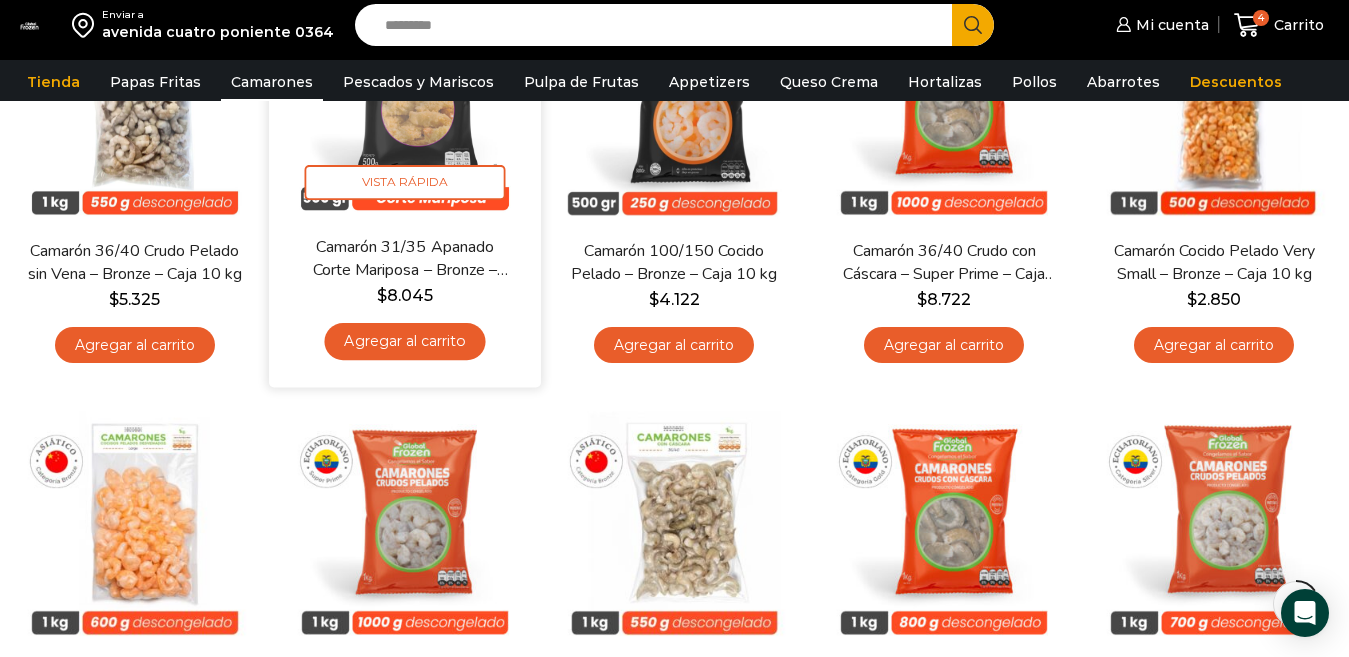 click on "Camarón 31/35 Apanado Corte Mariposa – Bronze – Caja 5 kg" at bounding box center [404, 258] 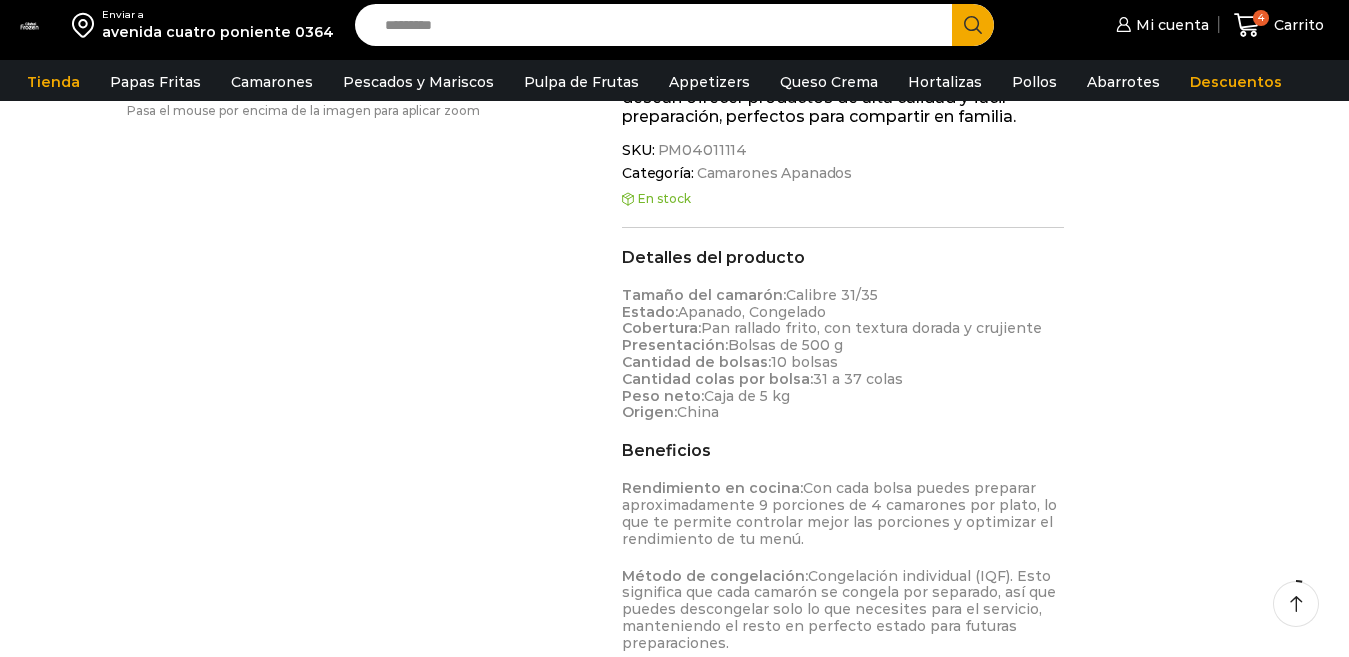 scroll, scrollTop: 100, scrollLeft: 0, axis: vertical 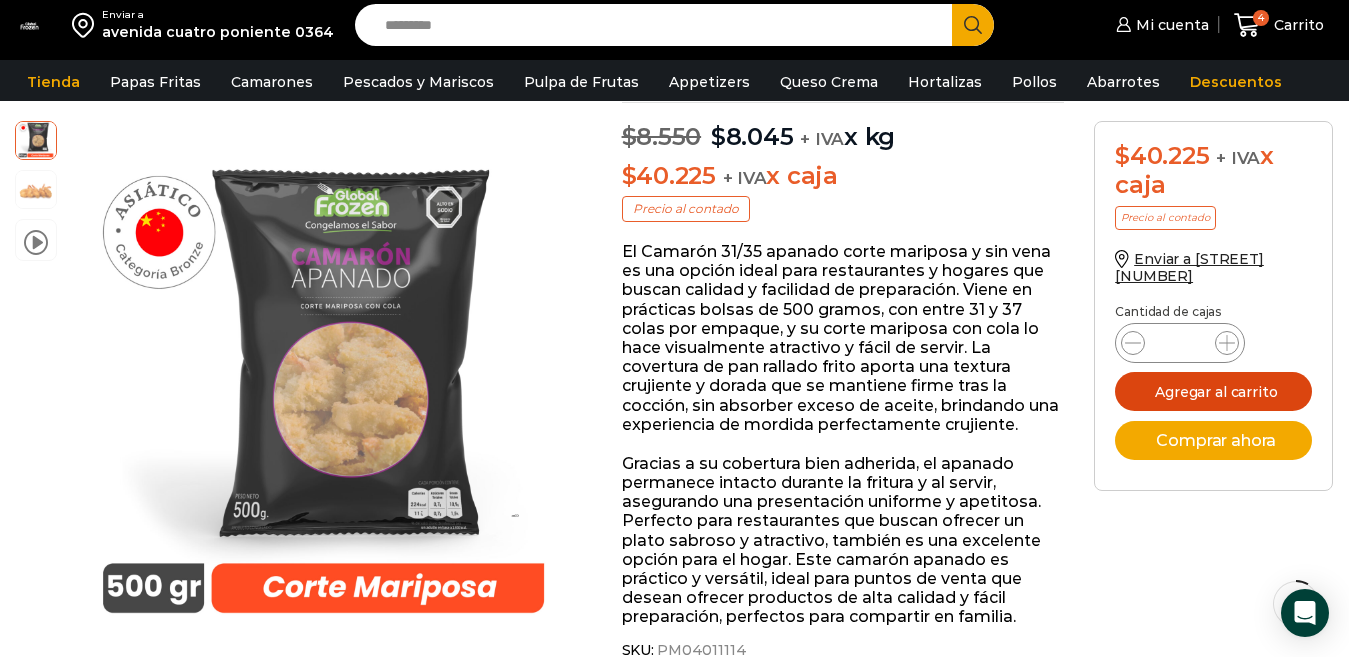click on "Agregar al carrito" at bounding box center [1213, 391] 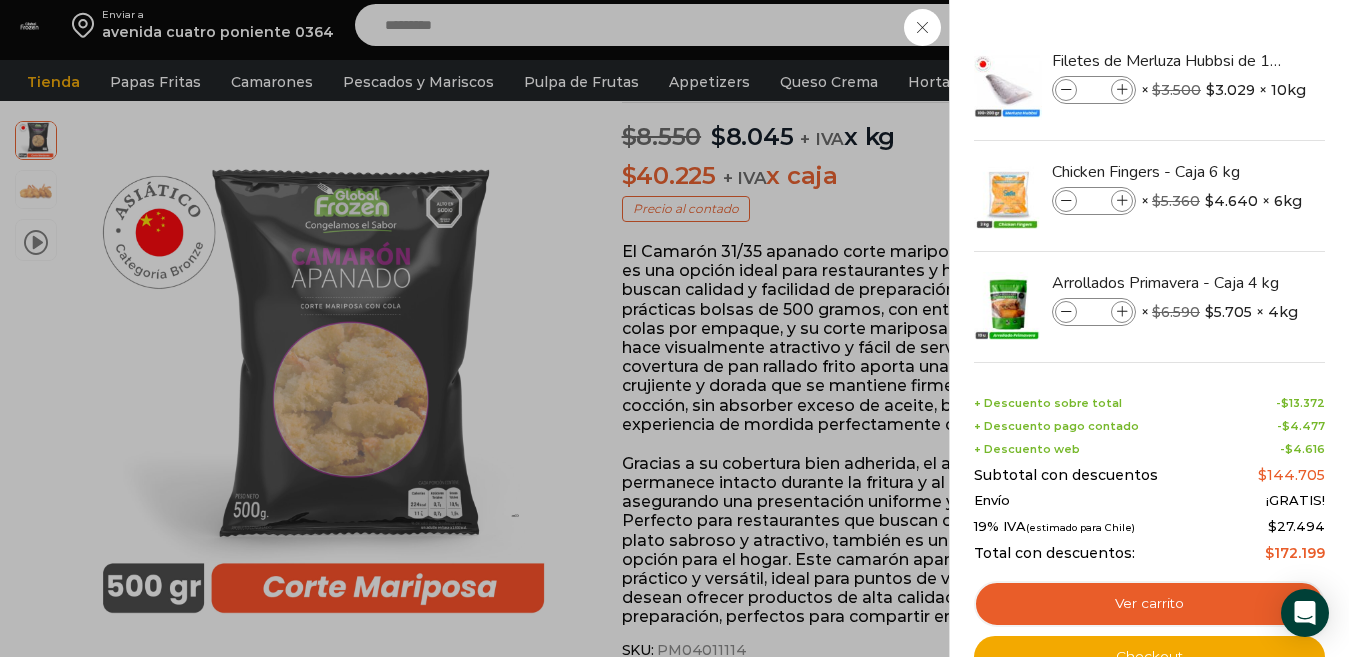 click on "5
Carrito
5
5
Shopping Cart
*" at bounding box center (1279, 25) 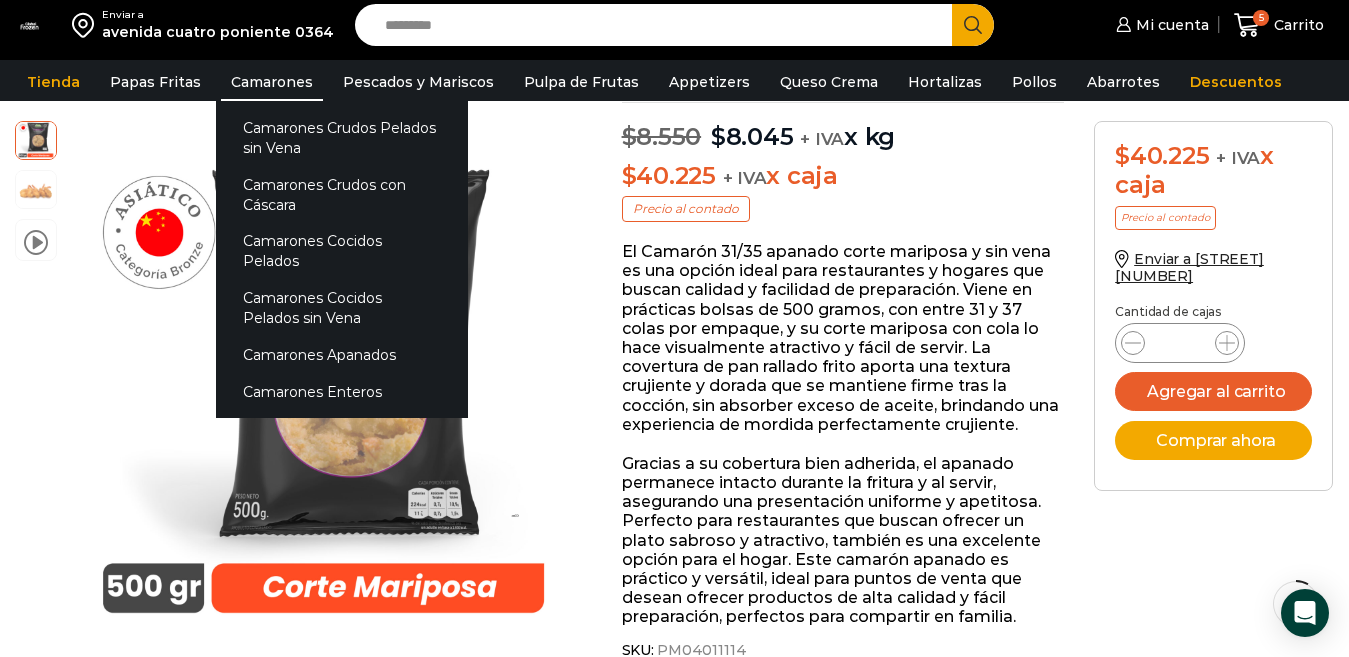 click on "Camarones" at bounding box center (272, 82) 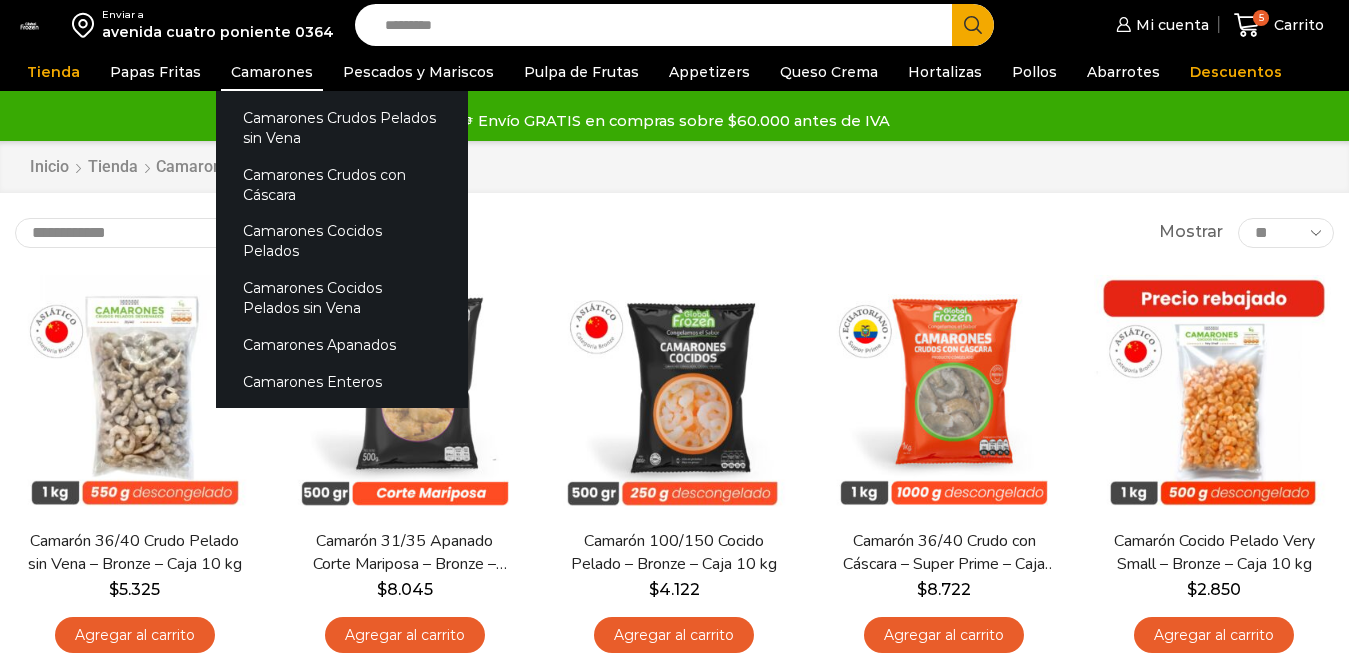 scroll, scrollTop: 0, scrollLeft: 0, axis: both 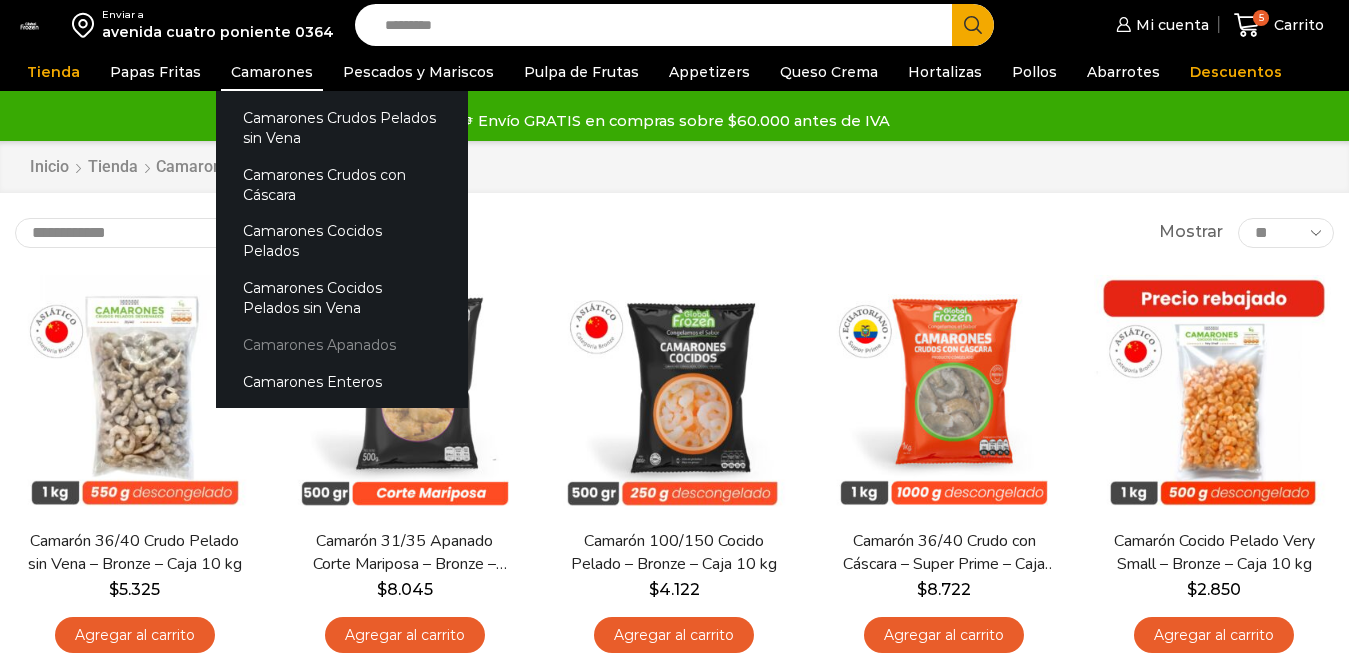 click on "Camarones Apanados" at bounding box center [342, 345] 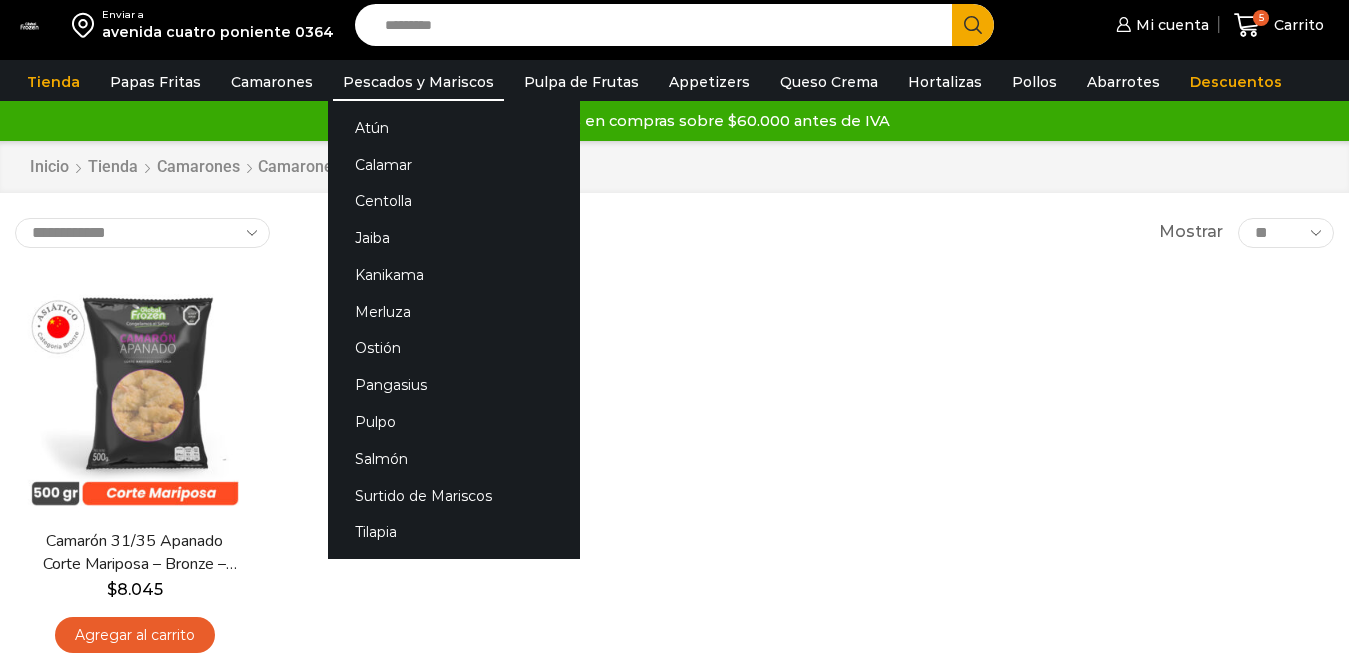 scroll, scrollTop: 0, scrollLeft: 0, axis: both 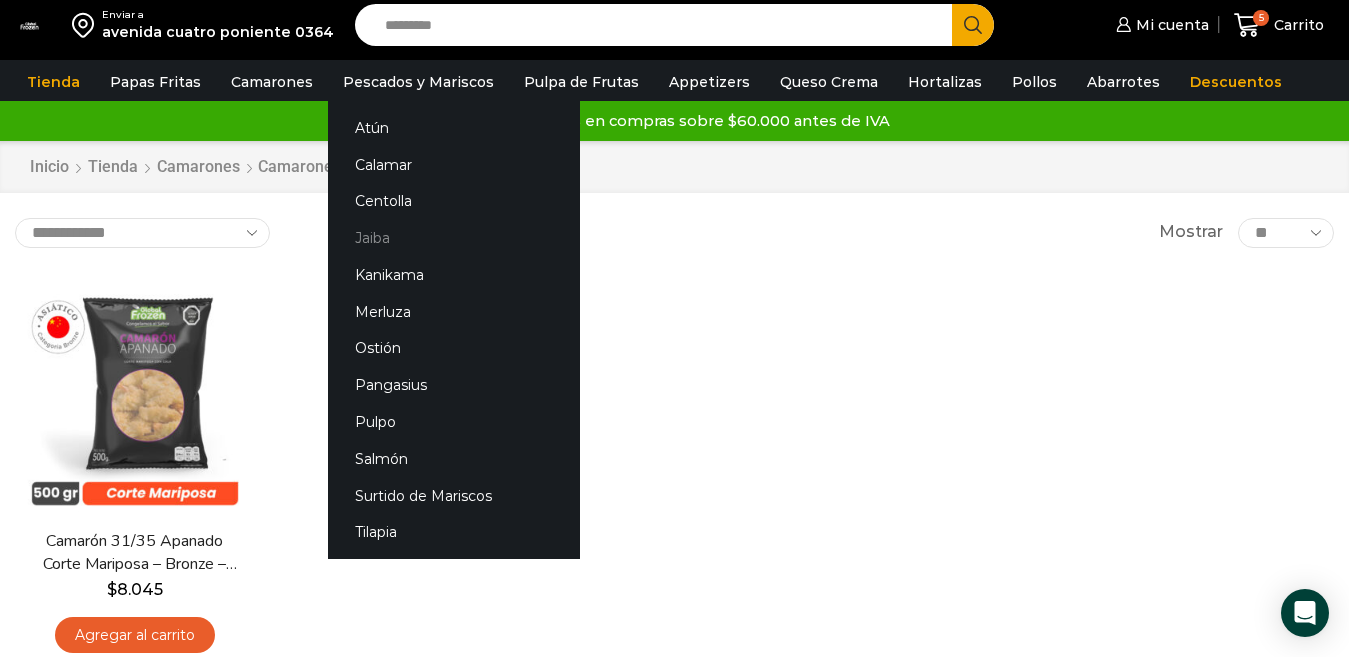 click on "Jaiba" at bounding box center [454, 238] 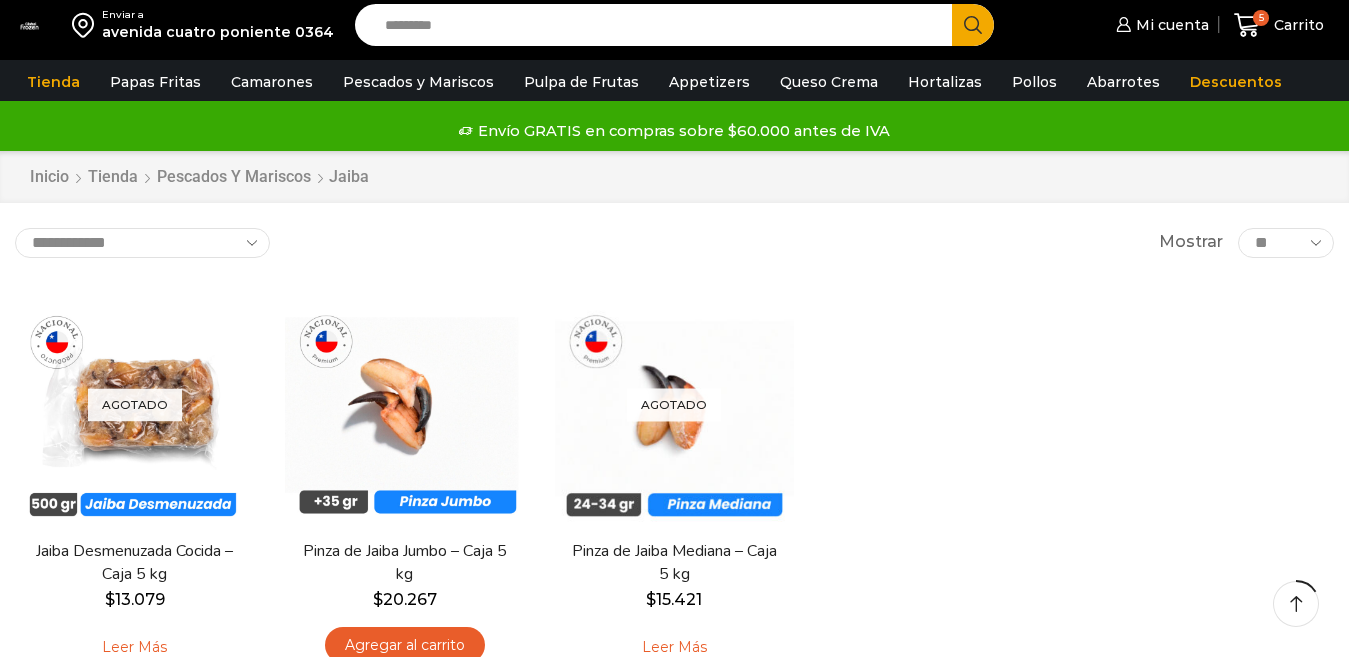 scroll, scrollTop: 100, scrollLeft: 0, axis: vertical 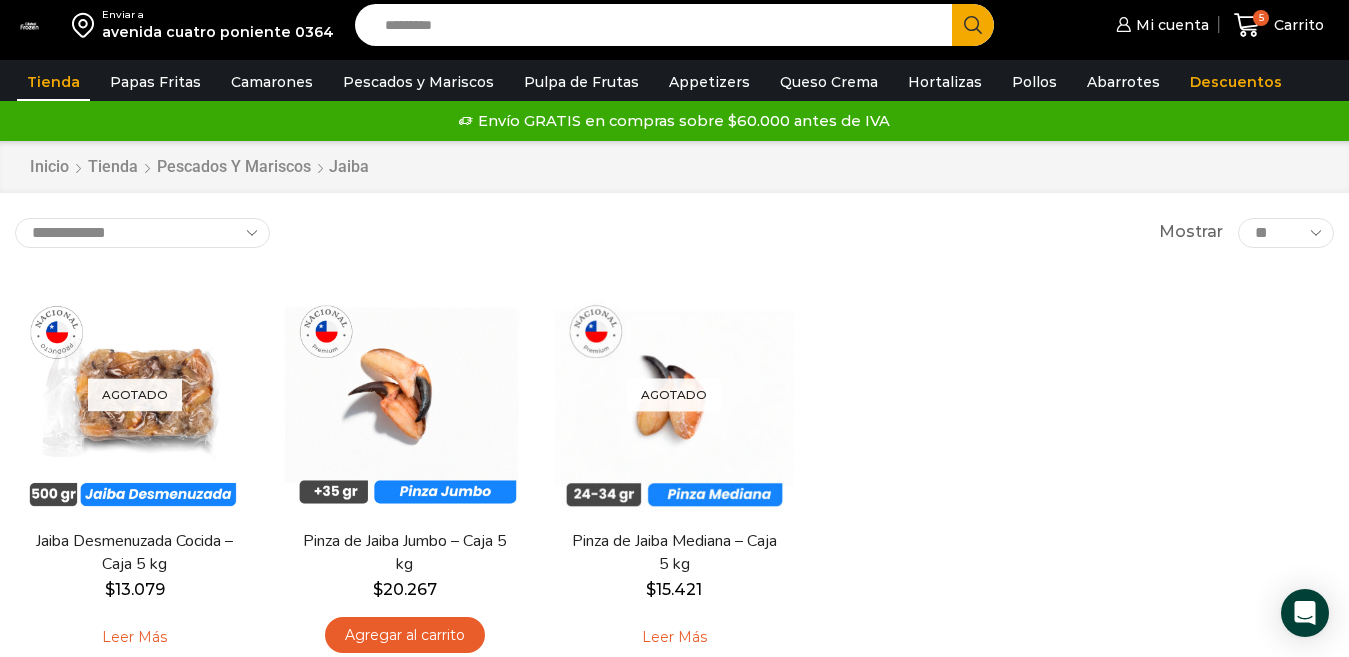 click on "Tienda" at bounding box center (53, 82) 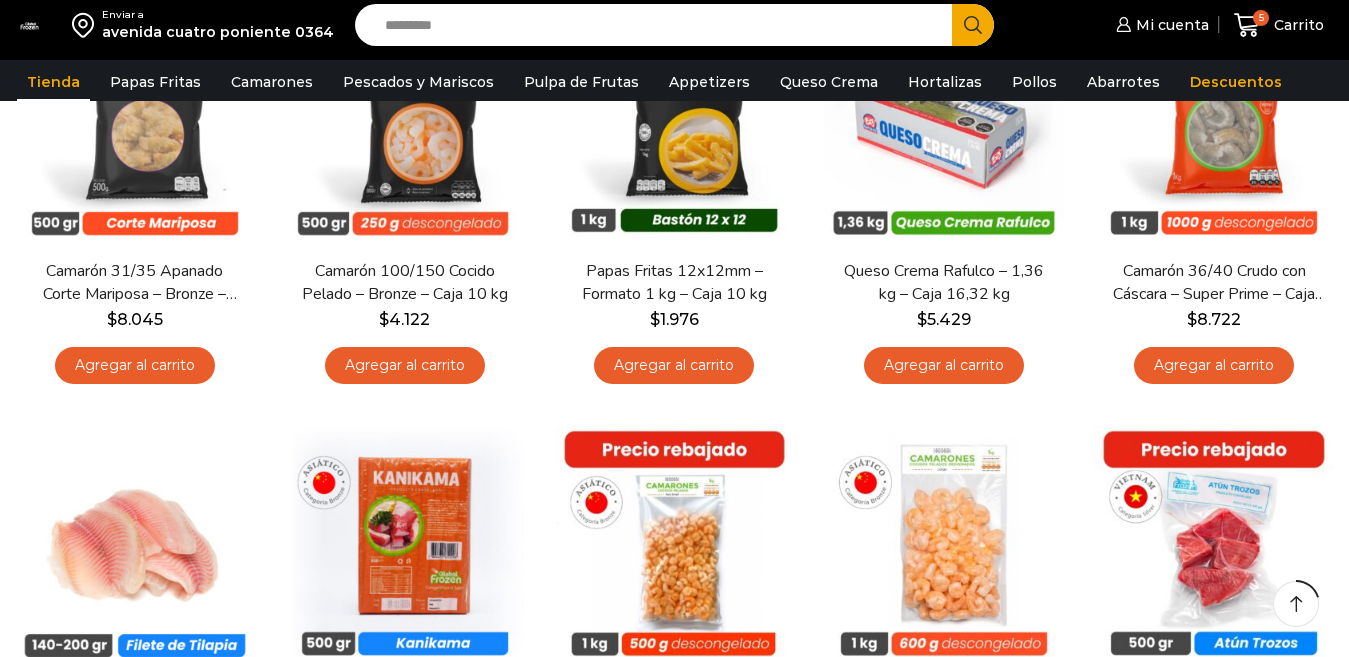 scroll, scrollTop: 400, scrollLeft: 0, axis: vertical 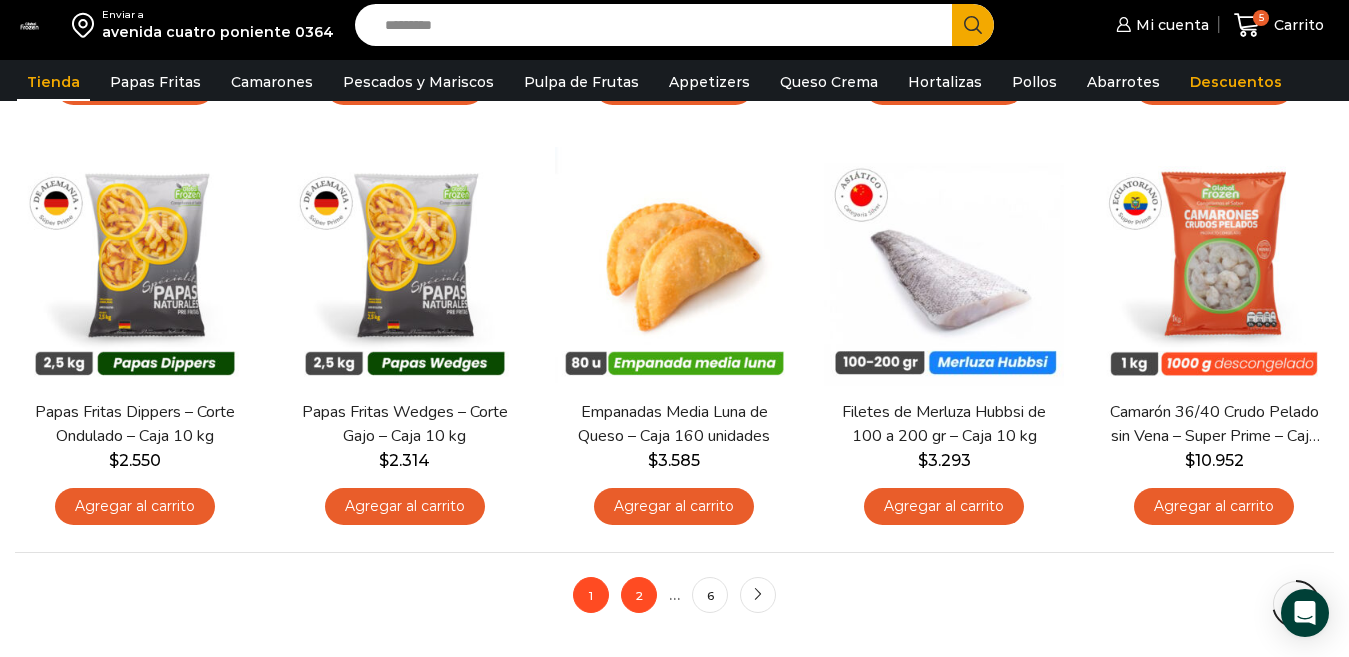 click on "2" at bounding box center (639, 595) 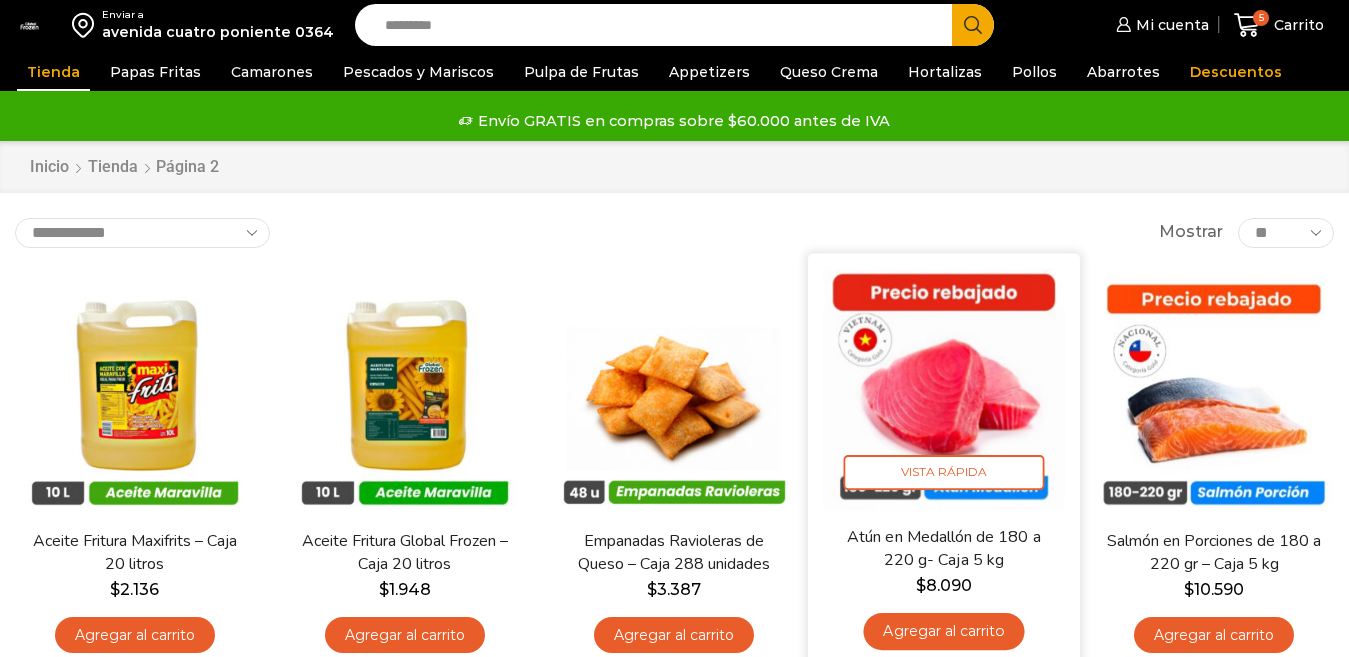 scroll, scrollTop: 400, scrollLeft: 0, axis: vertical 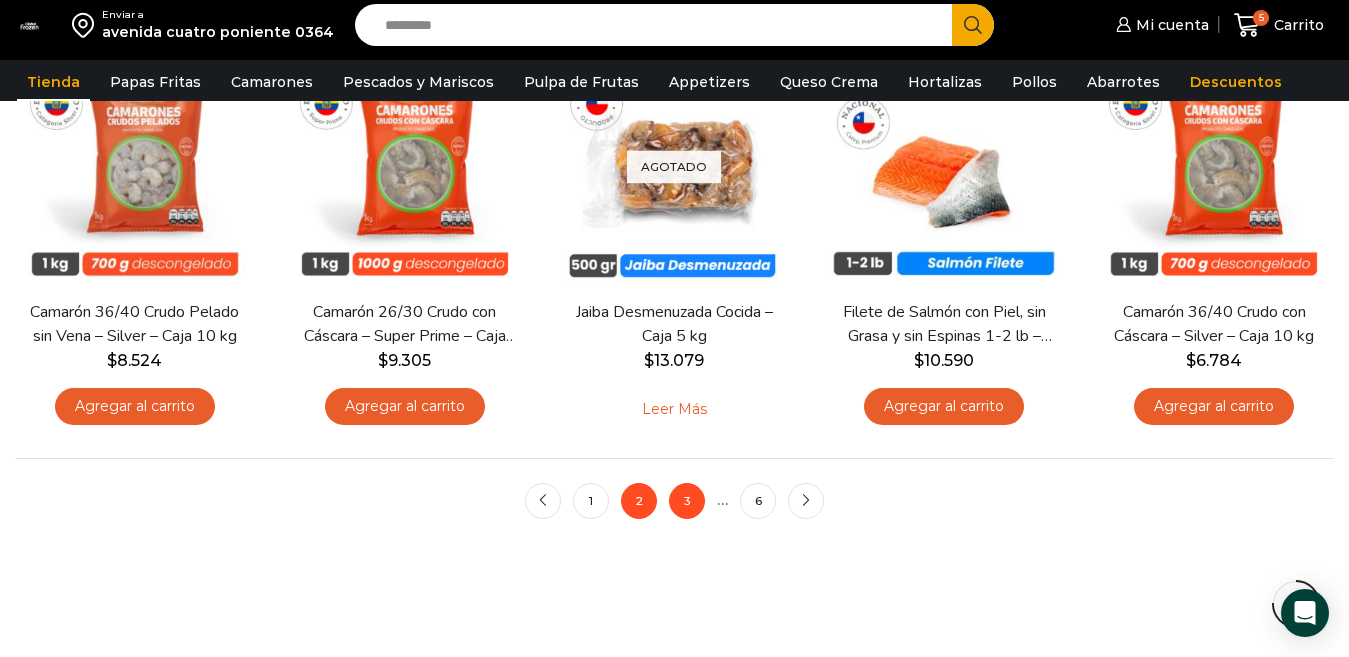 click on "3" at bounding box center [687, 501] 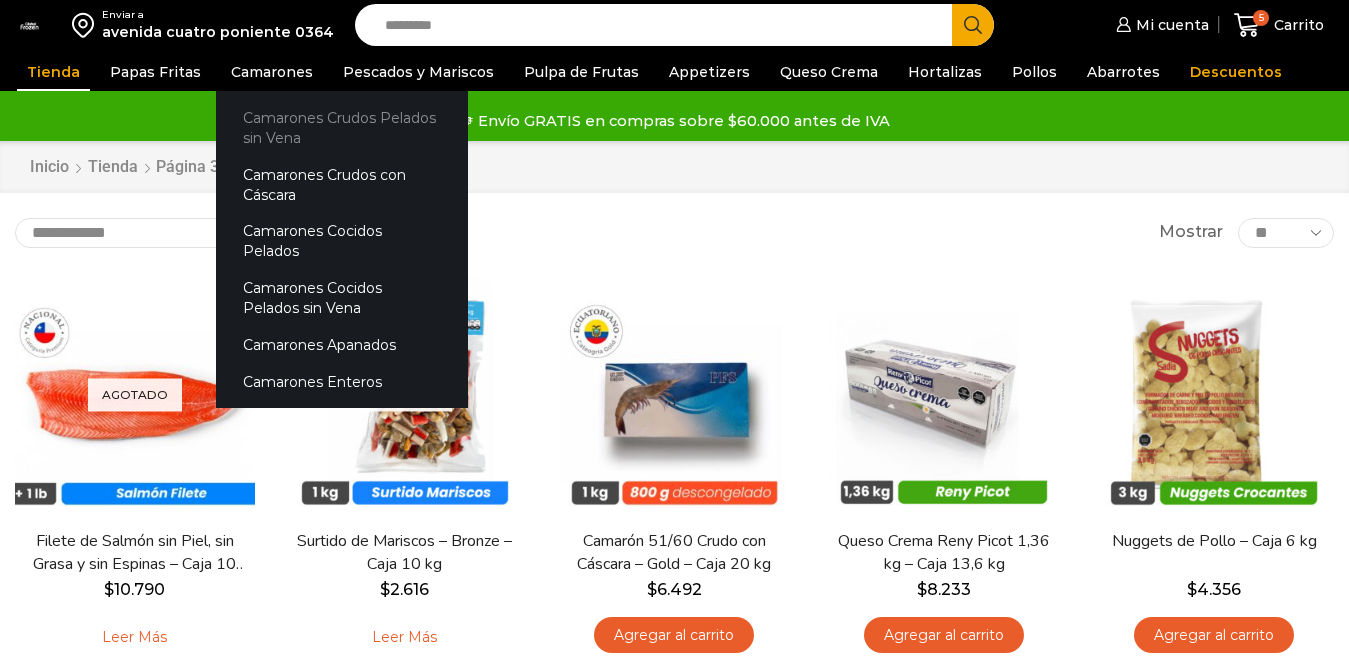 scroll, scrollTop: 0, scrollLeft: 0, axis: both 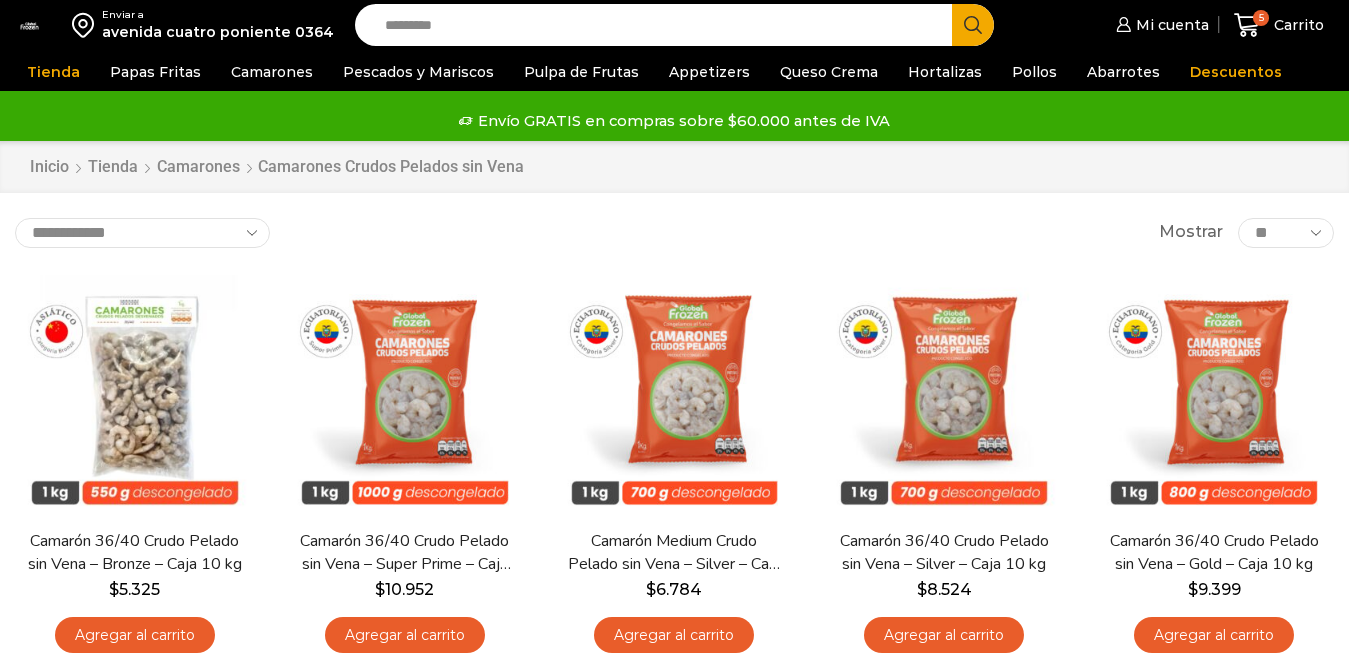 drag, startPoint x: 0, startPoint y: 0, endPoint x: 244, endPoint y: 243, distance: 344.36172 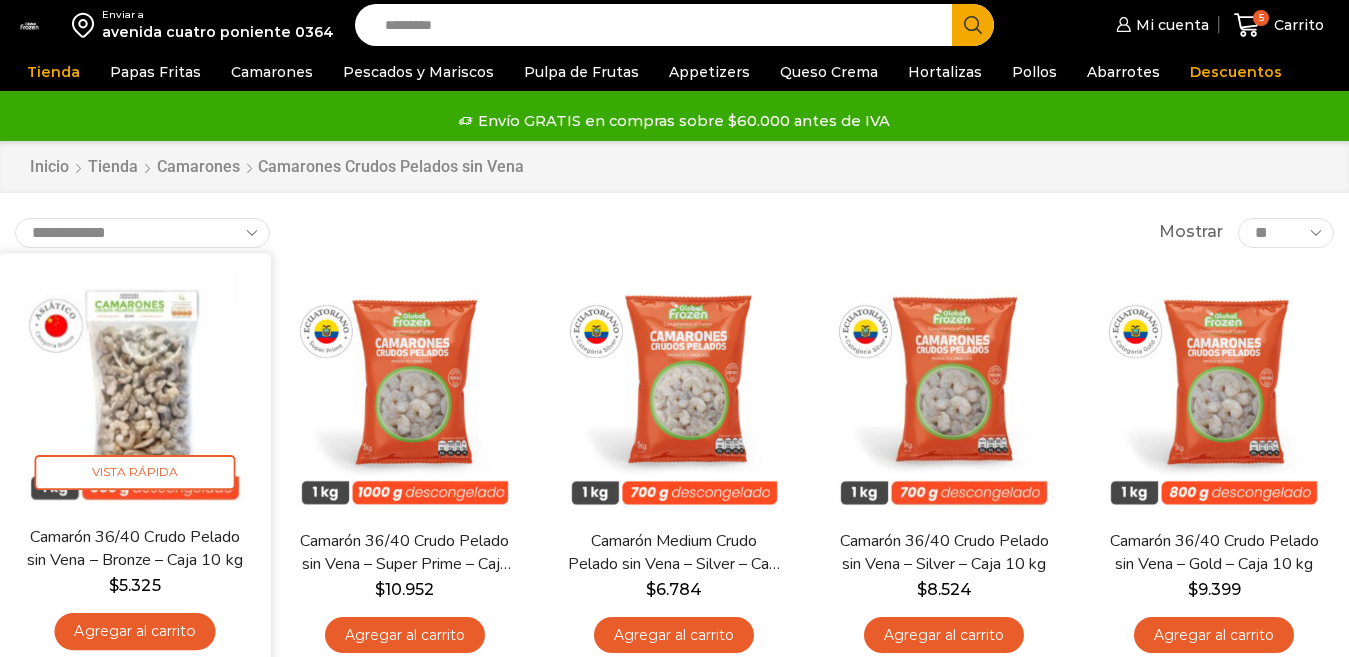 select on "*****" 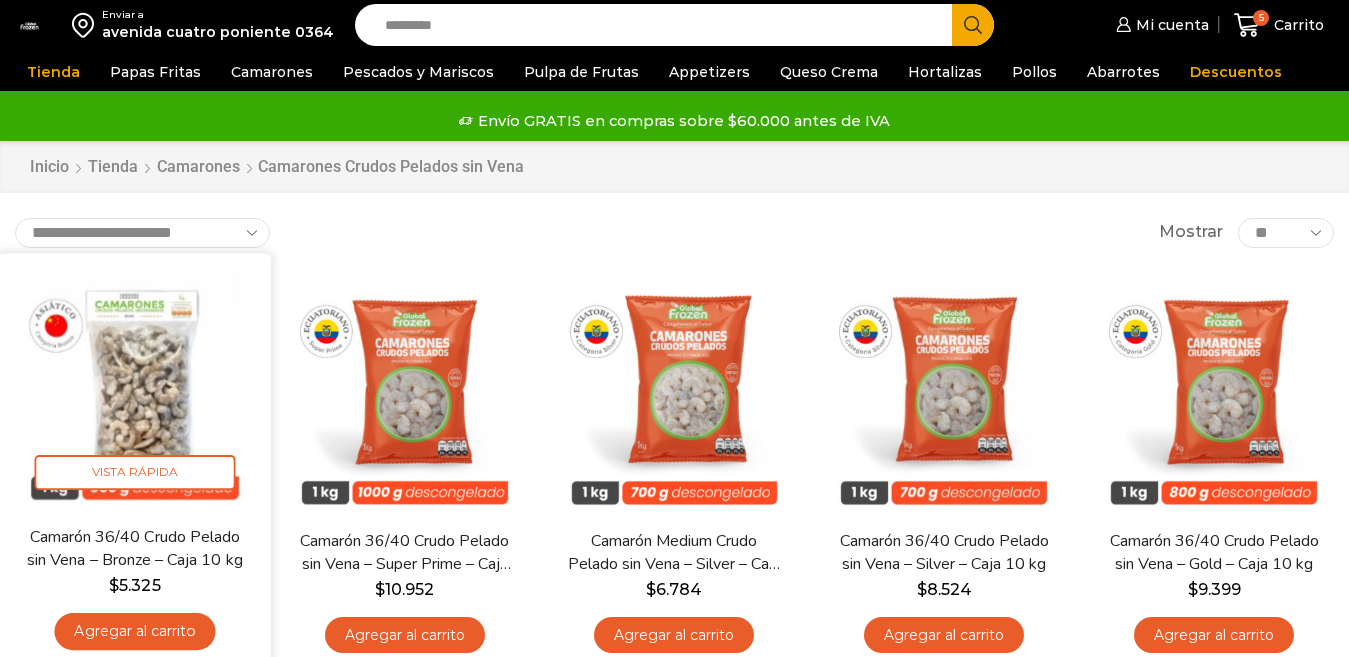 click on "**********" at bounding box center (142, 233) 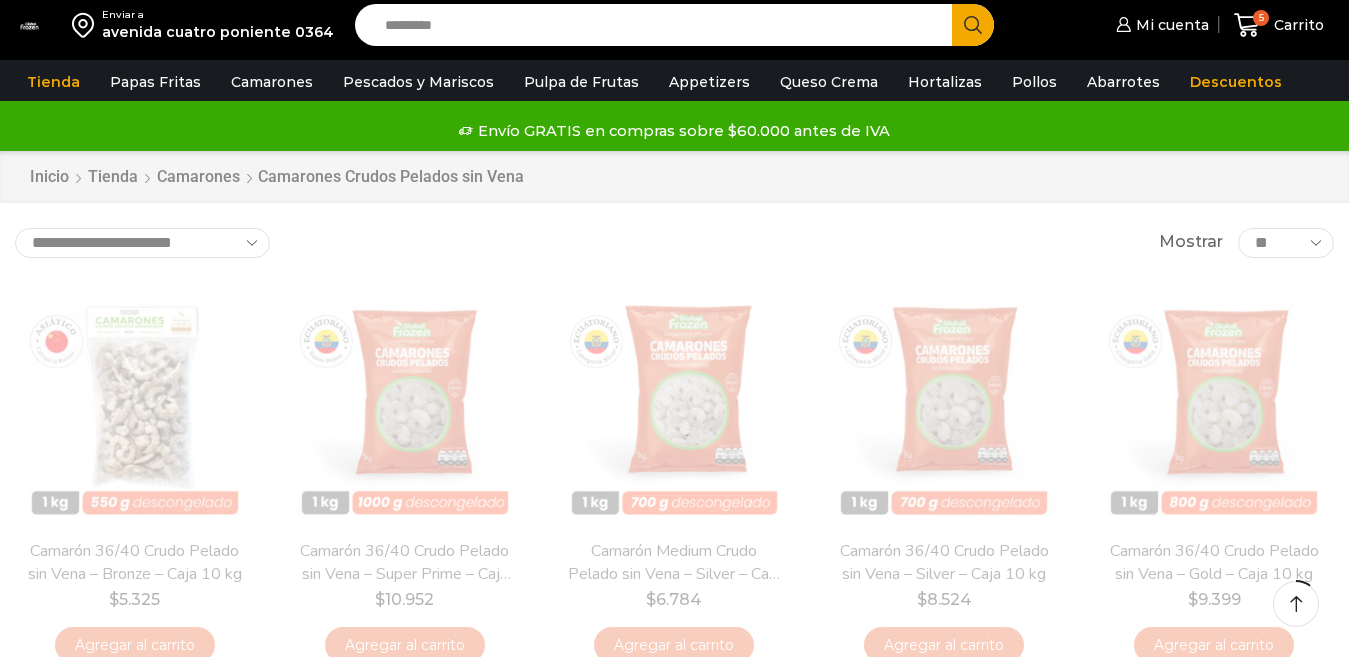 scroll, scrollTop: 119, scrollLeft: 0, axis: vertical 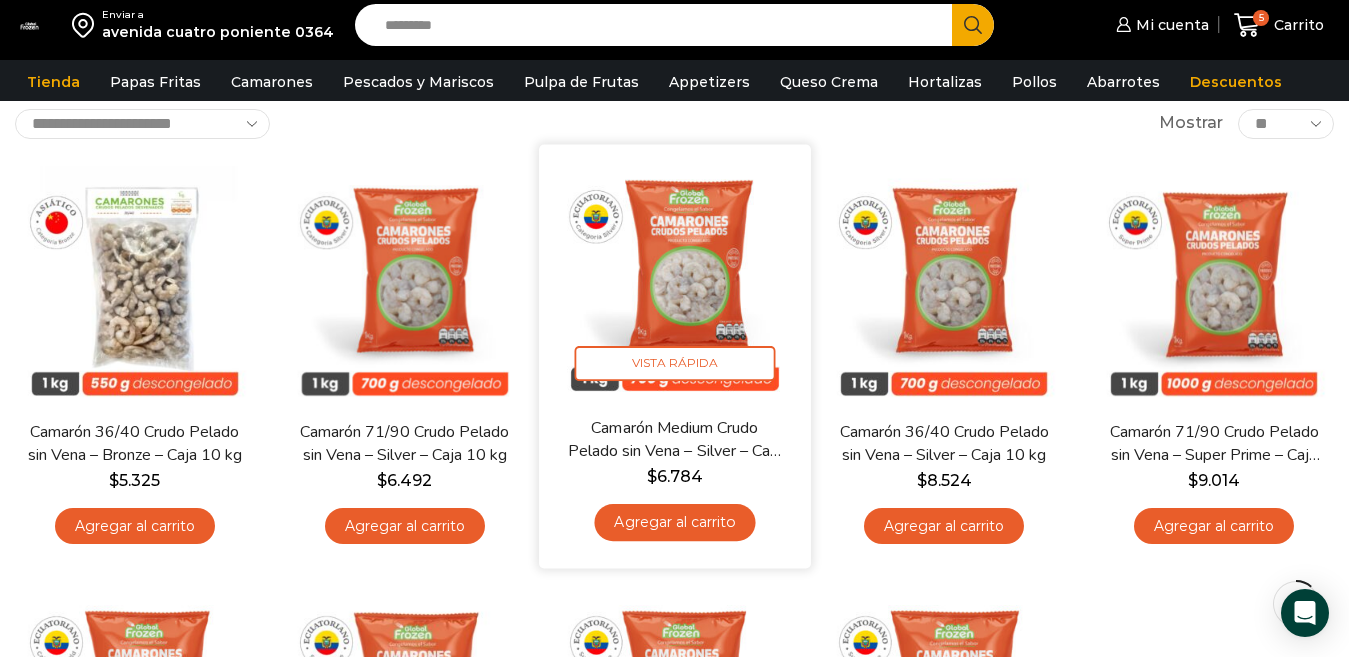 click on "$ 6.784" at bounding box center [674, 475] 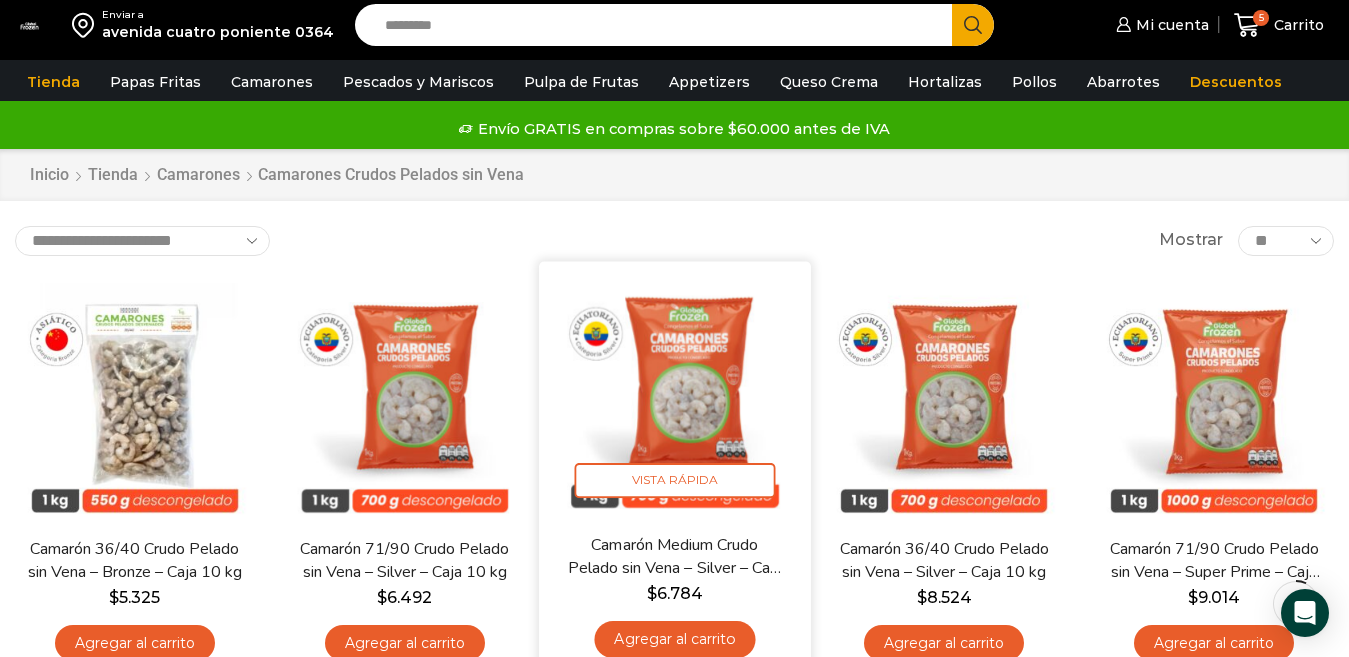 scroll, scrollTop: 0, scrollLeft: 0, axis: both 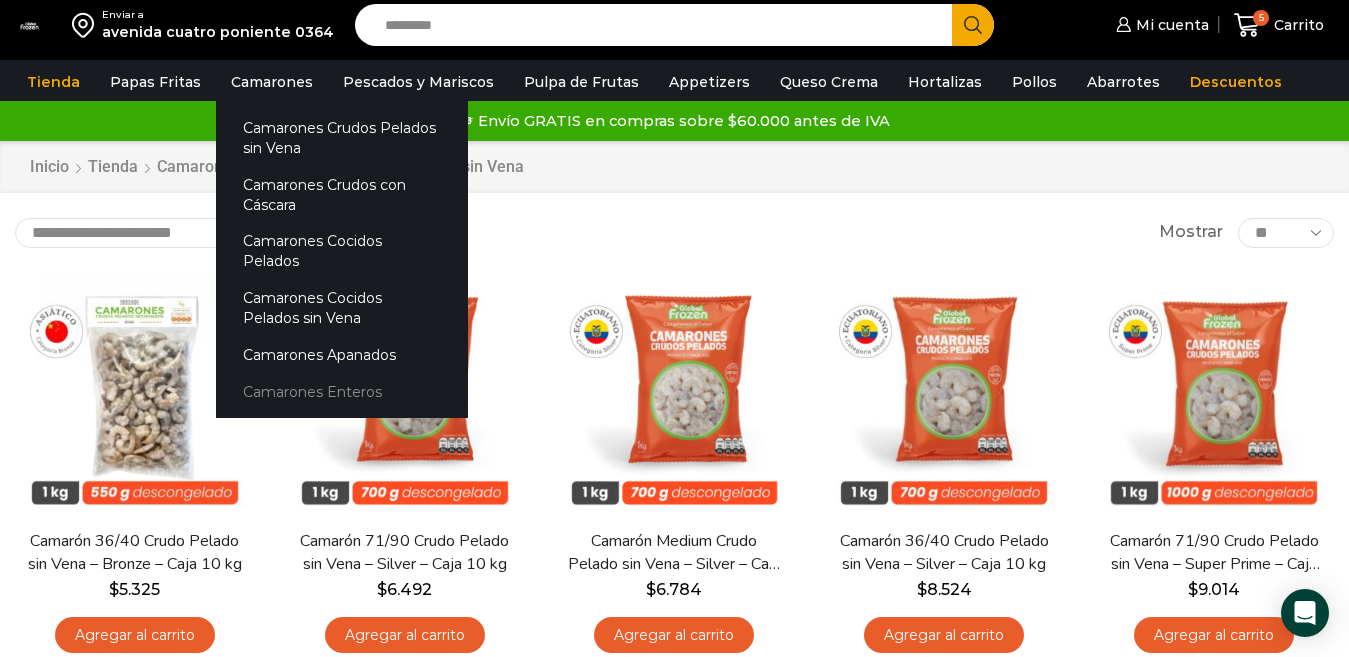 click on "Camarones Enteros" at bounding box center (342, 391) 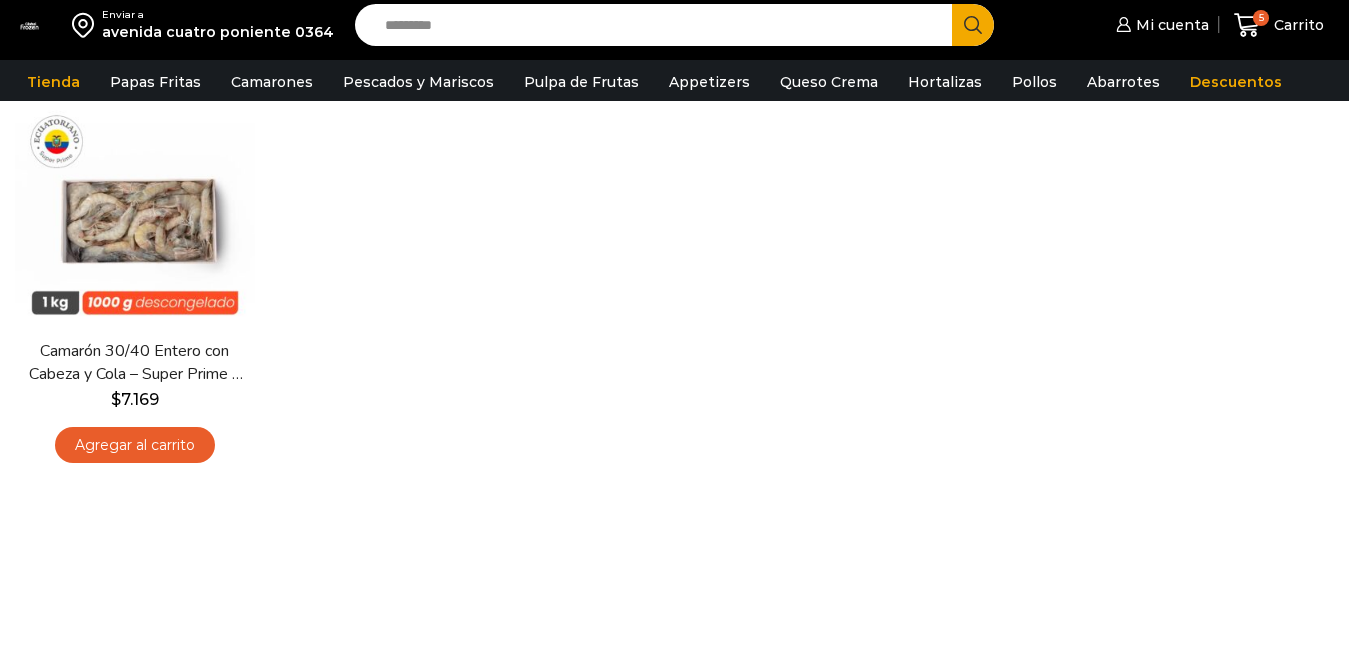 scroll, scrollTop: 0, scrollLeft: 0, axis: both 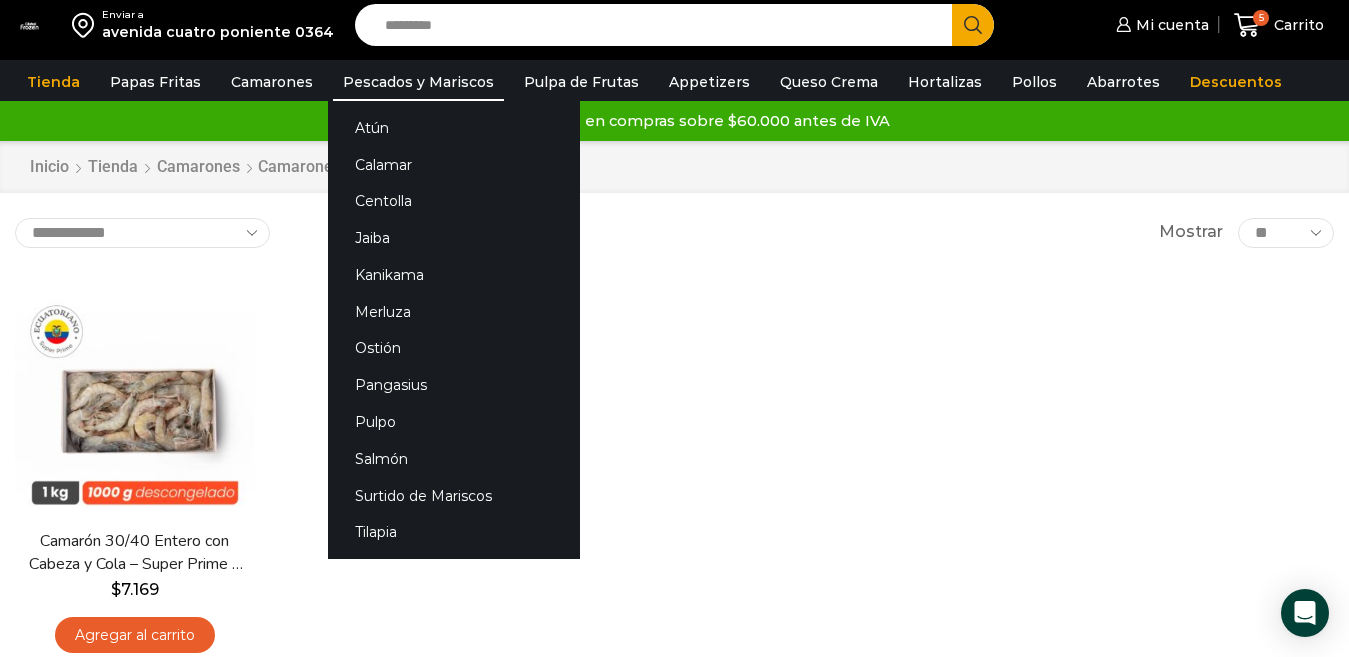 click on "Pescados y Mariscos" at bounding box center [418, 82] 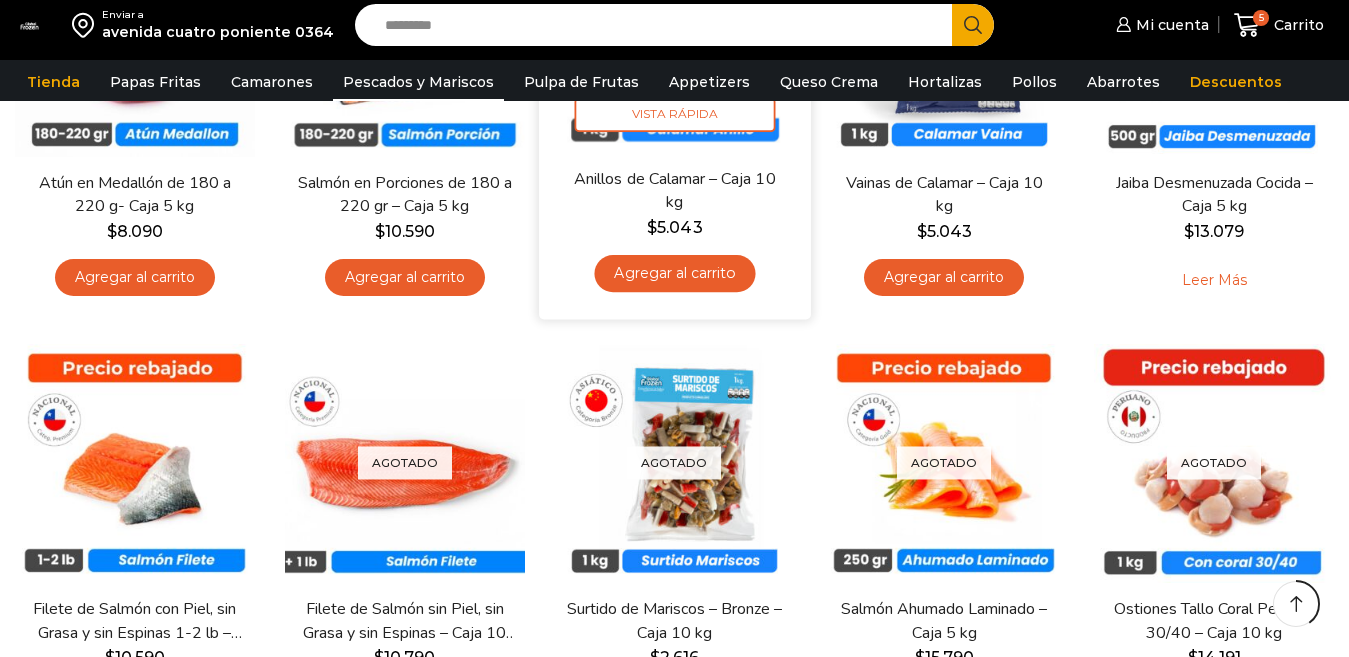 scroll, scrollTop: 800, scrollLeft: 0, axis: vertical 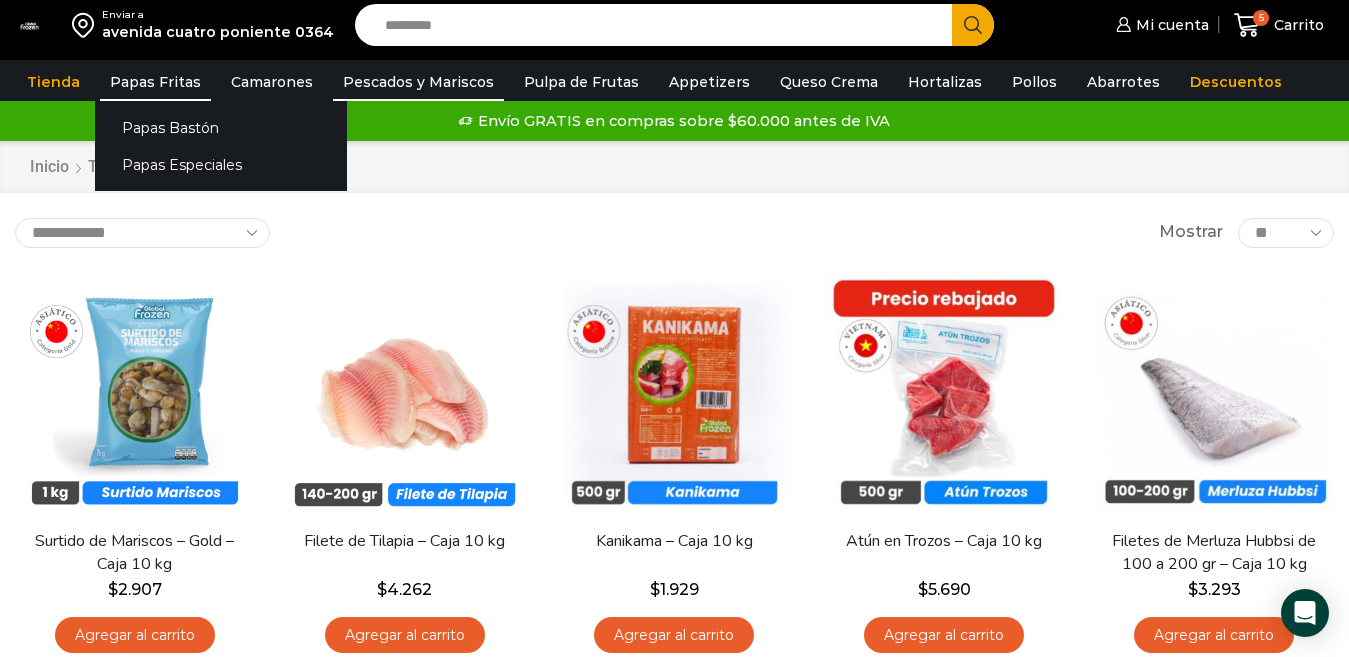 click on "Papas Fritas" at bounding box center [155, 82] 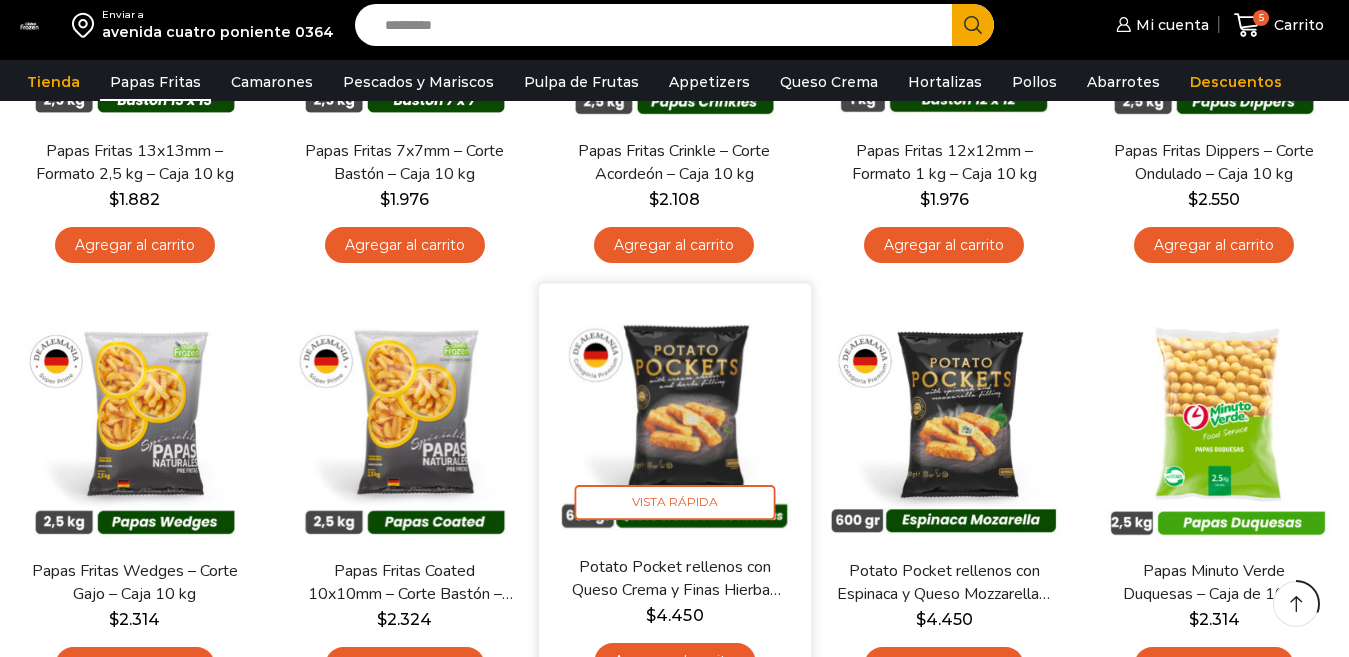 scroll, scrollTop: 600, scrollLeft: 0, axis: vertical 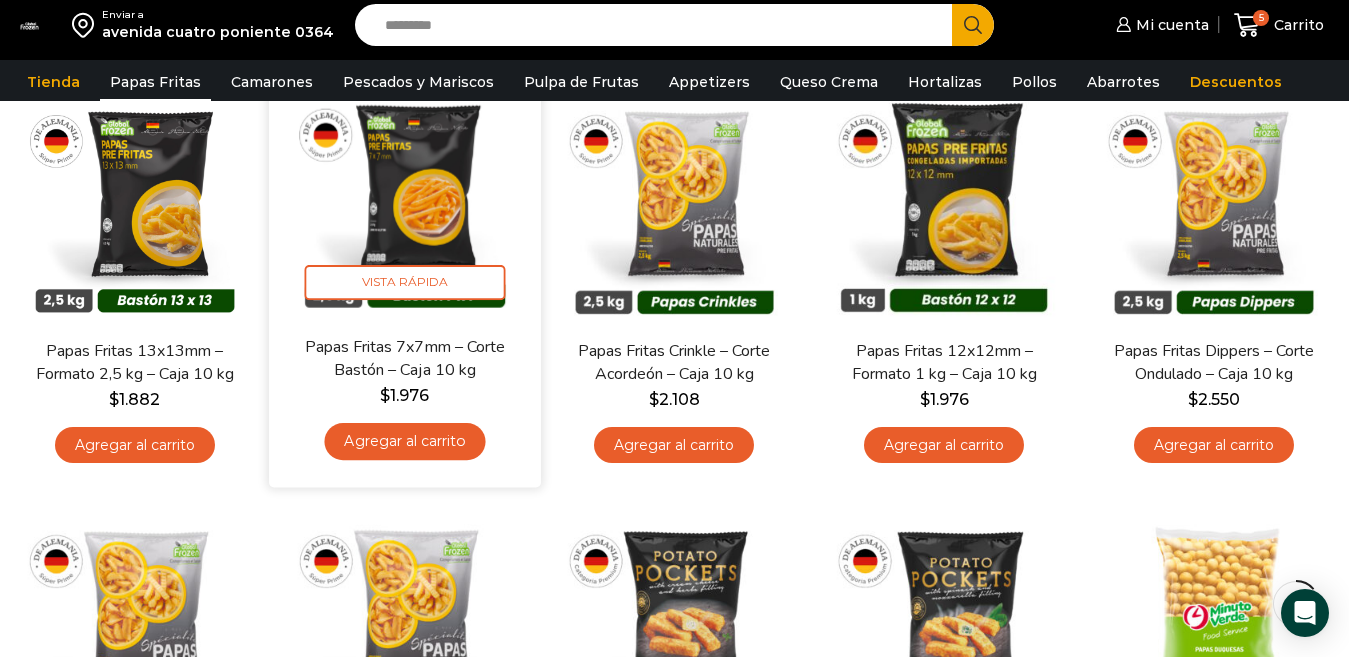 drag, startPoint x: 473, startPoint y: 482, endPoint x: 411, endPoint y: 445, distance: 72.20111 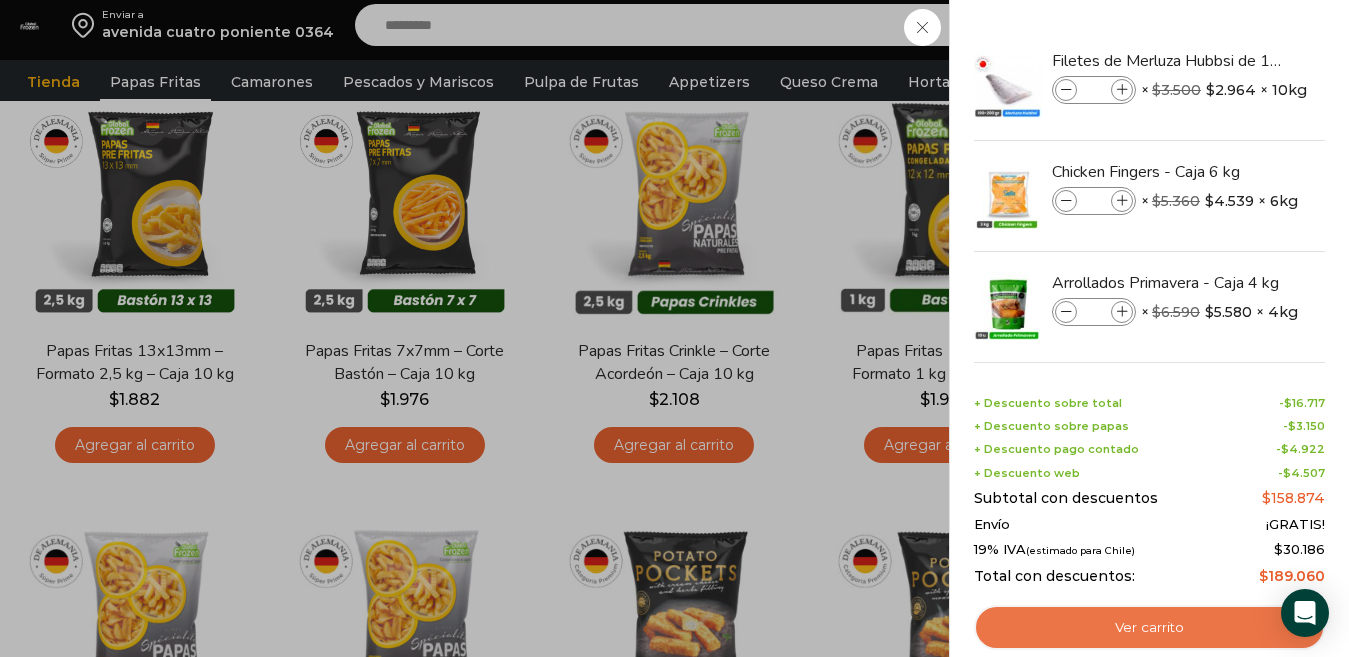 click on "Ver carrito" at bounding box center (1149, 628) 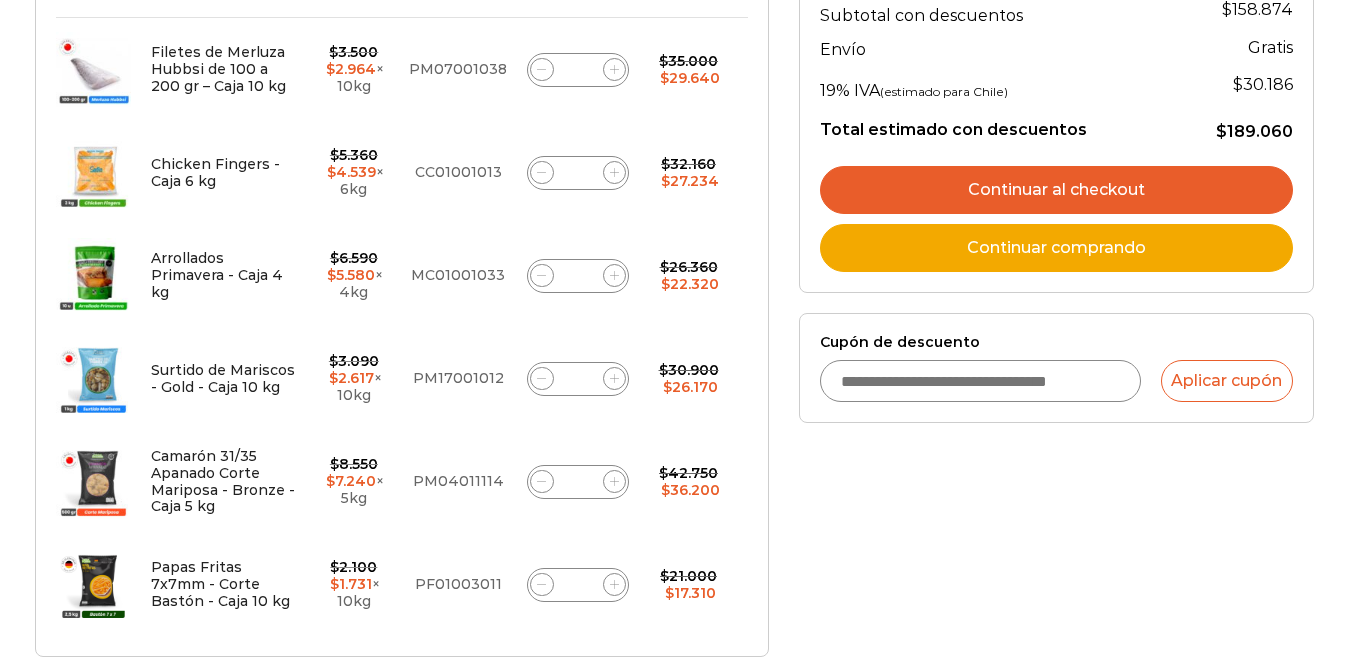 scroll, scrollTop: 700, scrollLeft: 0, axis: vertical 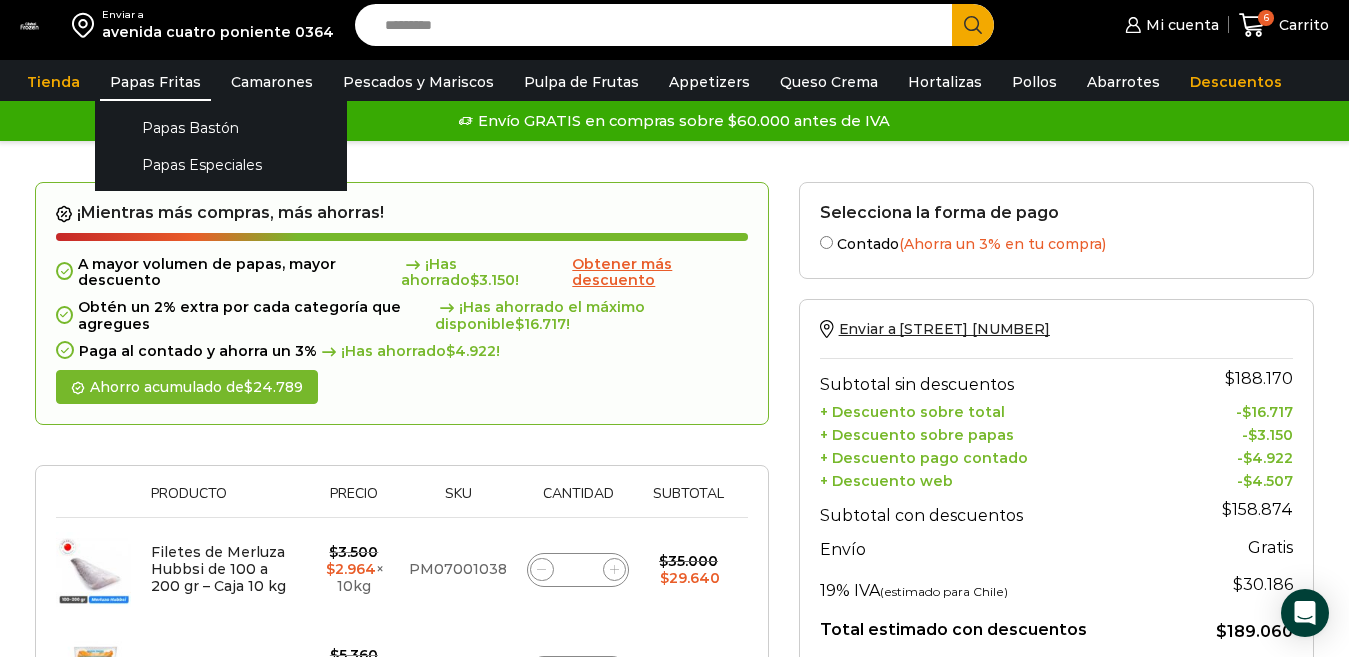 click on "Papas Fritas" at bounding box center (155, 82) 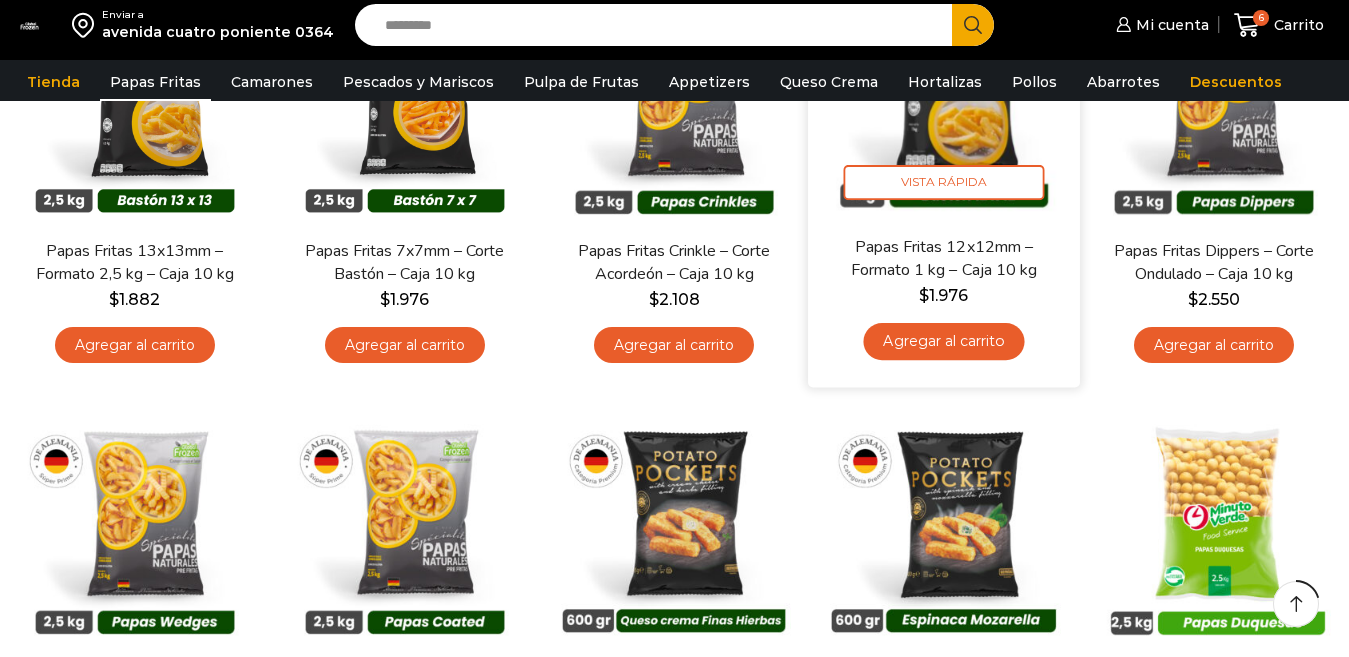 scroll, scrollTop: 300, scrollLeft: 0, axis: vertical 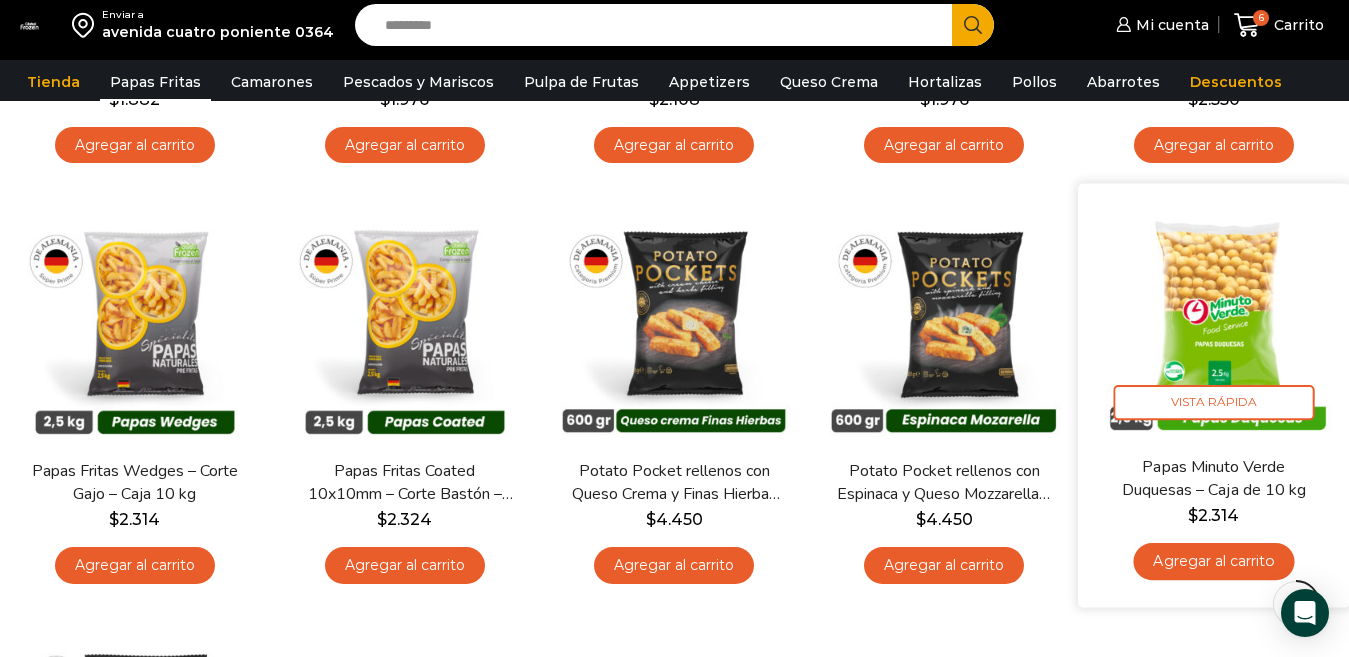 click on "Agregar al carrito" at bounding box center [1214, 561] 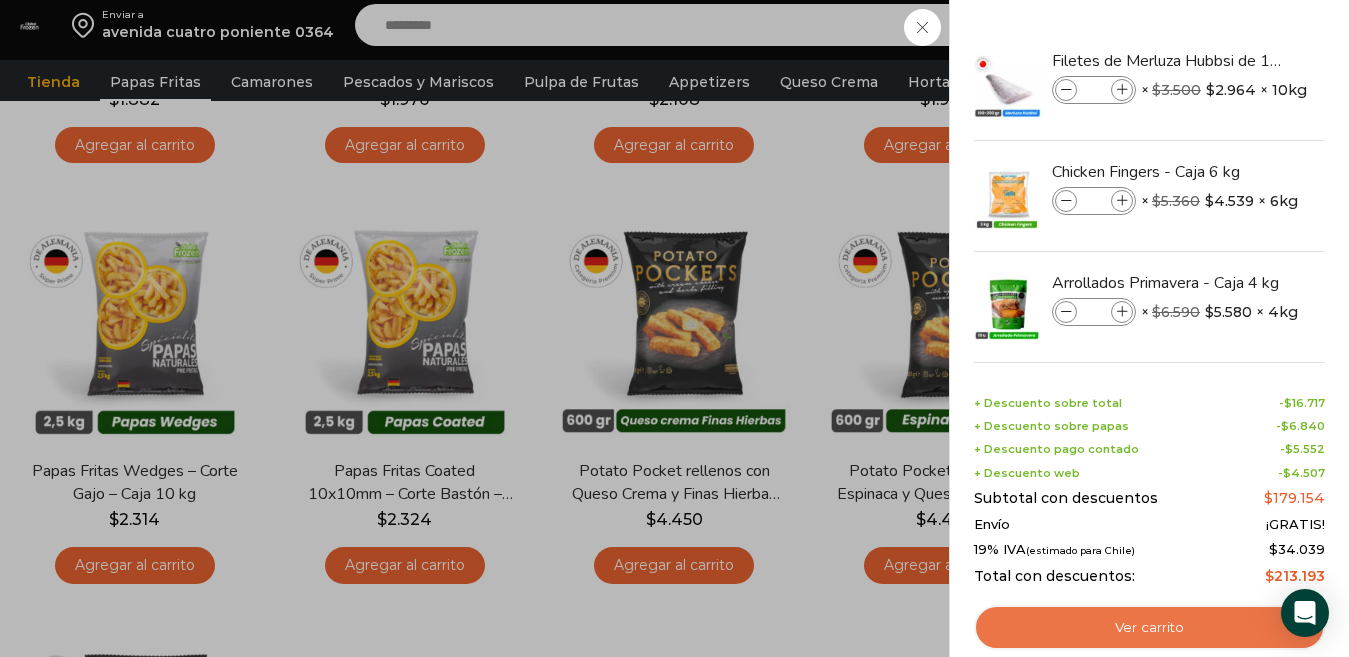 click on "Ver carrito" at bounding box center (1149, 628) 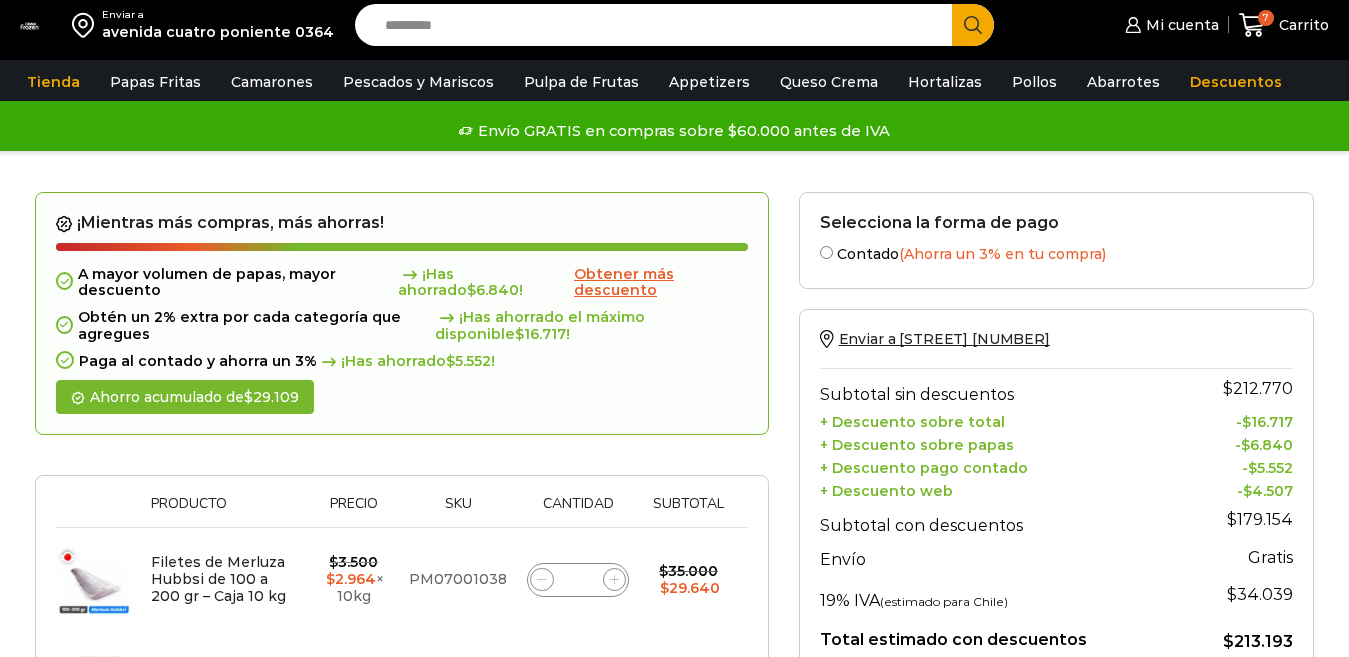 scroll, scrollTop: 400, scrollLeft: 0, axis: vertical 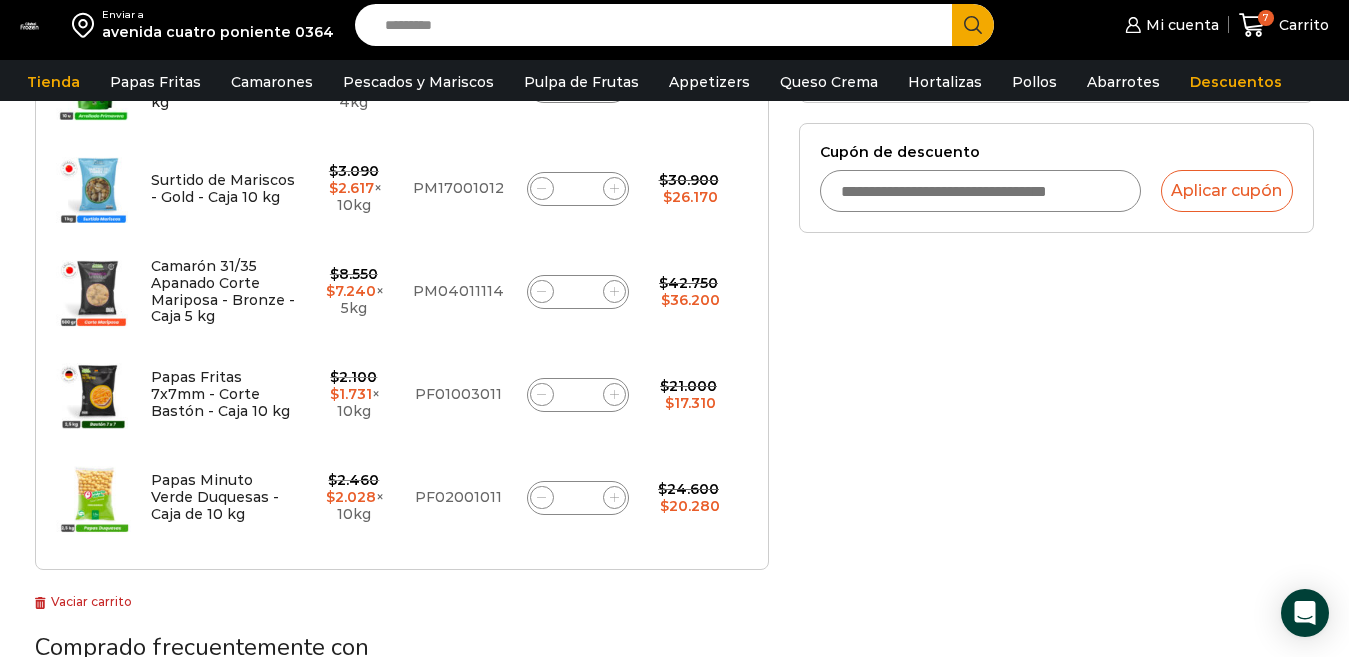 click 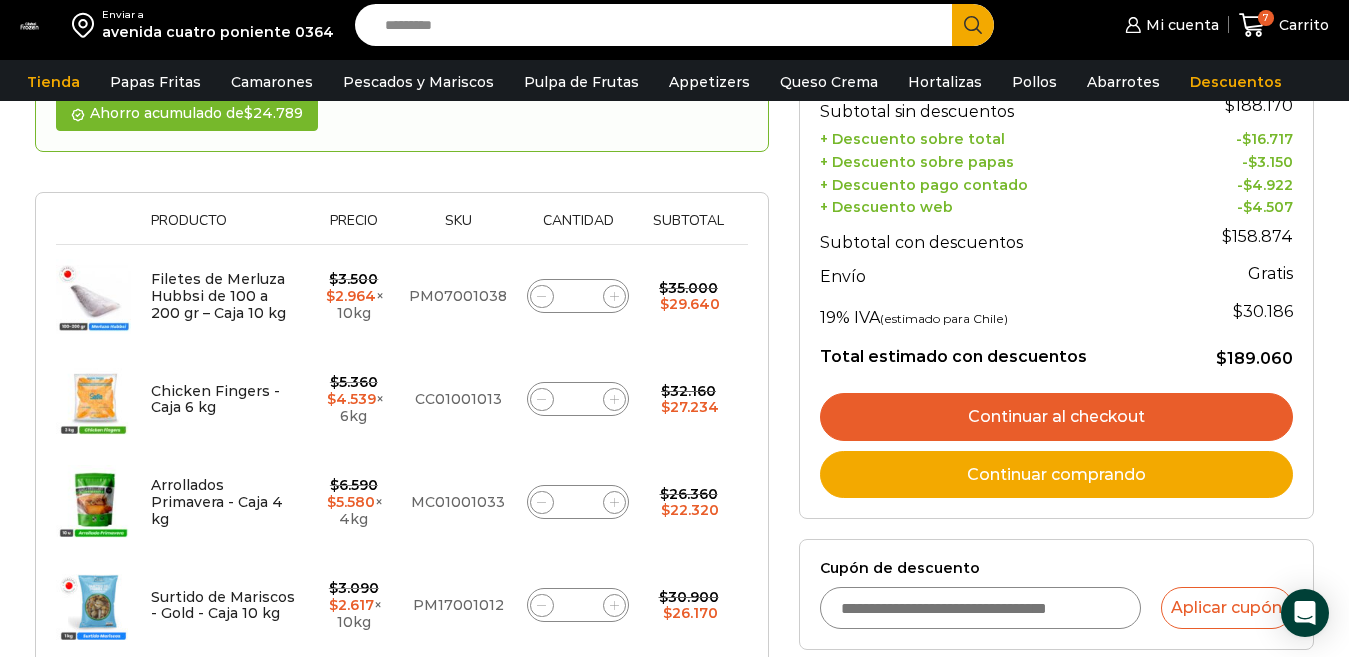 scroll, scrollTop: 391, scrollLeft: 0, axis: vertical 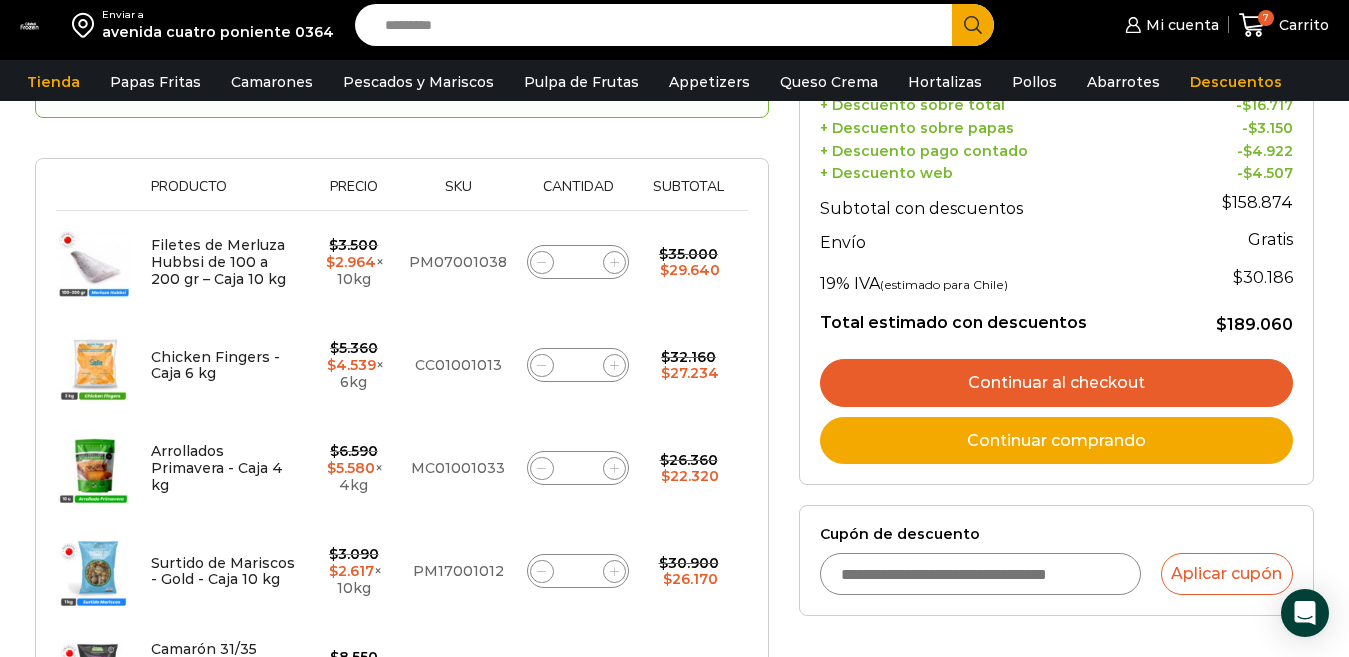 click 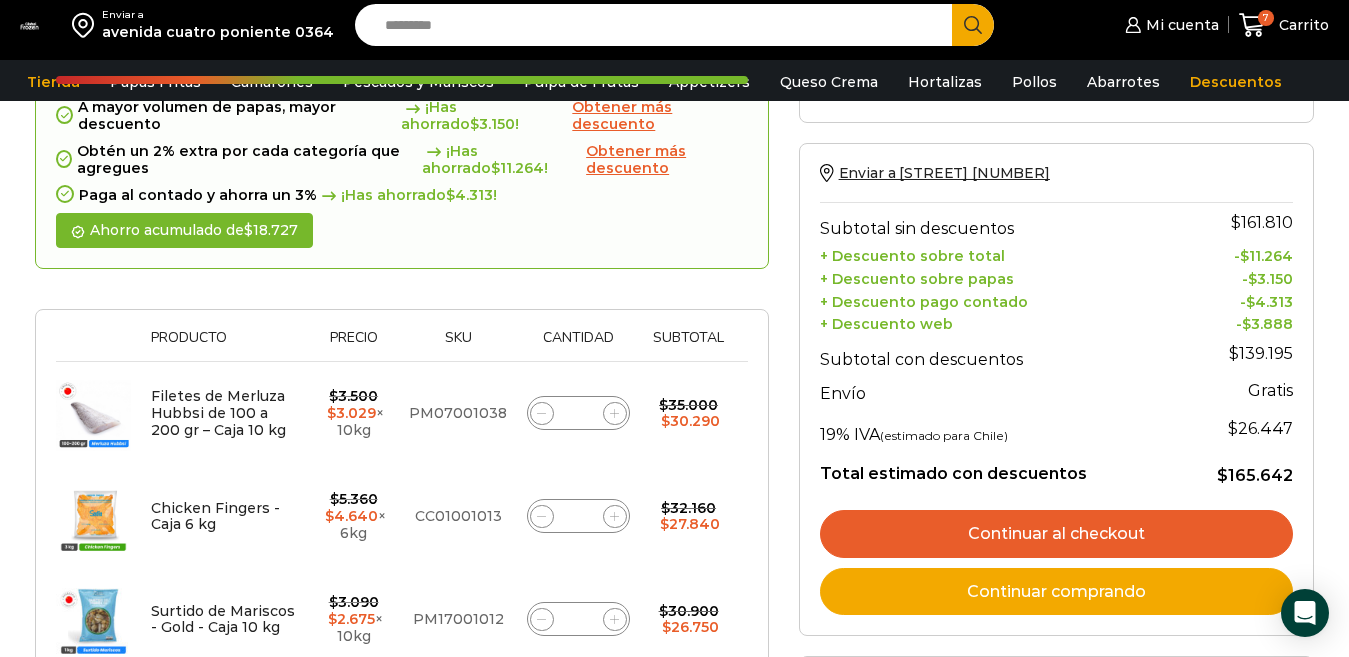 scroll, scrollTop: 700, scrollLeft: 0, axis: vertical 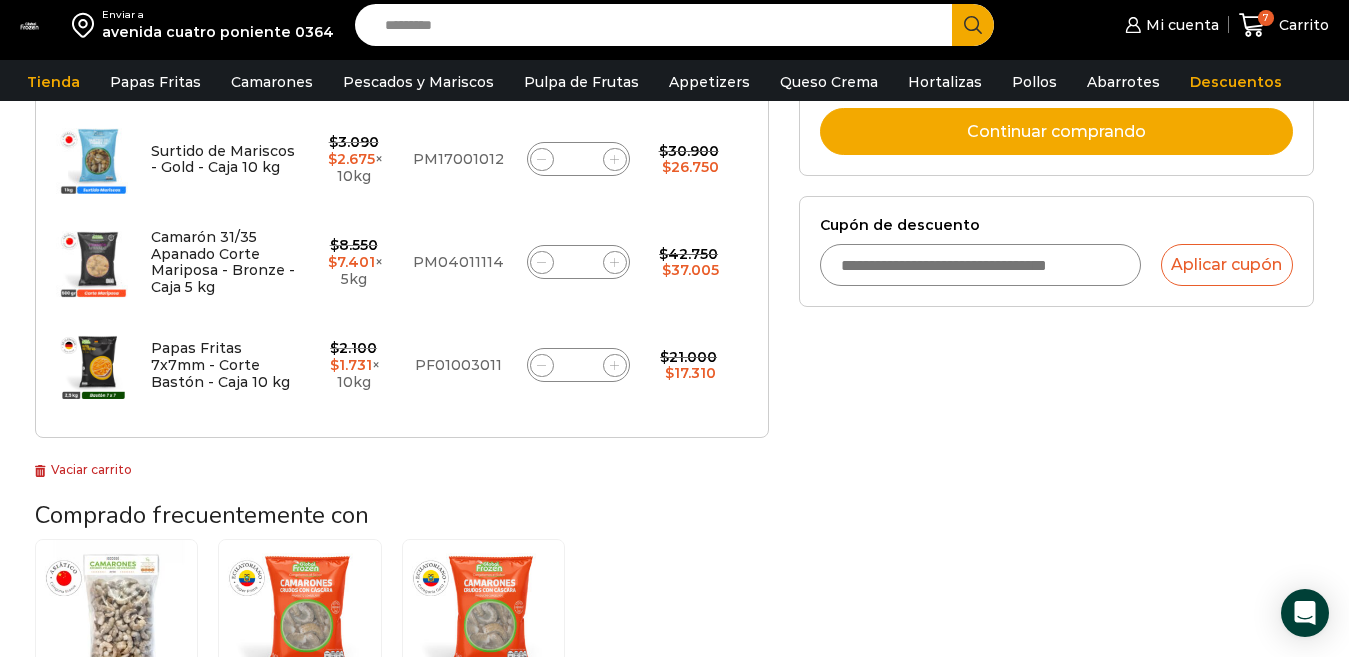 click 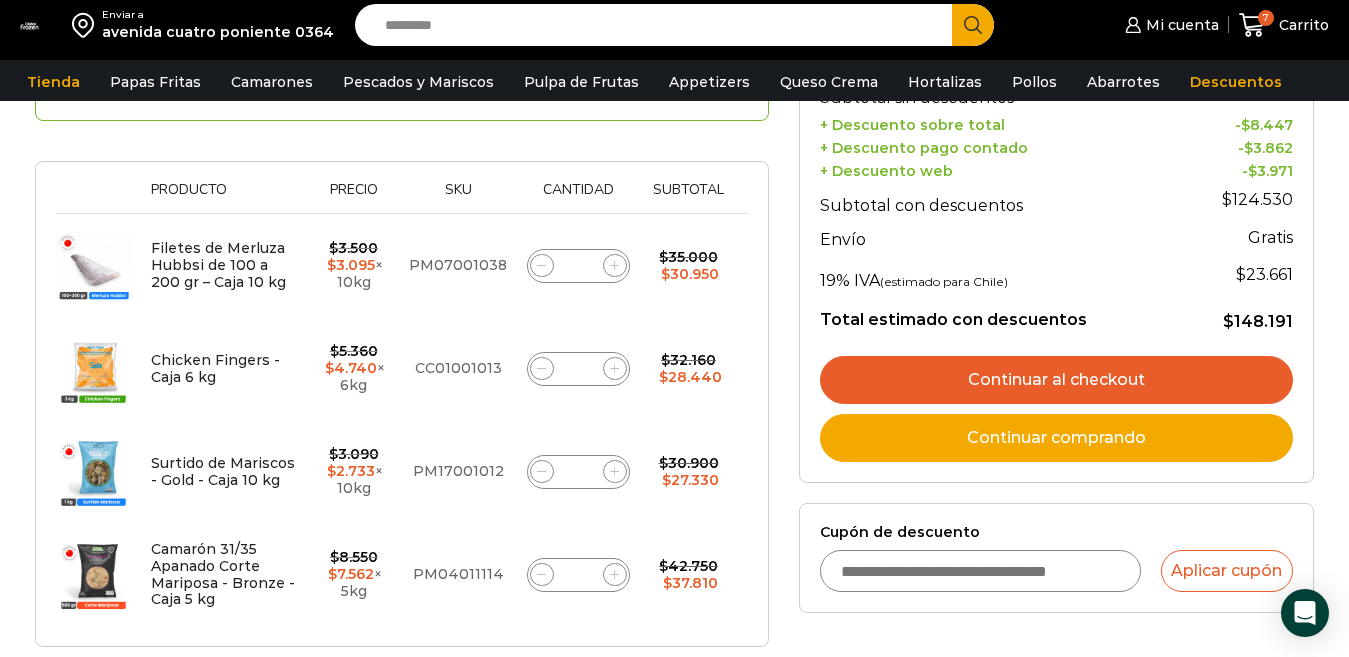 scroll, scrollTop: 491, scrollLeft: 0, axis: vertical 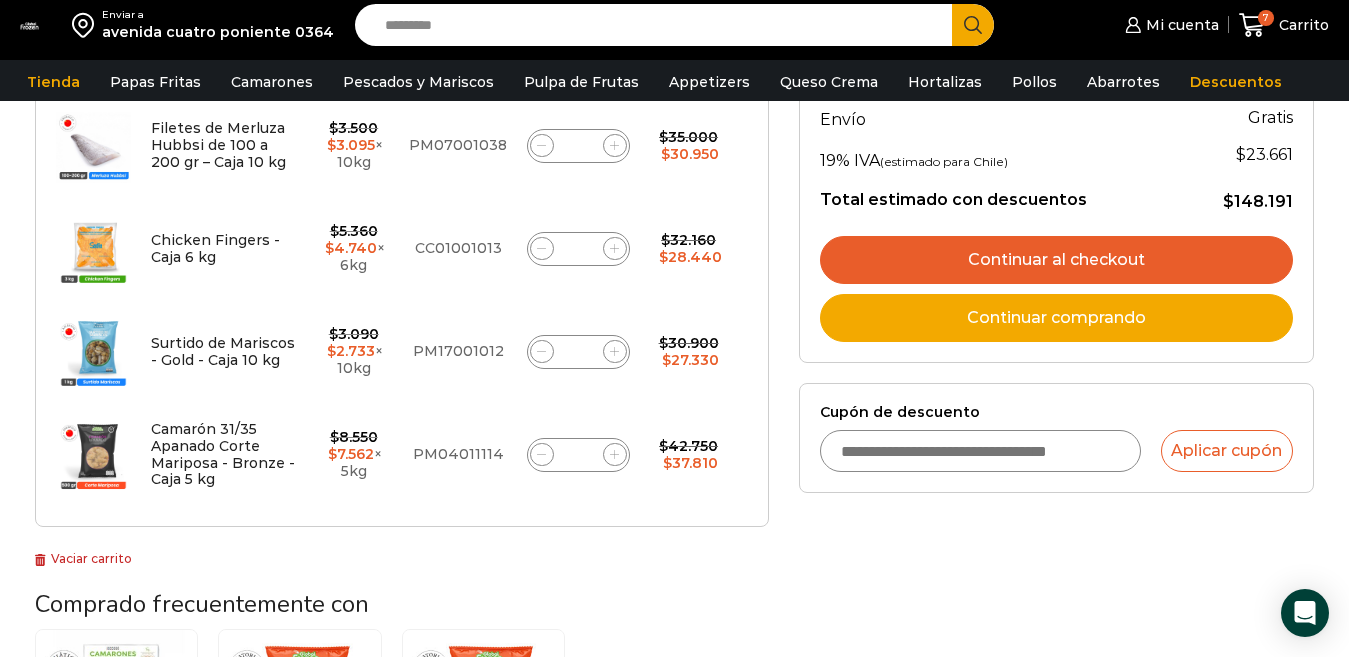 click 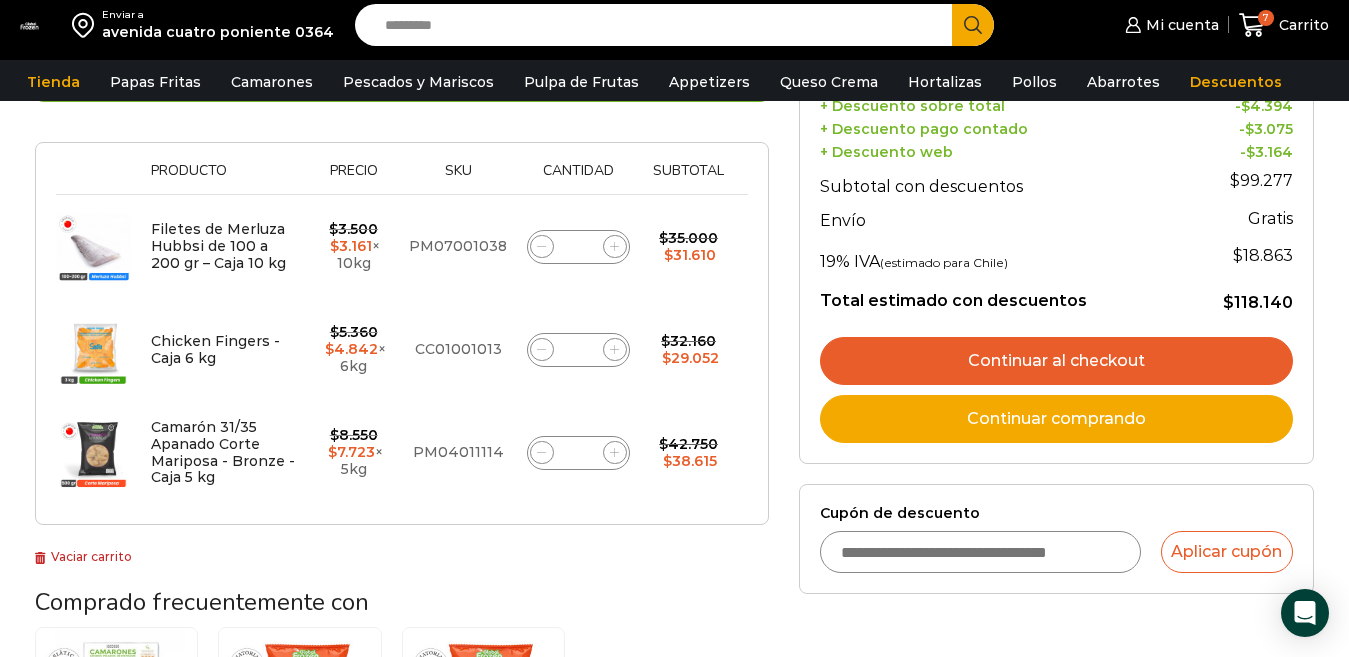 scroll, scrollTop: 391, scrollLeft: 0, axis: vertical 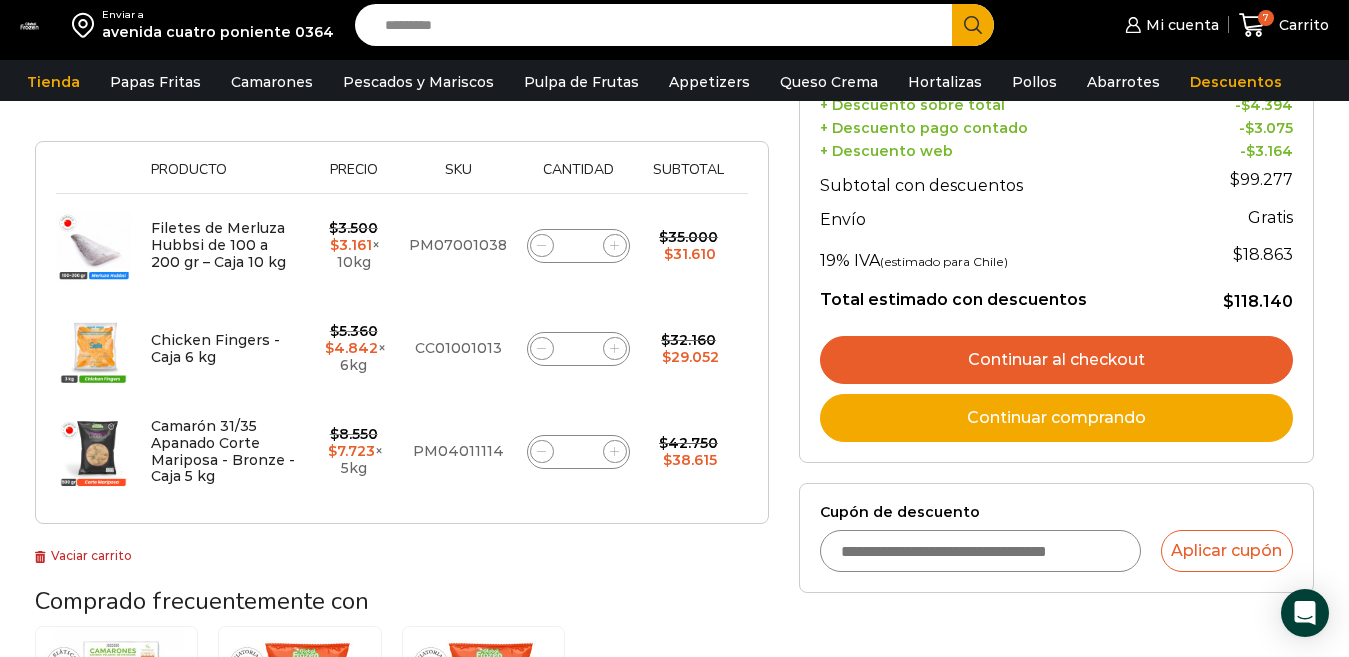 click 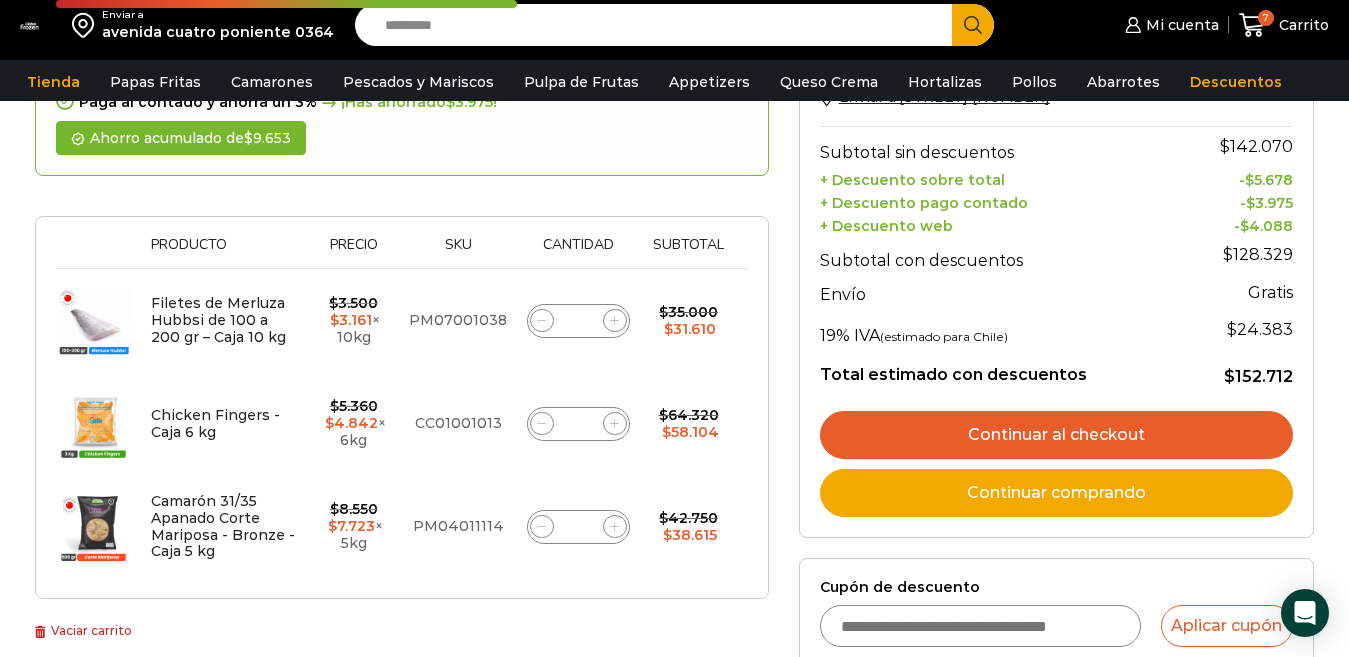 scroll, scrollTop: 391, scrollLeft: 0, axis: vertical 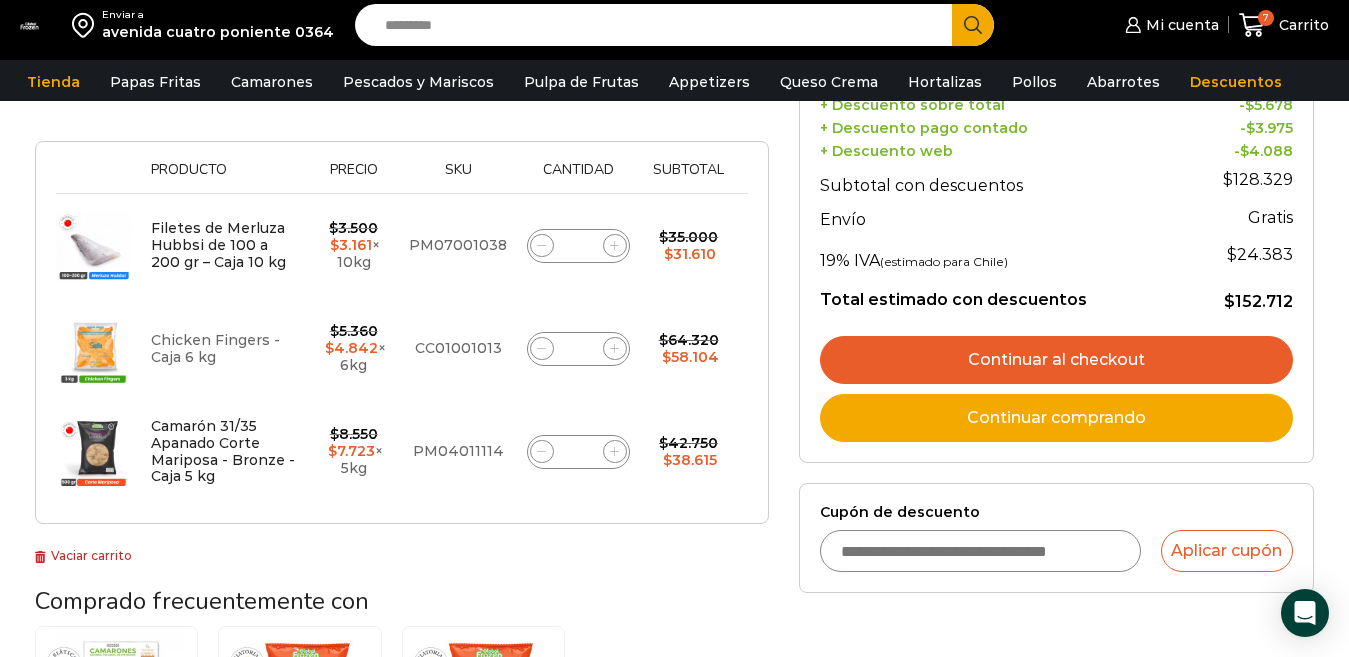 click on "Chicken Fingers - Caja 6 kg" 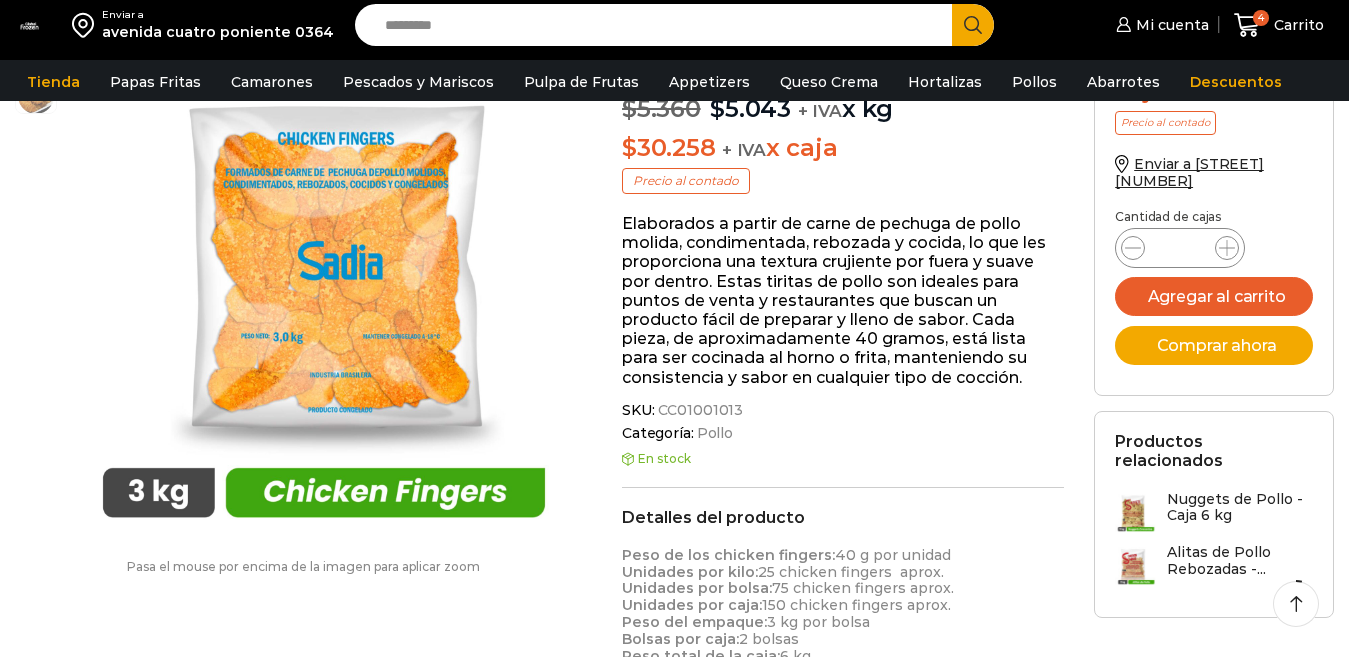 scroll, scrollTop: 100, scrollLeft: 0, axis: vertical 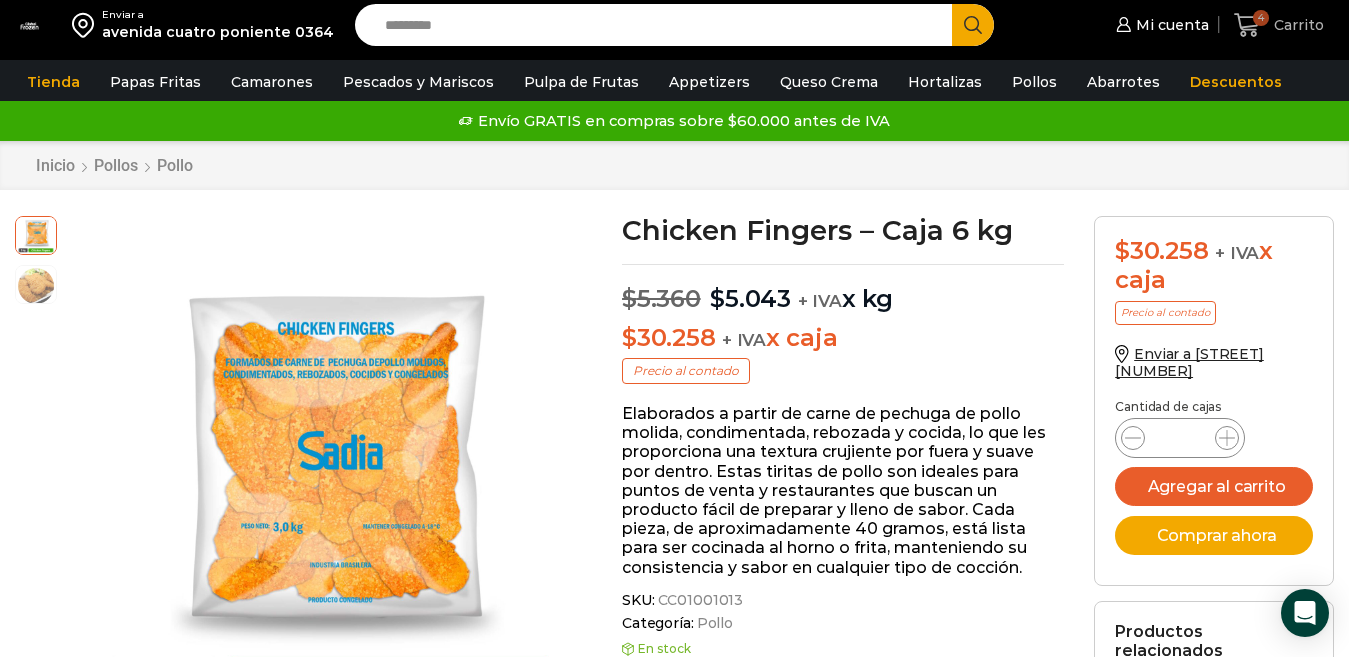 click 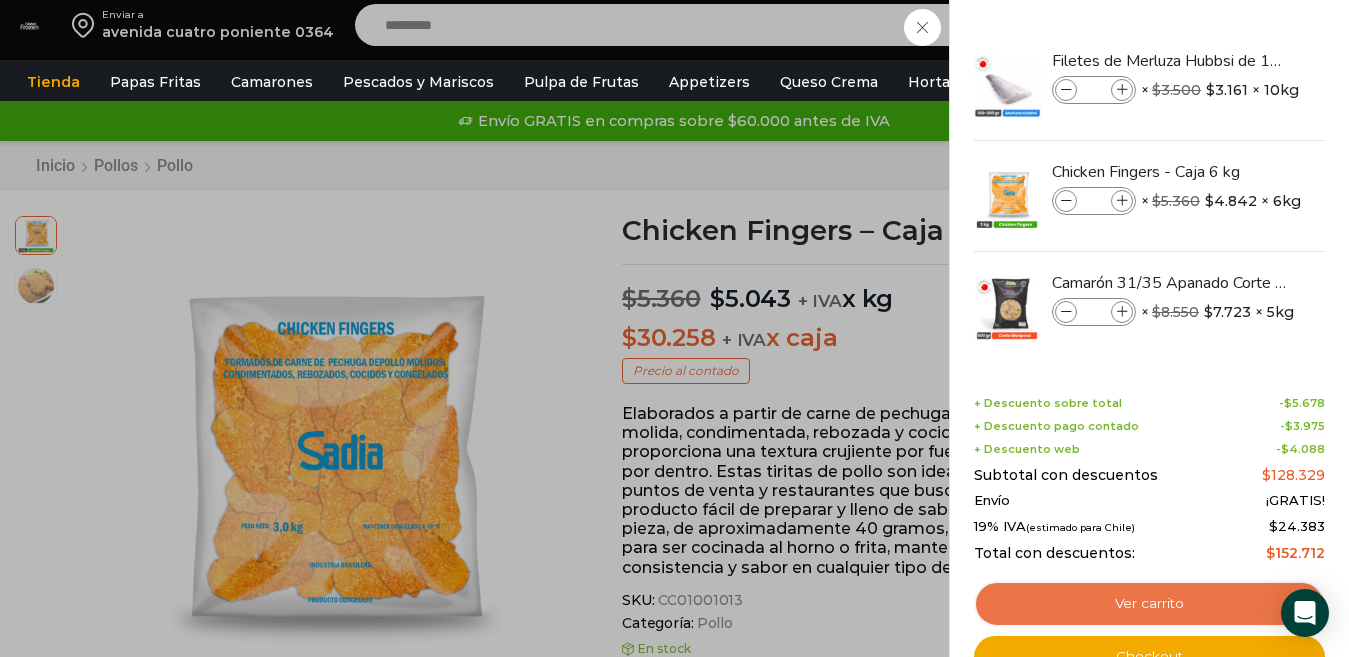 click on "Ver carrito" at bounding box center (1149, 604) 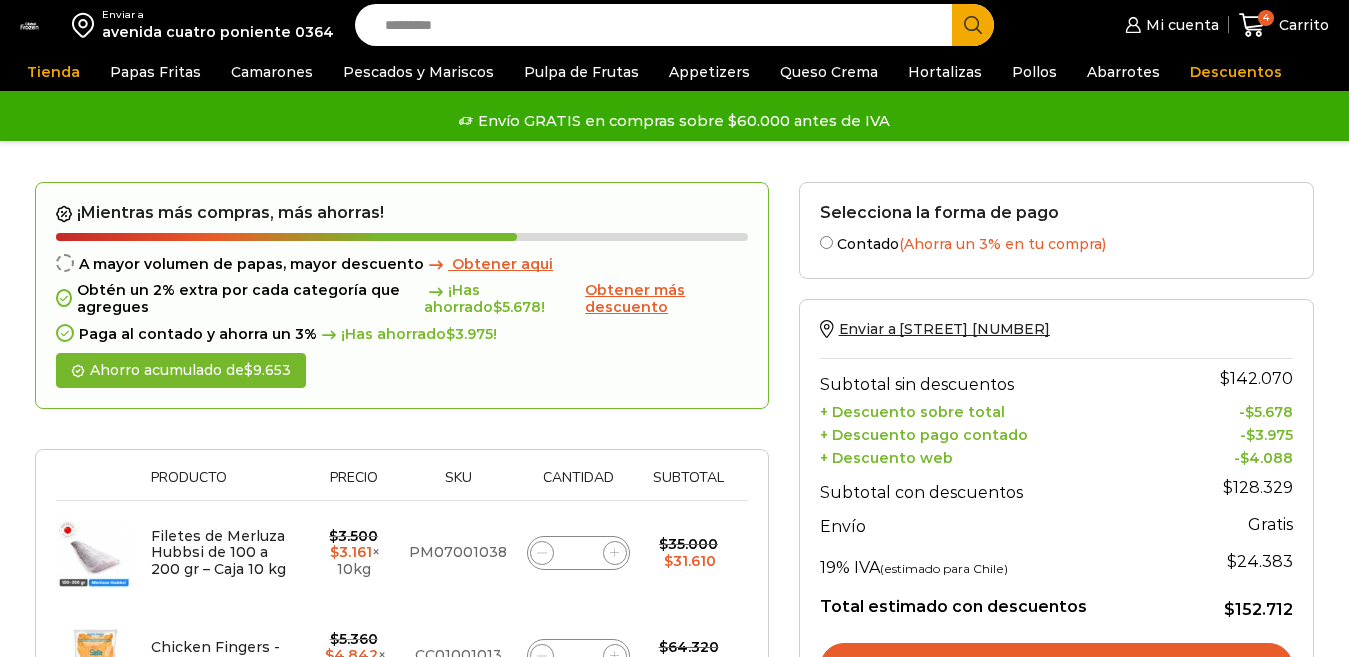 scroll, scrollTop: 0, scrollLeft: 0, axis: both 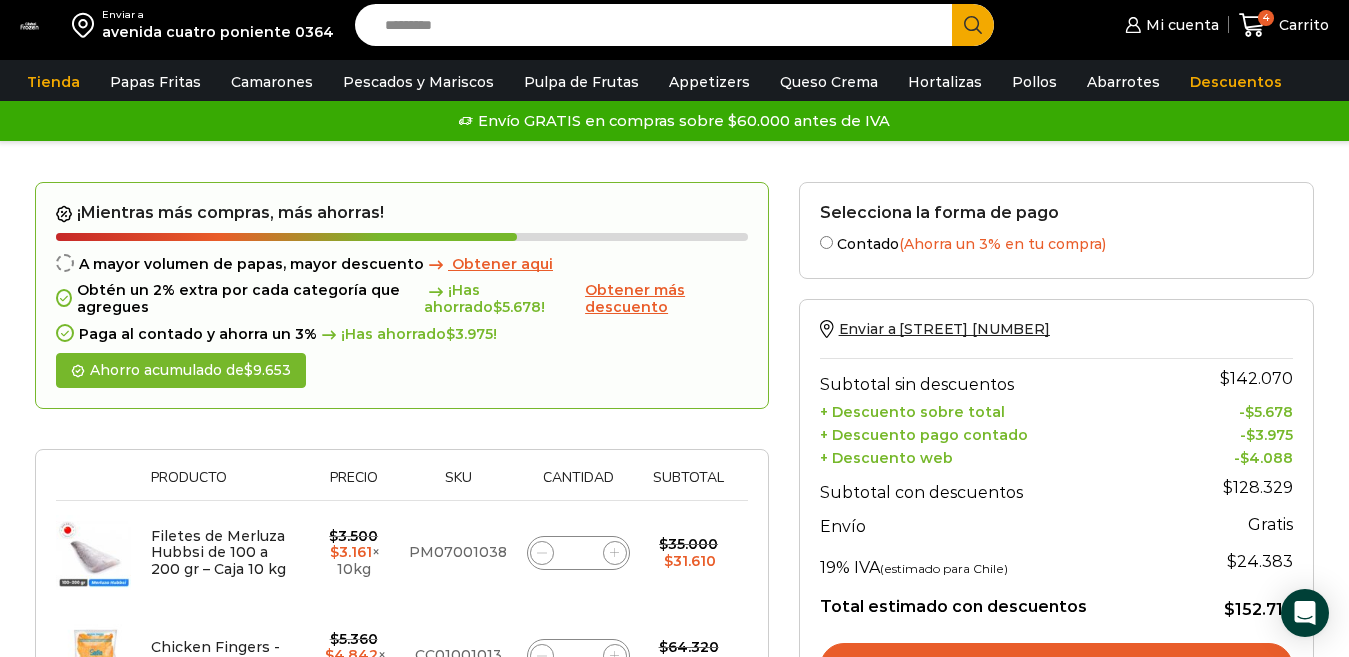 click on "Obtener más descuento" at bounding box center (635, 298) 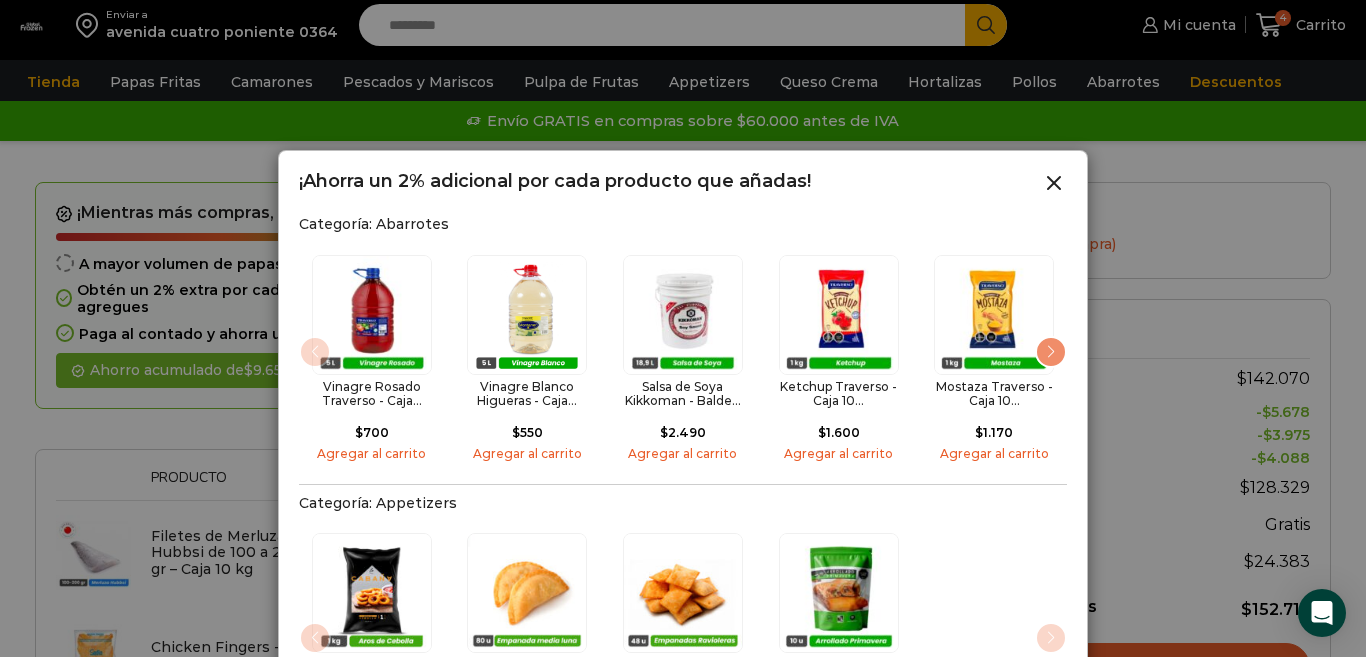 click on "Aros de Cebolla - Formato 1 kg...
$ 4.020   Original price was: $4.020. $ 3.782 Current price is: $3.782.
Agregar al carrito
Empanadas Media Luna de Queso...
$ 3.810   Original price was: $3.810. $ 3.585 Current price is: $3.585.
Agregar al carrito
$ 3.600   $ 3.387 $" at bounding box center [683, 643] 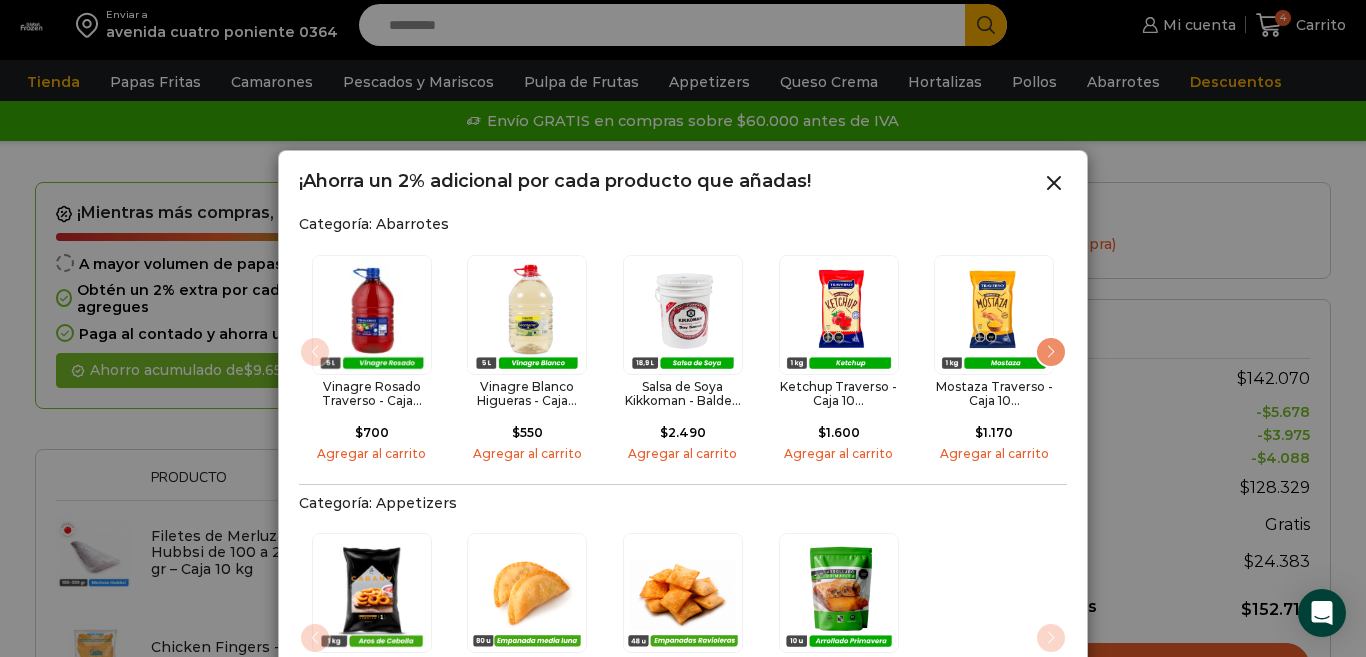 click on "Categoría: Appetizers
Aros de Cebolla - Formato 1 kg...
$ 4.020   Original price was: $4.020. $ 3.782 Current price is: $3.782.
Agregar al carrito
Empanadas Media Luna de Queso...
$ 3.810   Original price was: $3.810. $ 3.585 Current price is: $3.585. $ 3.600" at bounding box center [683, 636] 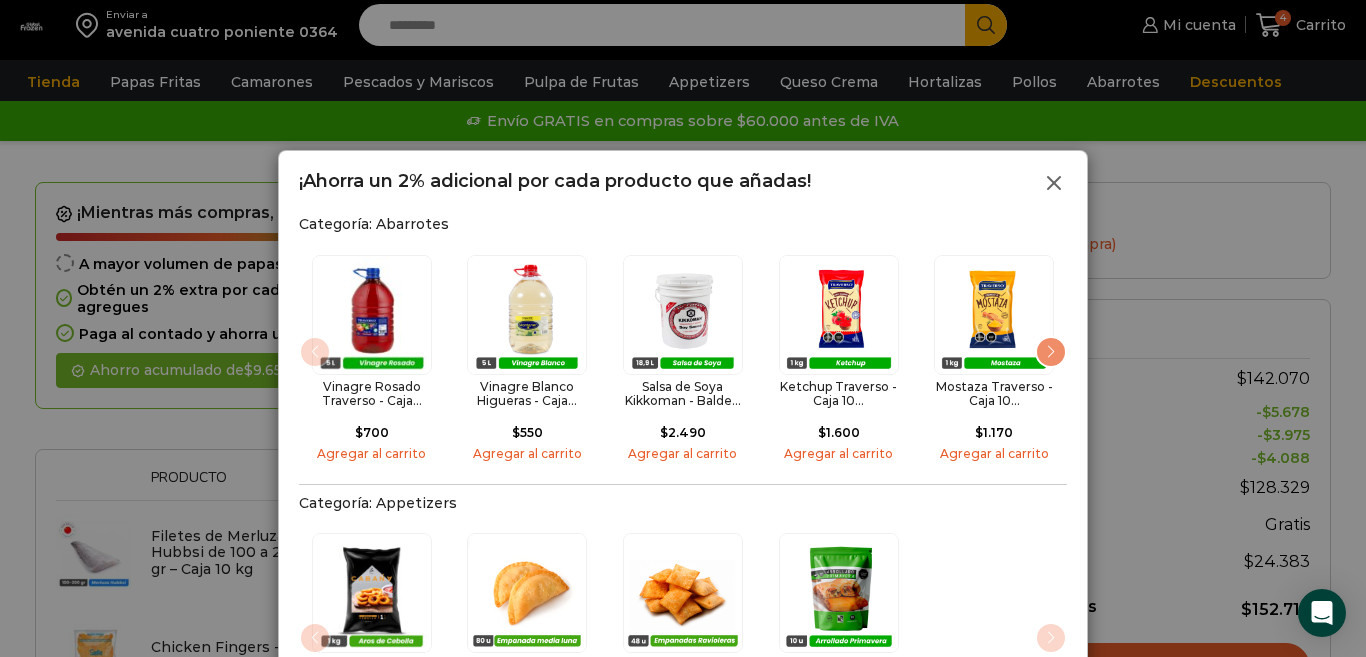 click 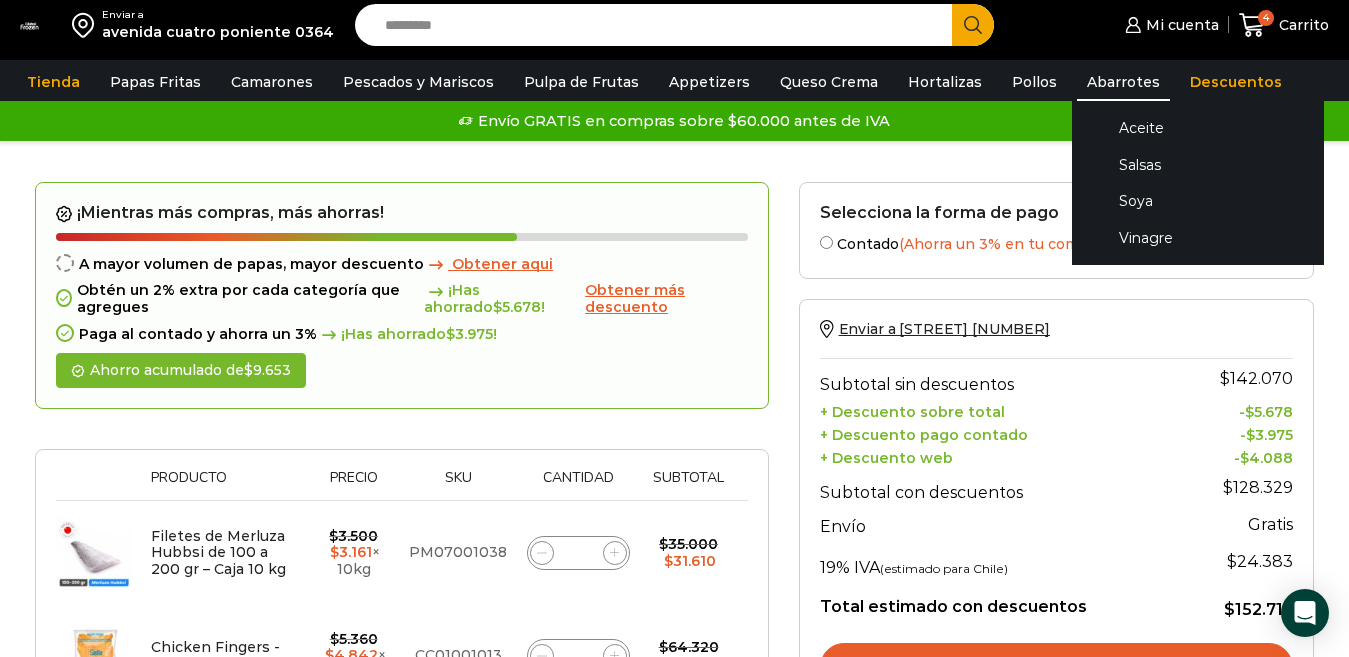 click on "Abarrotes" at bounding box center [1123, 82] 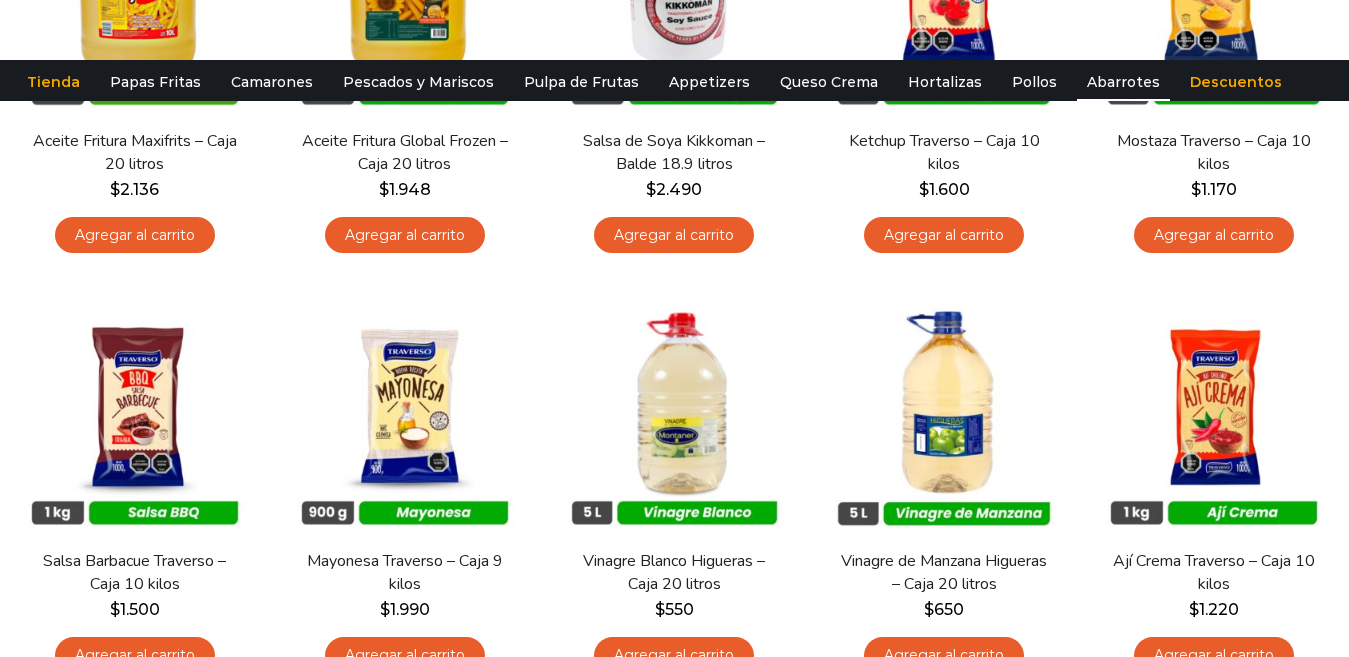 scroll, scrollTop: 0, scrollLeft: 0, axis: both 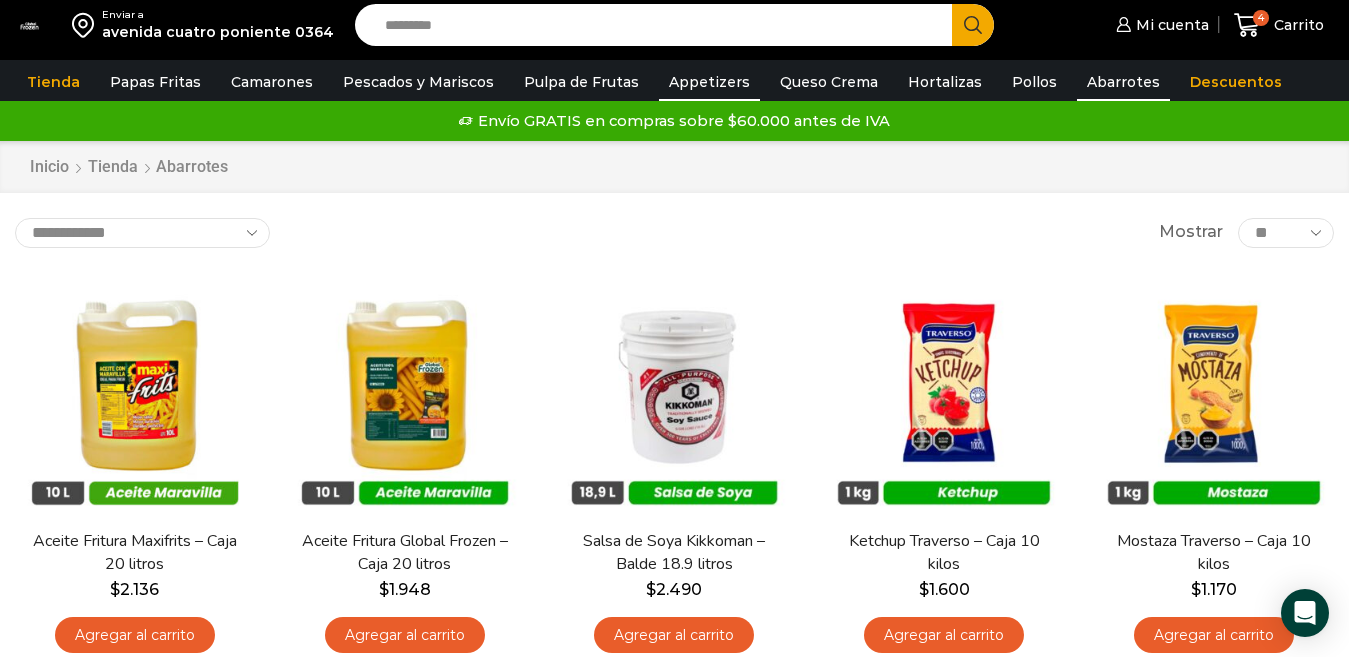 click on "Appetizers" at bounding box center (709, 82) 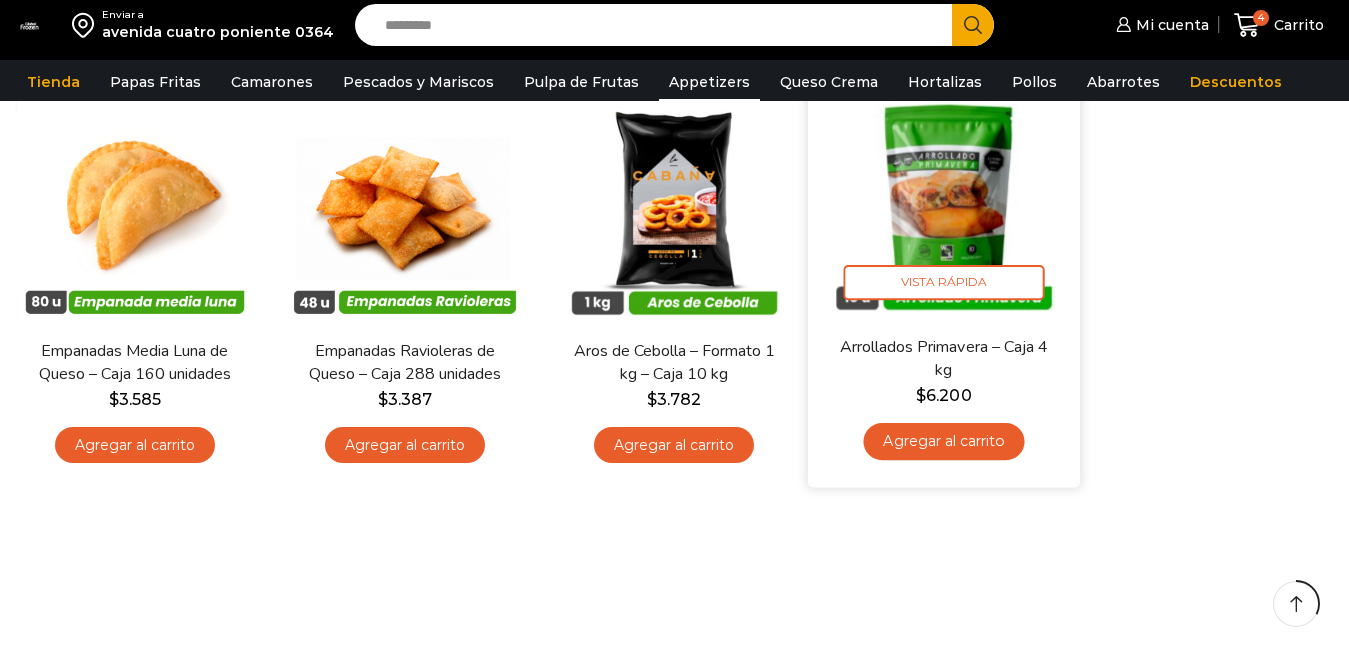 click on "Agregar al carrito" at bounding box center (944, 441) 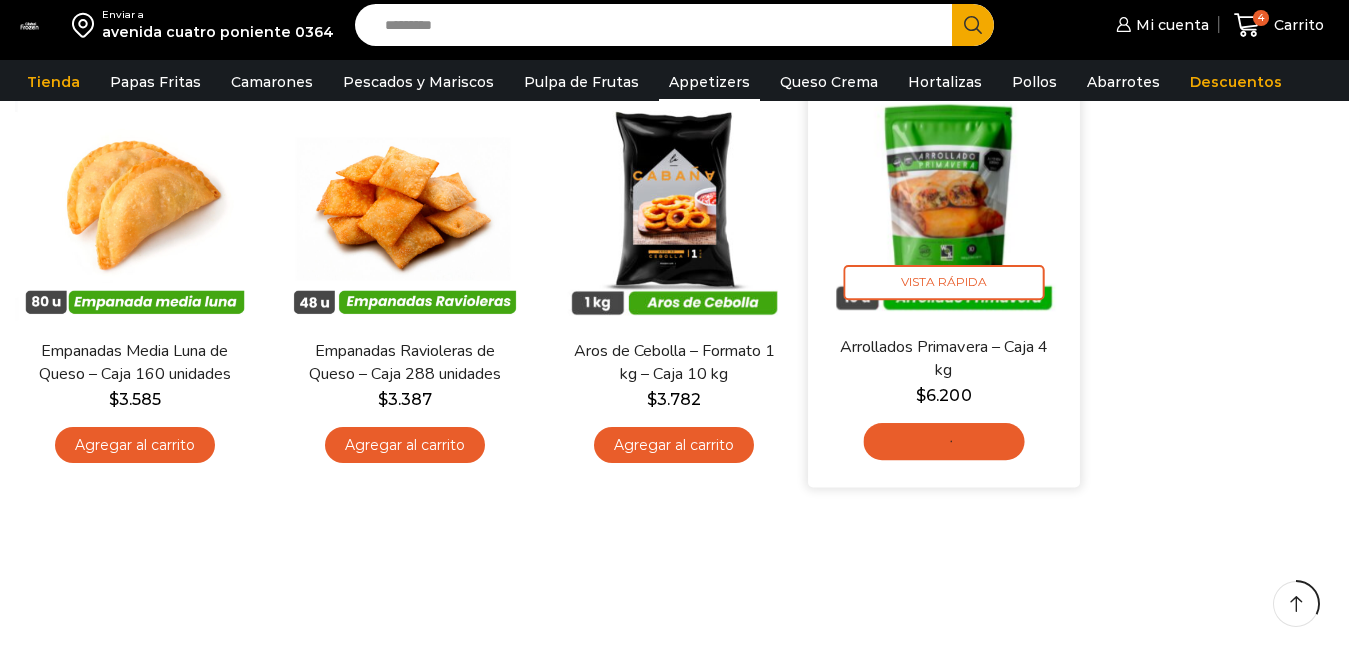 scroll, scrollTop: 200, scrollLeft: 0, axis: vertical 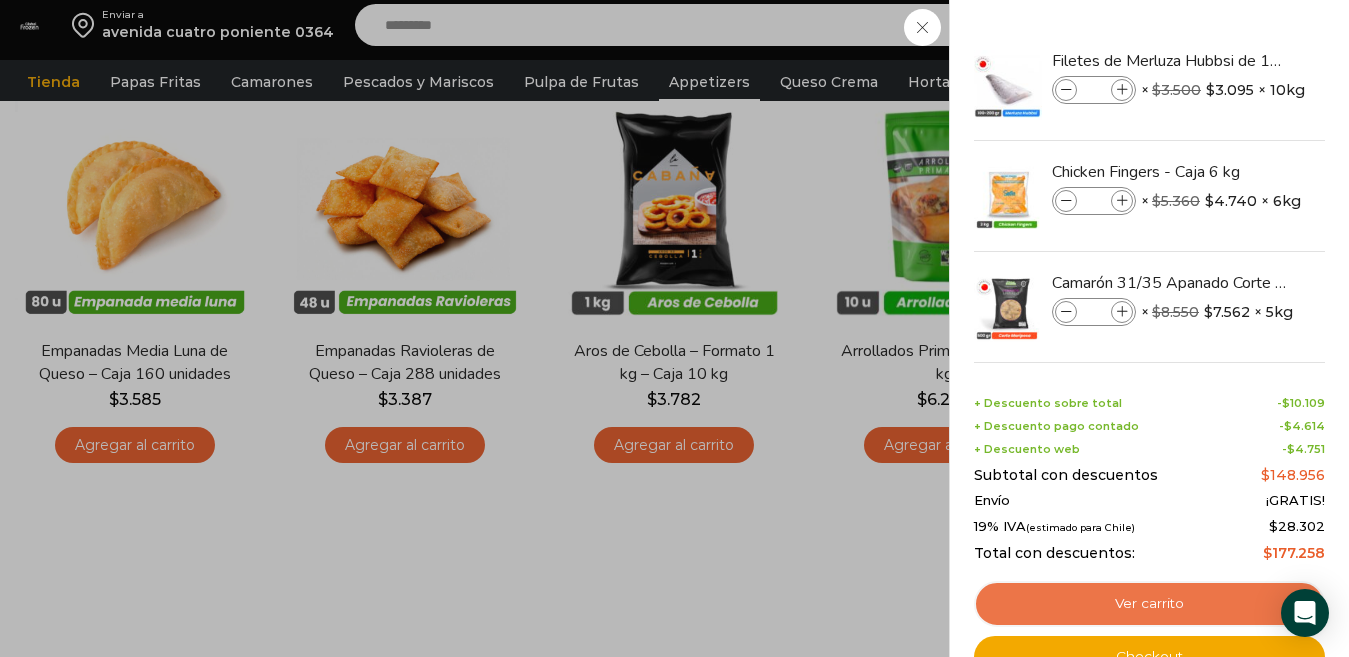click on "Ver carrito" at bounding box center [1149, 604] 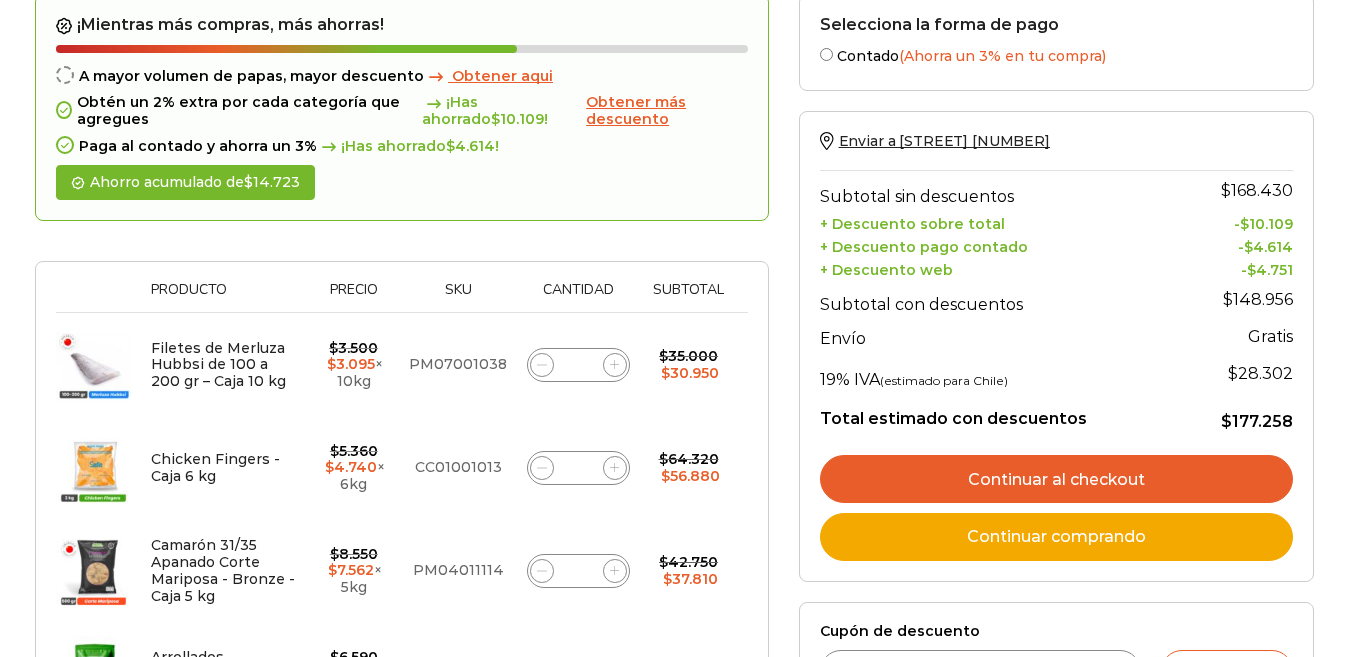 scroll, scrollTop: 400, scrollLeft: 0, axis: vertical 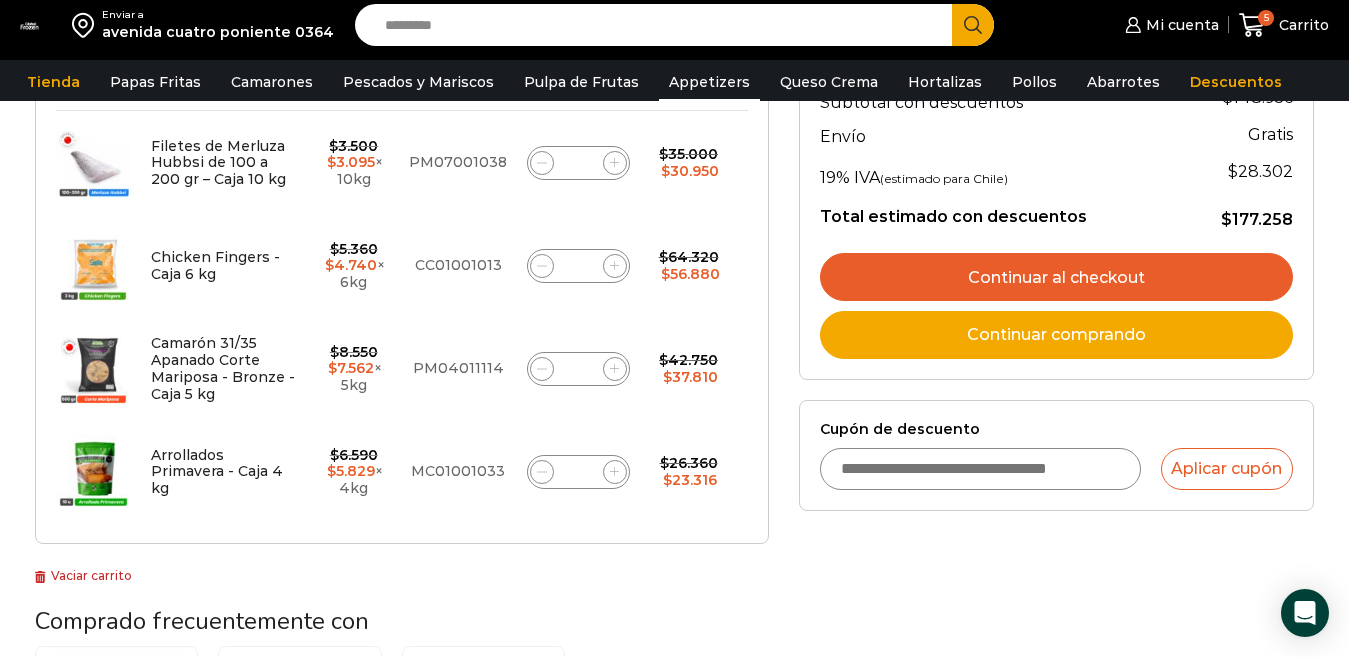 click on "Appetizers" at bounding box center [709, 82] 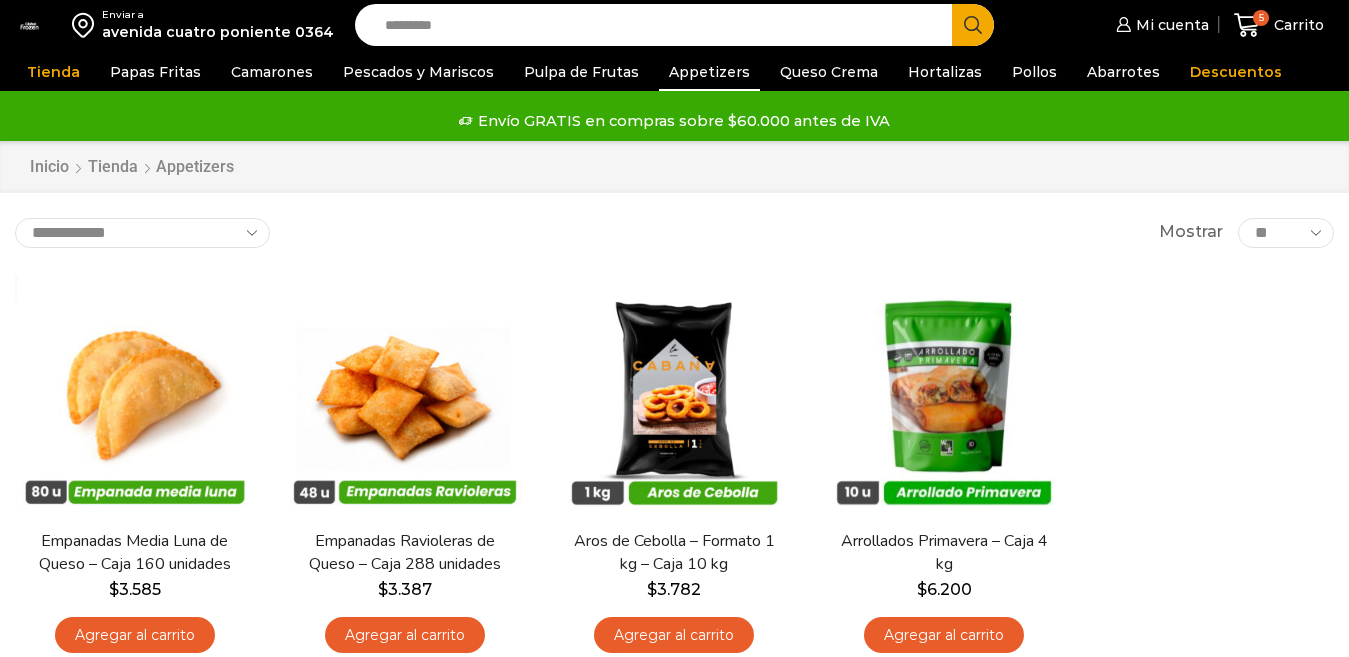 scroll, scrollTop: 0, scrollLeft: 0, axis: both 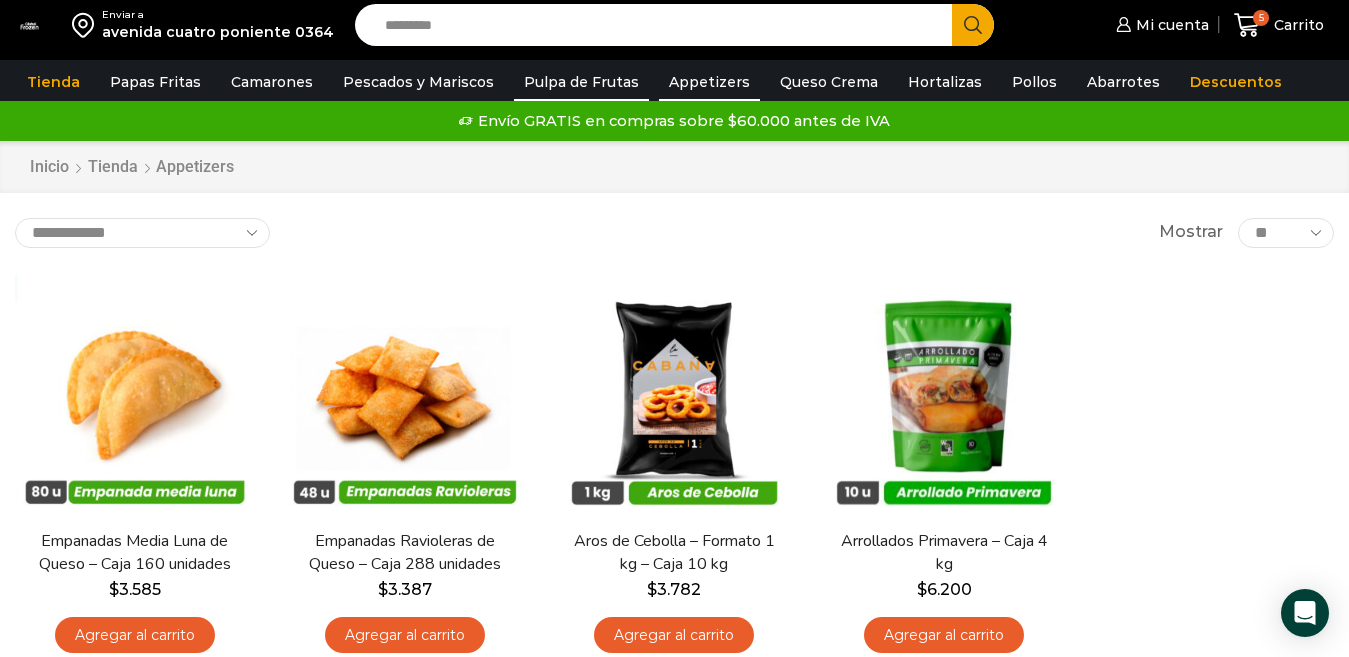click on "Pulpa de Frutas" at bounding box center [581, 82] 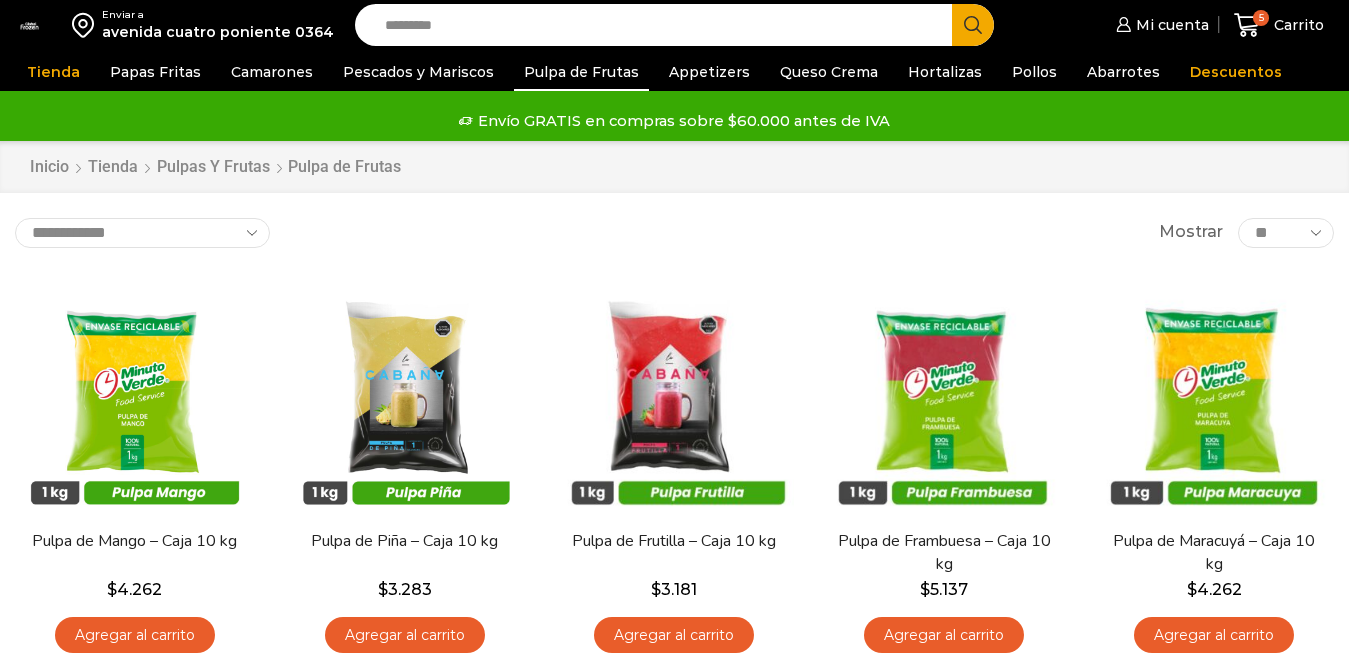 scroll, scrollTop: 0, scrollLeft: 0, axis: both 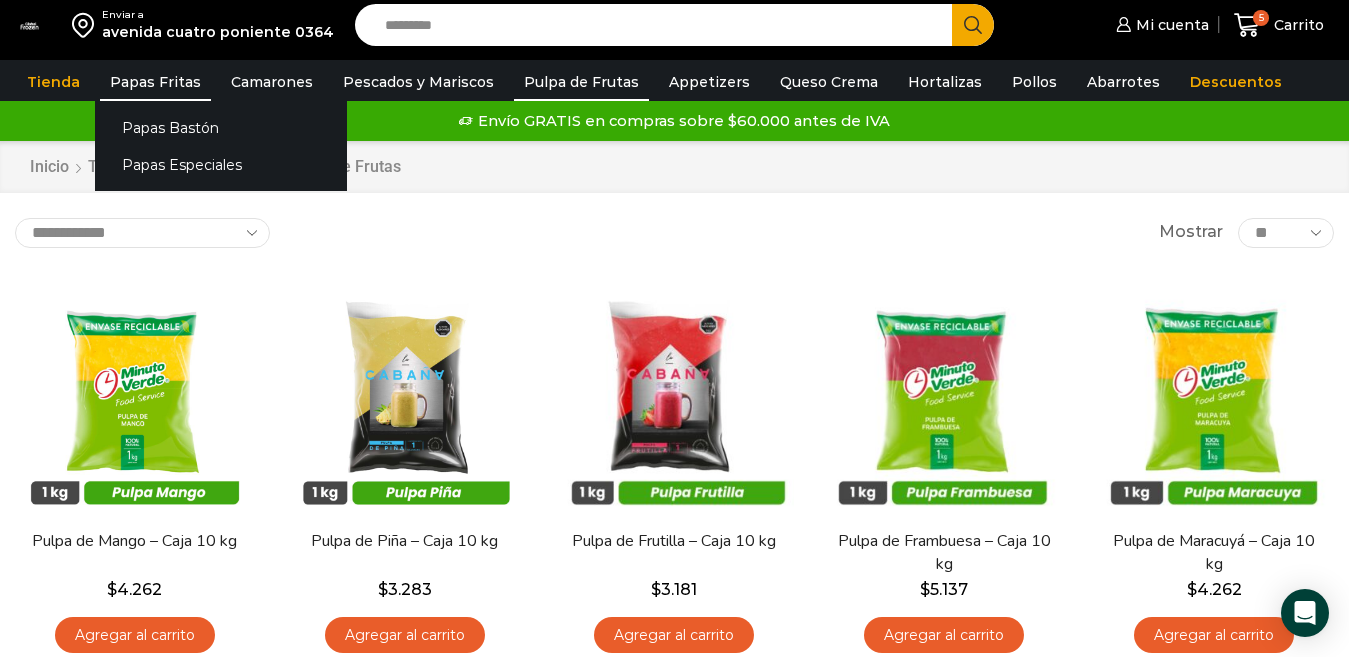 click on "Papas Fritas" at bounding box center [155, 82] 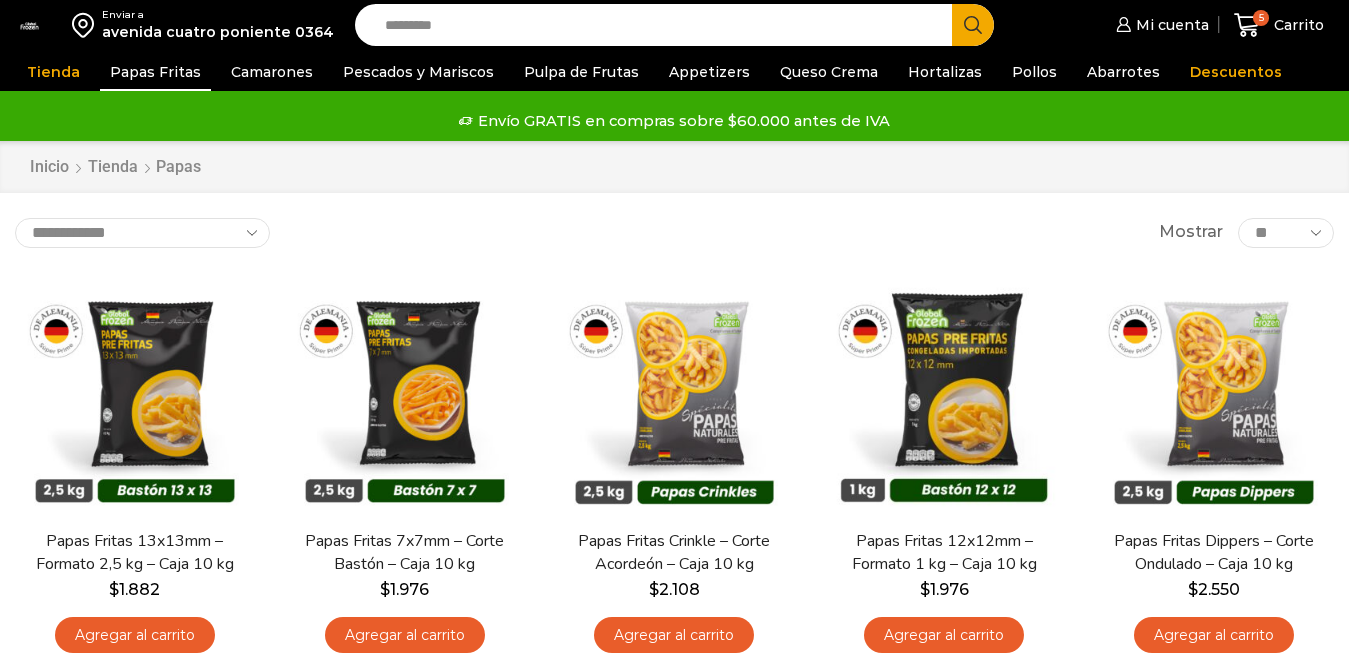 scroll, scrollTop: 0, scrollLeft: 0, axis: both 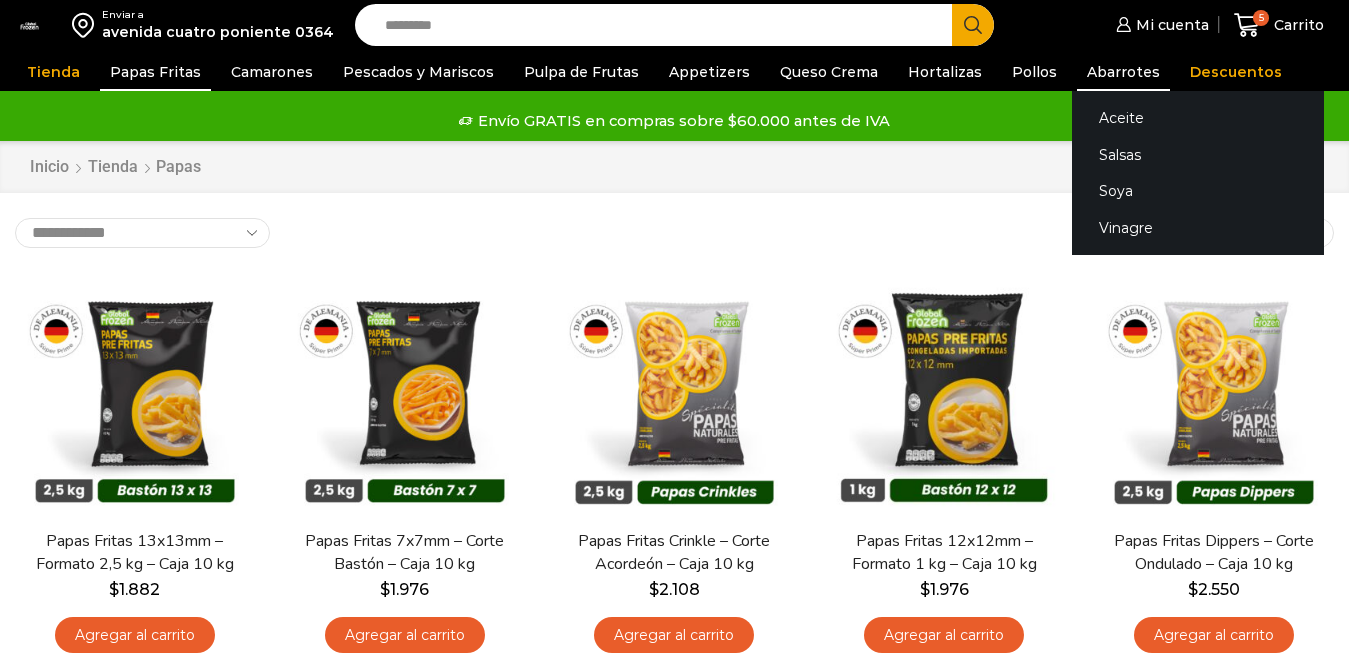 click on "Abarrotes" at bounding box center (1123, 72) 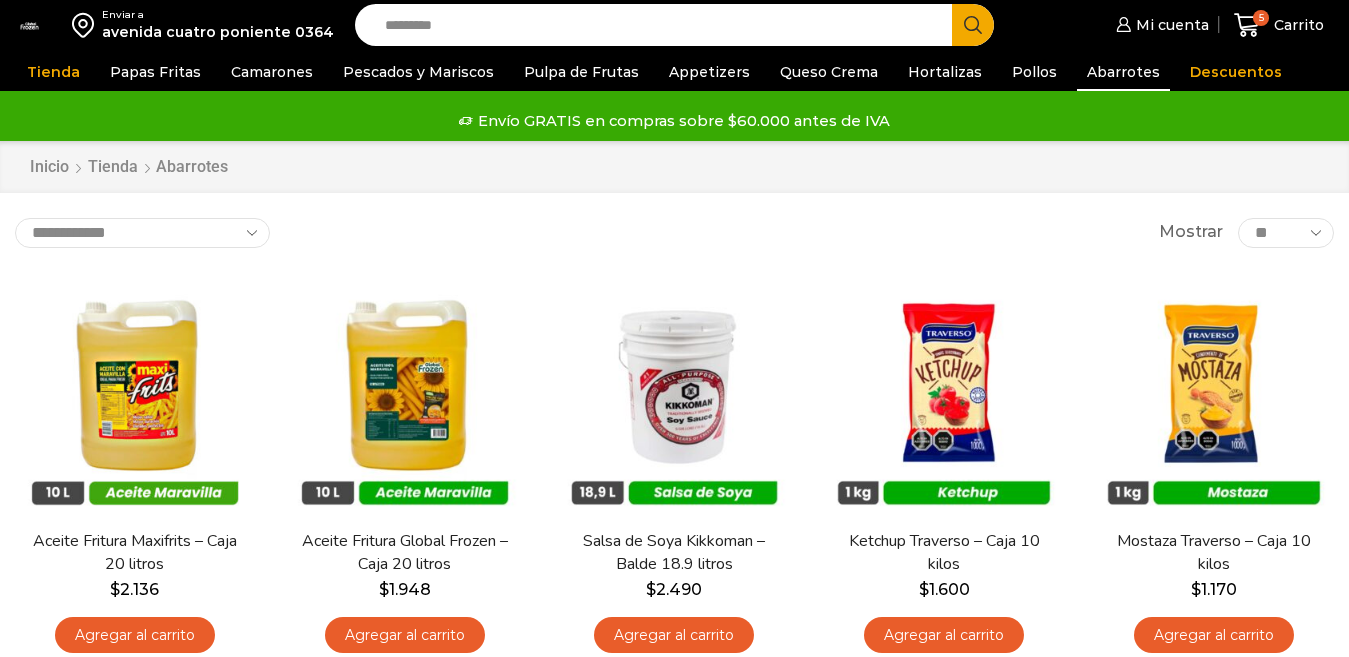 scroll, scrollTop: 0, scrollLeft: 0, axis: both 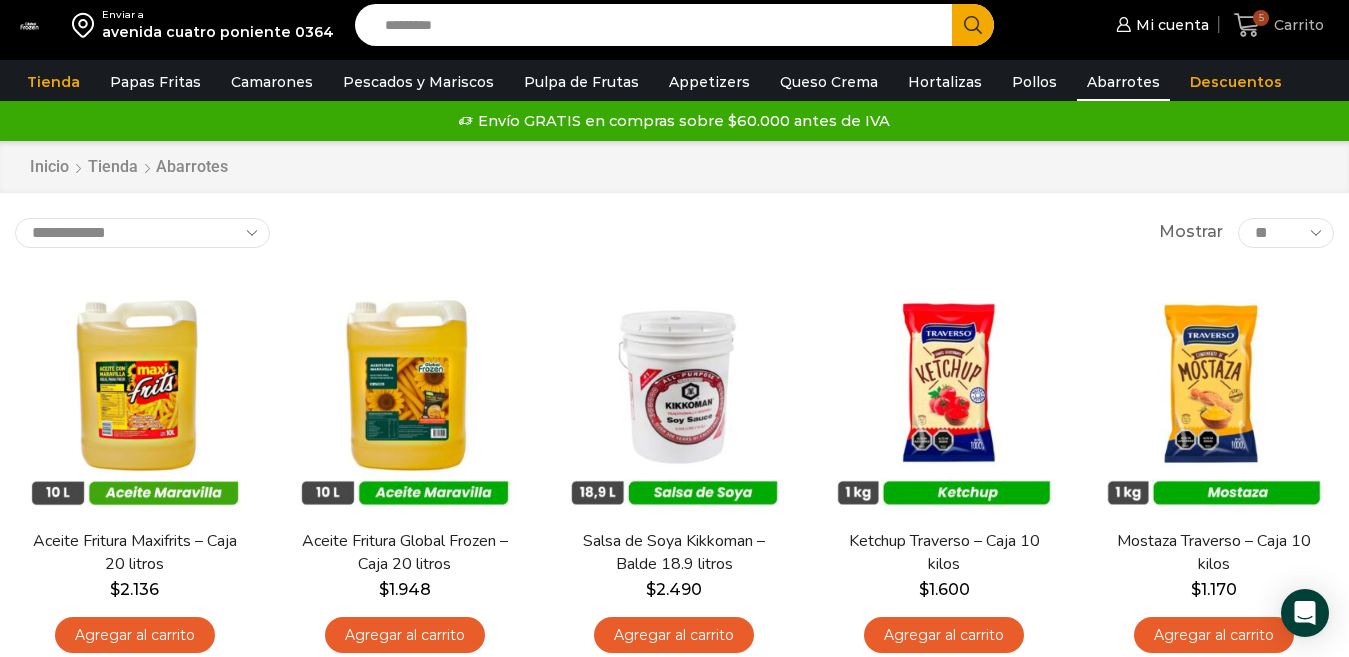 click on "Carrito" at bounding box center [1296, 25] 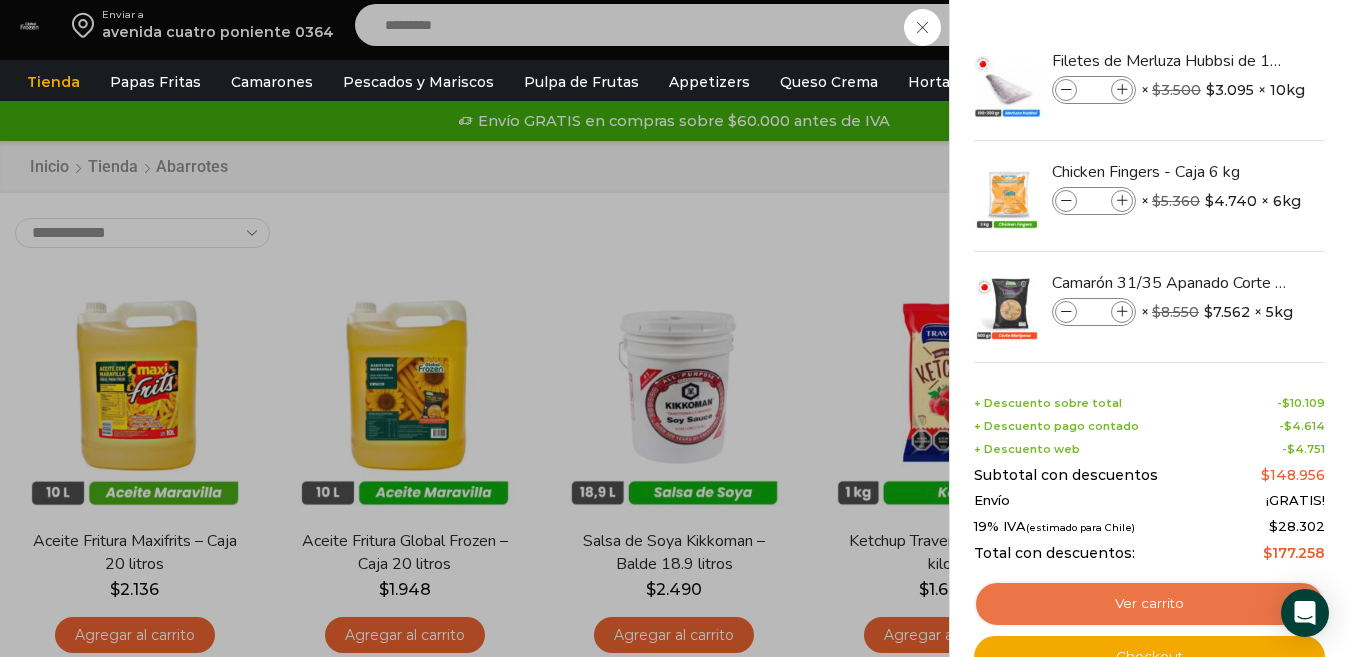 click on "Ver carrito" at bounding box center [1149, 604] 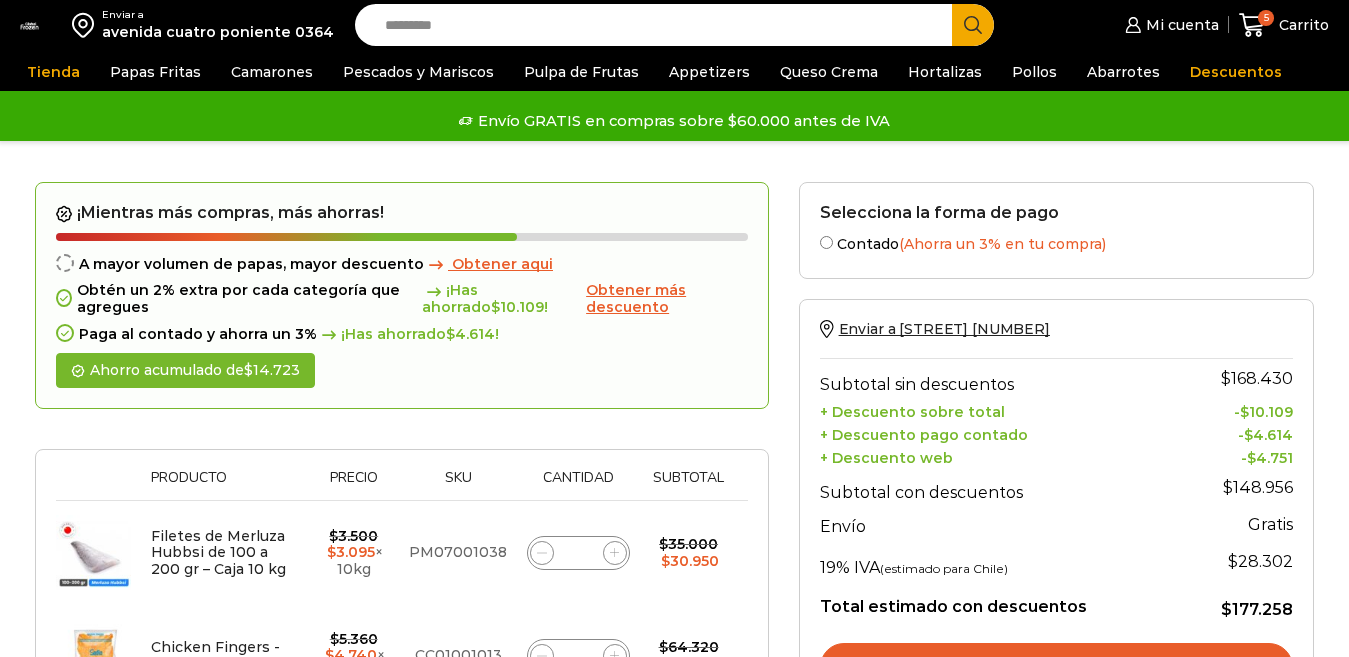 scroll, scrollTop: 0, scrollLeft: 0, axis: both 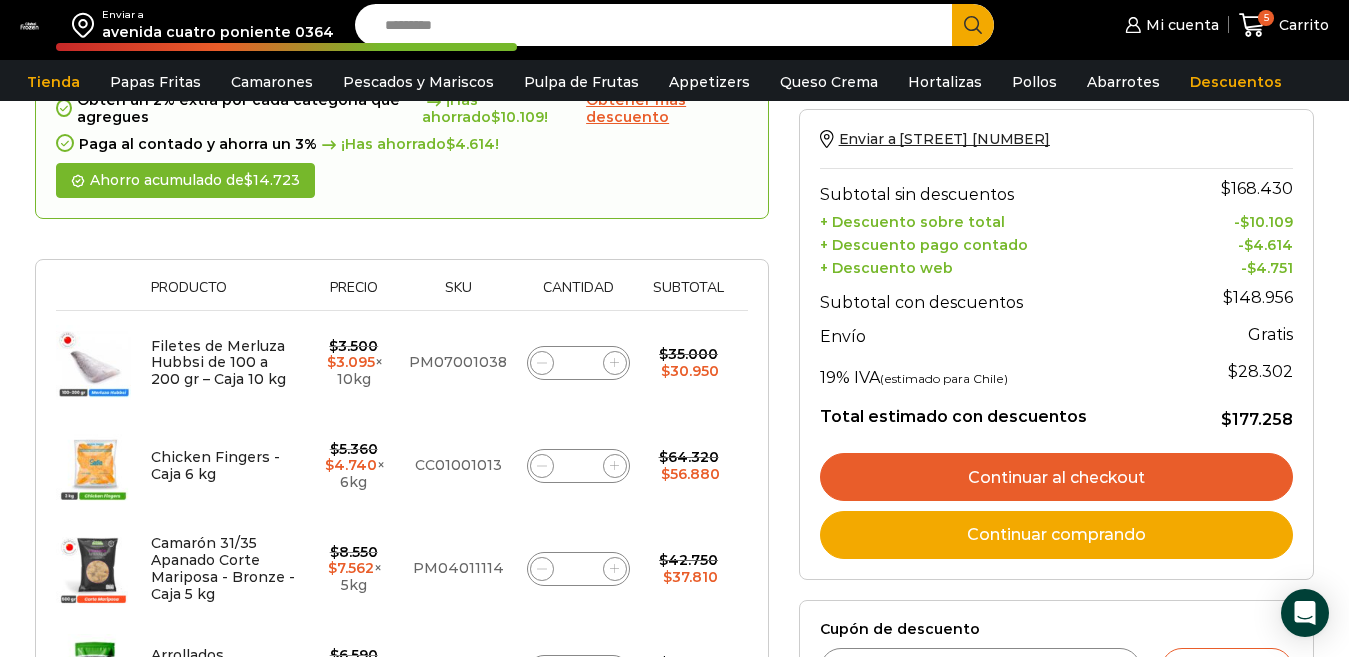 click on "Continuar al checkout" at bounding box center [1056, 477] 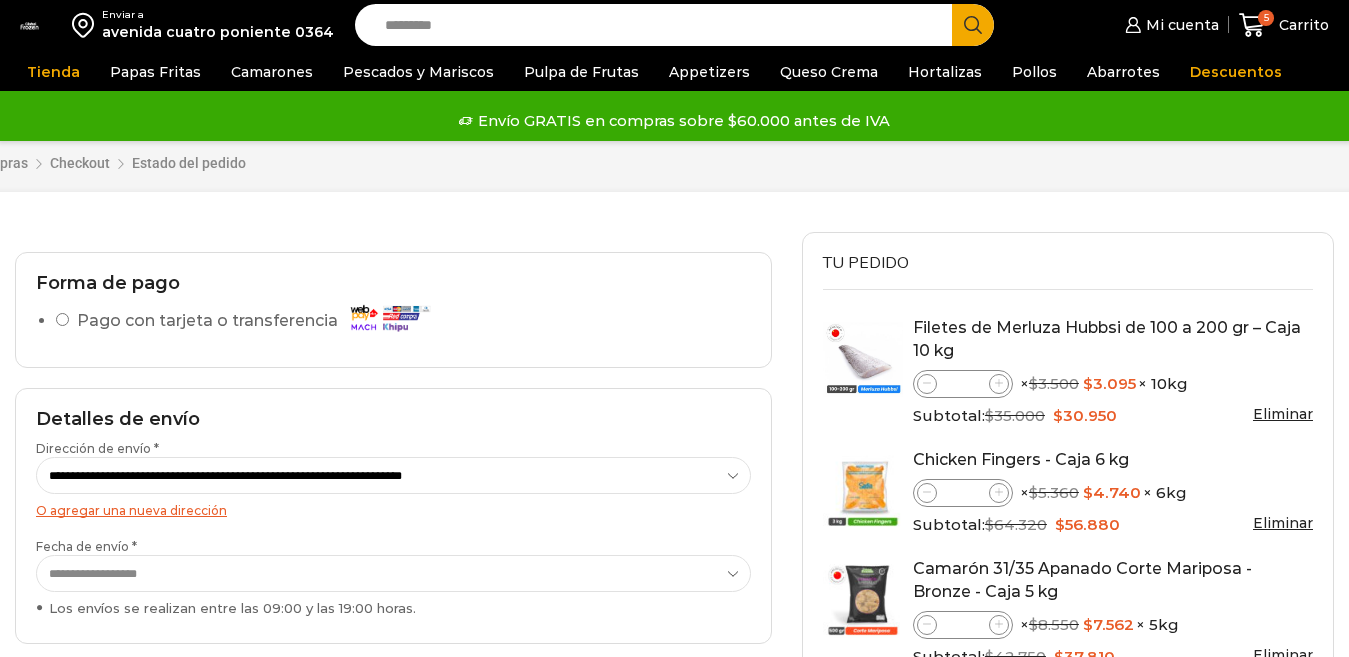scroll, scrollTop: 0, scrollLeft: 0, axis: both 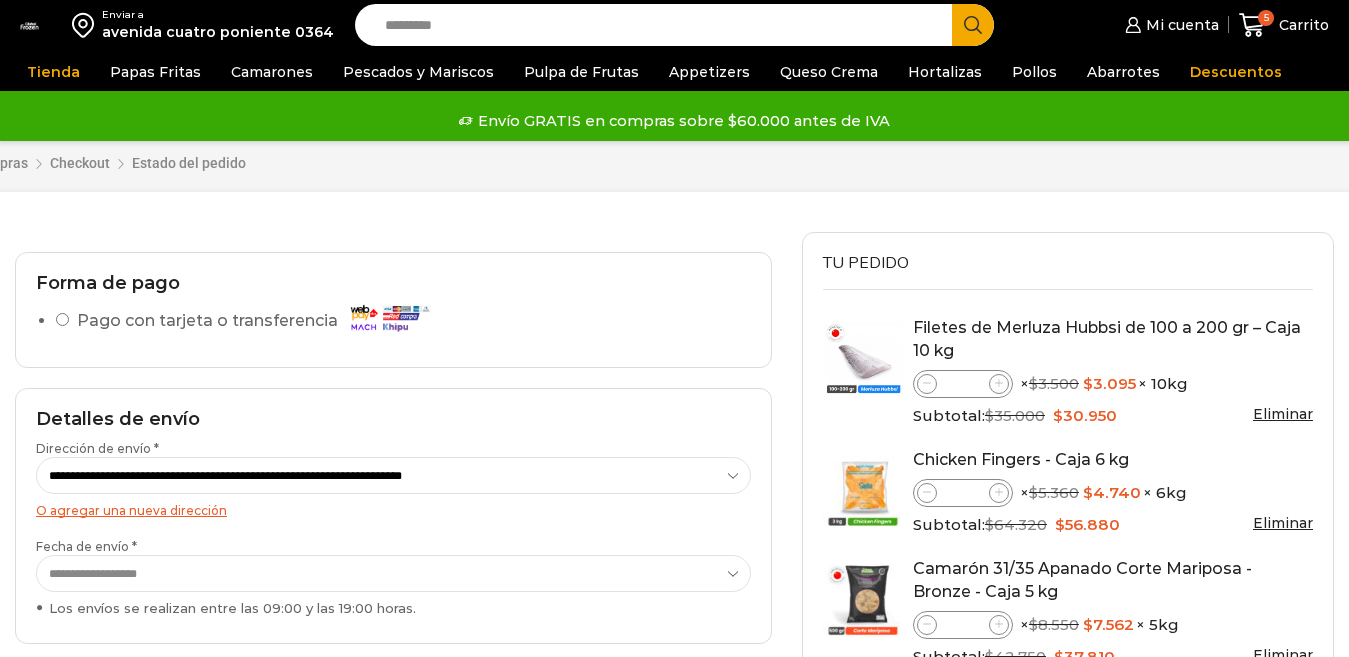 click on "**********" at bounding box center [393, 475] 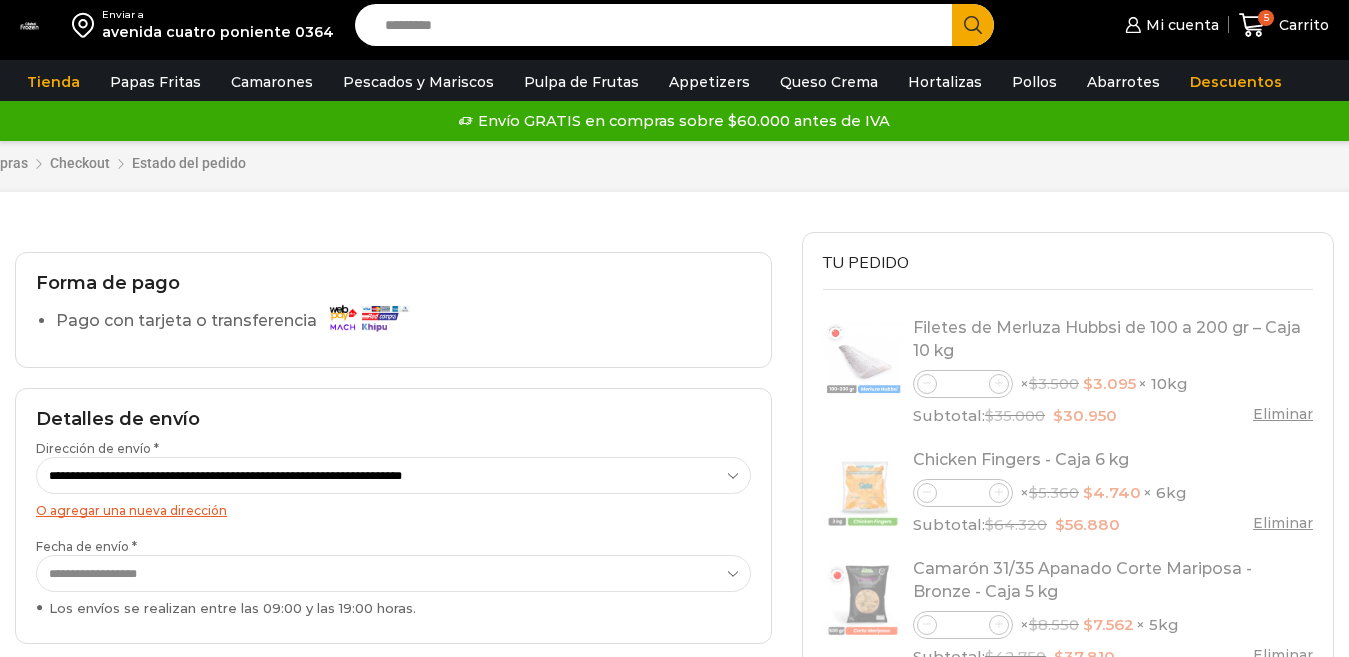click on "**********" at bounding box center [393, 475] 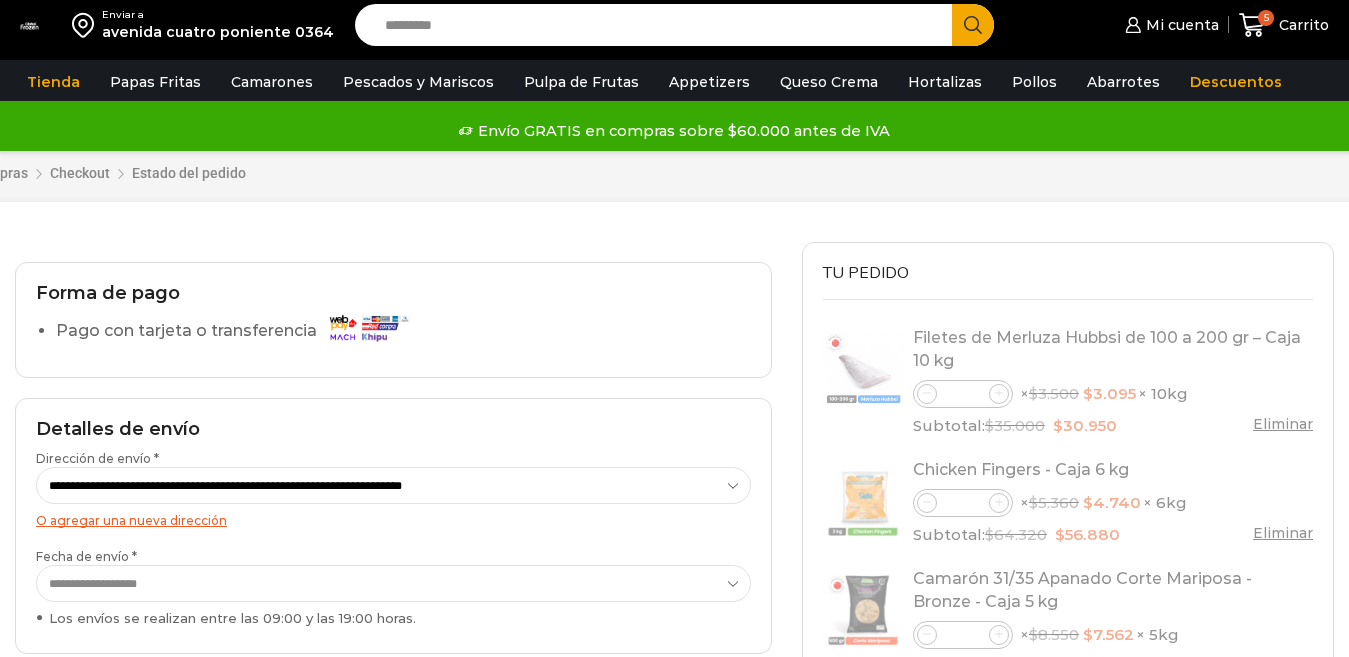 scroll, scrollTop: 100, scrollLeft: 0, axis: vertical 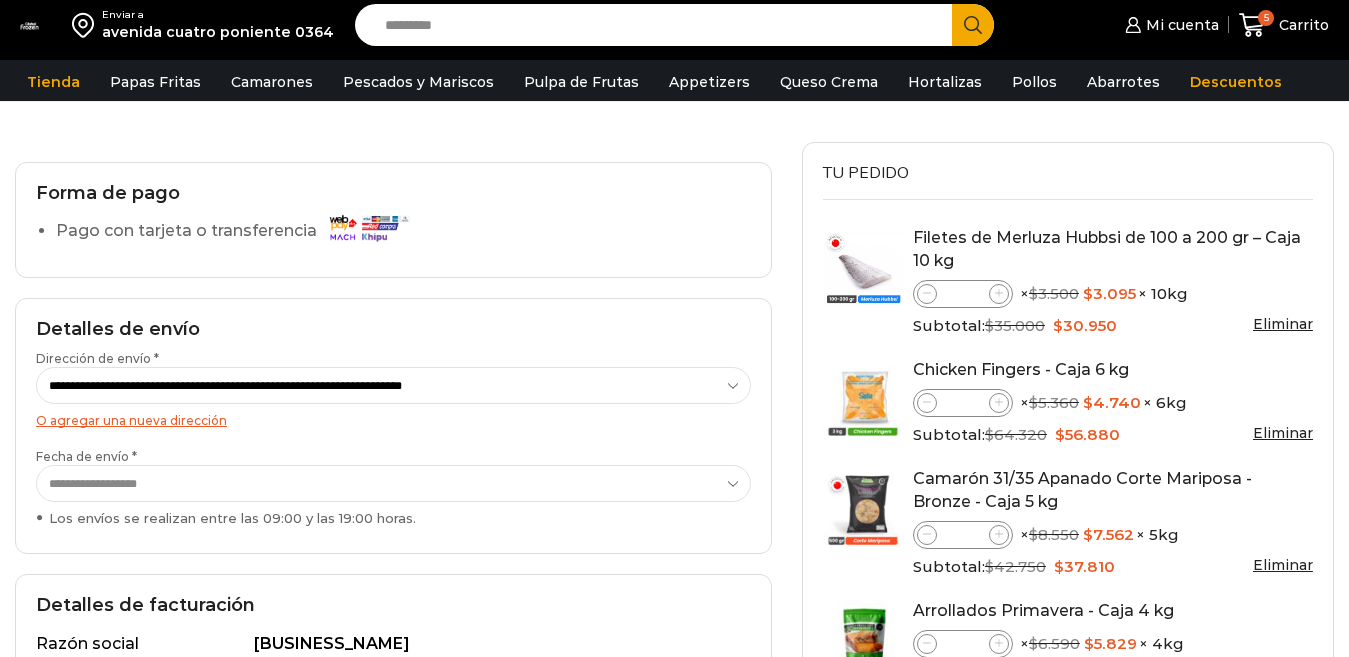 click on "**********" at bounding box center (393, 483) 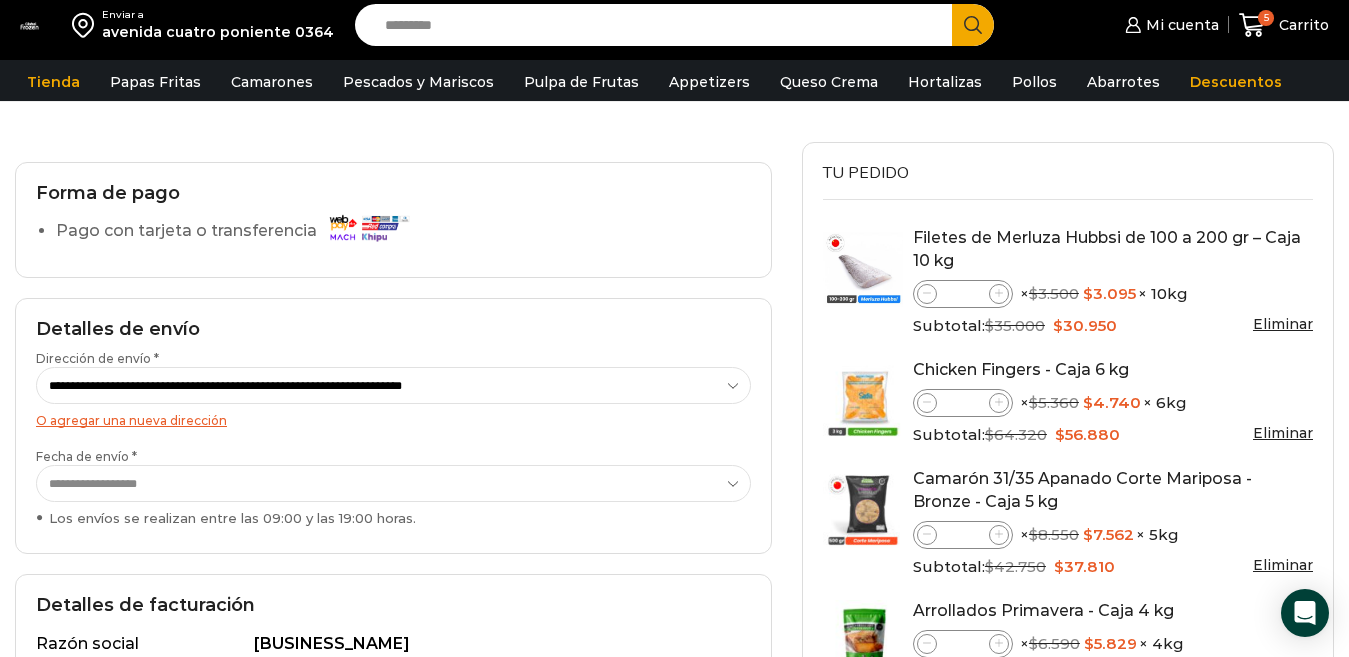 click on "**********" at bounding box center [393, 483] 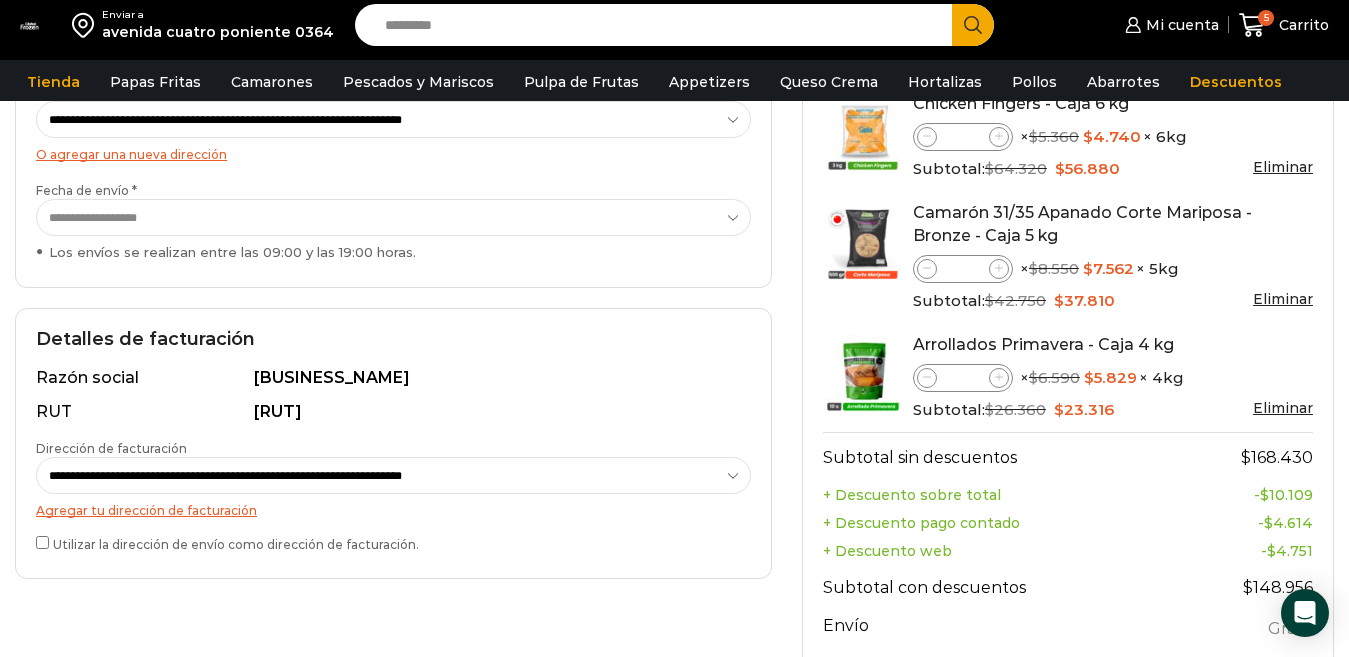 scroll, scrollTop: 400, scrollLeft: 0, axis: vertical 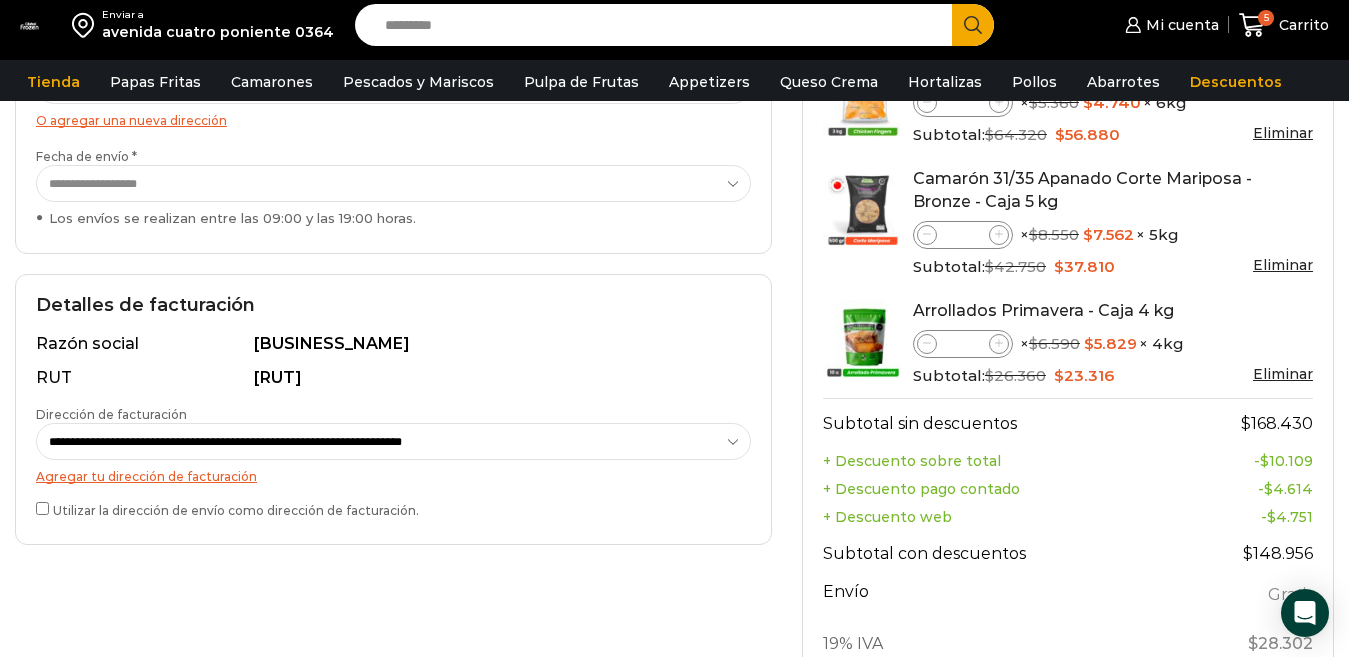click on "**********" at bounding box center [393, 441] 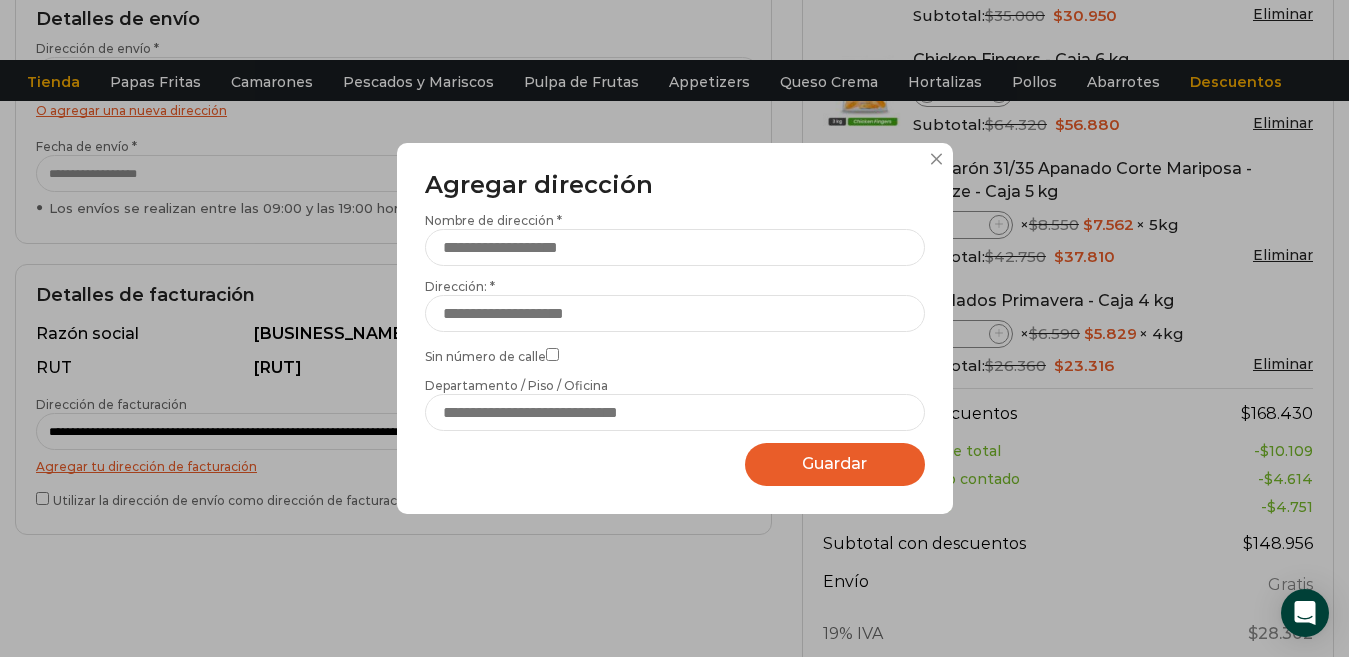 scroll, scrollTop: 0, scrollLeft: 0, axis: both 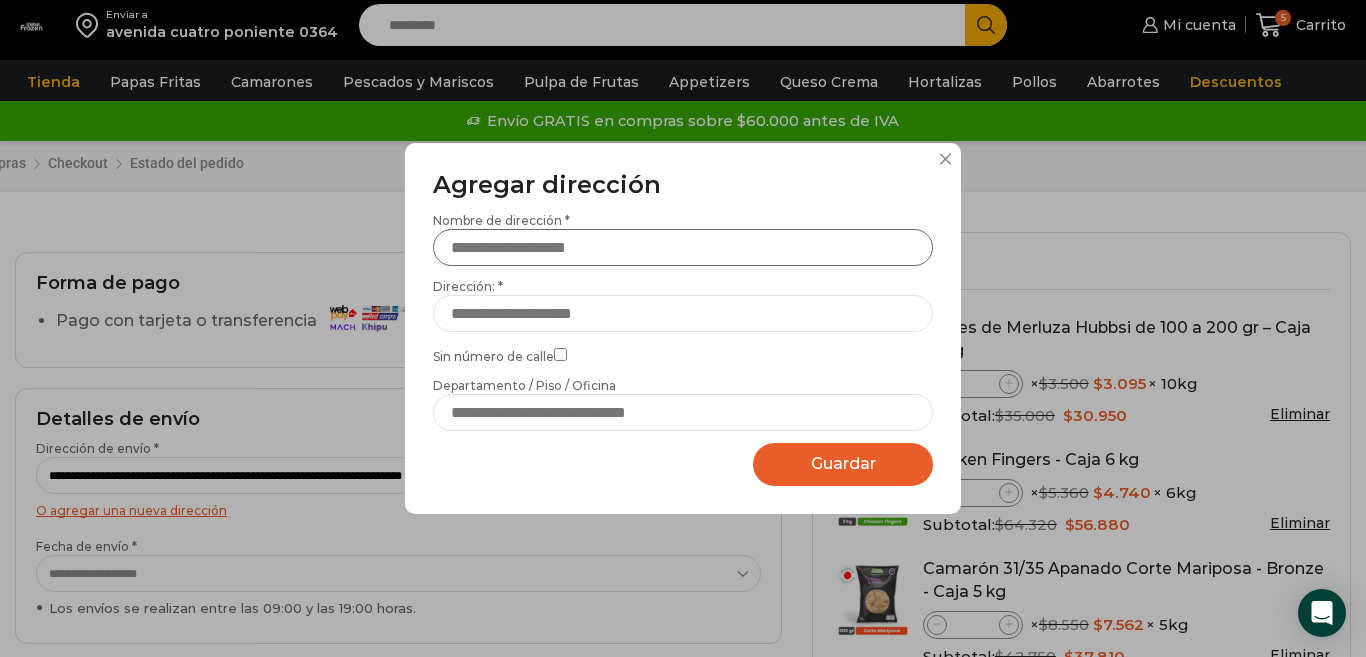 click on "Nombre de dirección *" at bounding box center [683, 247] 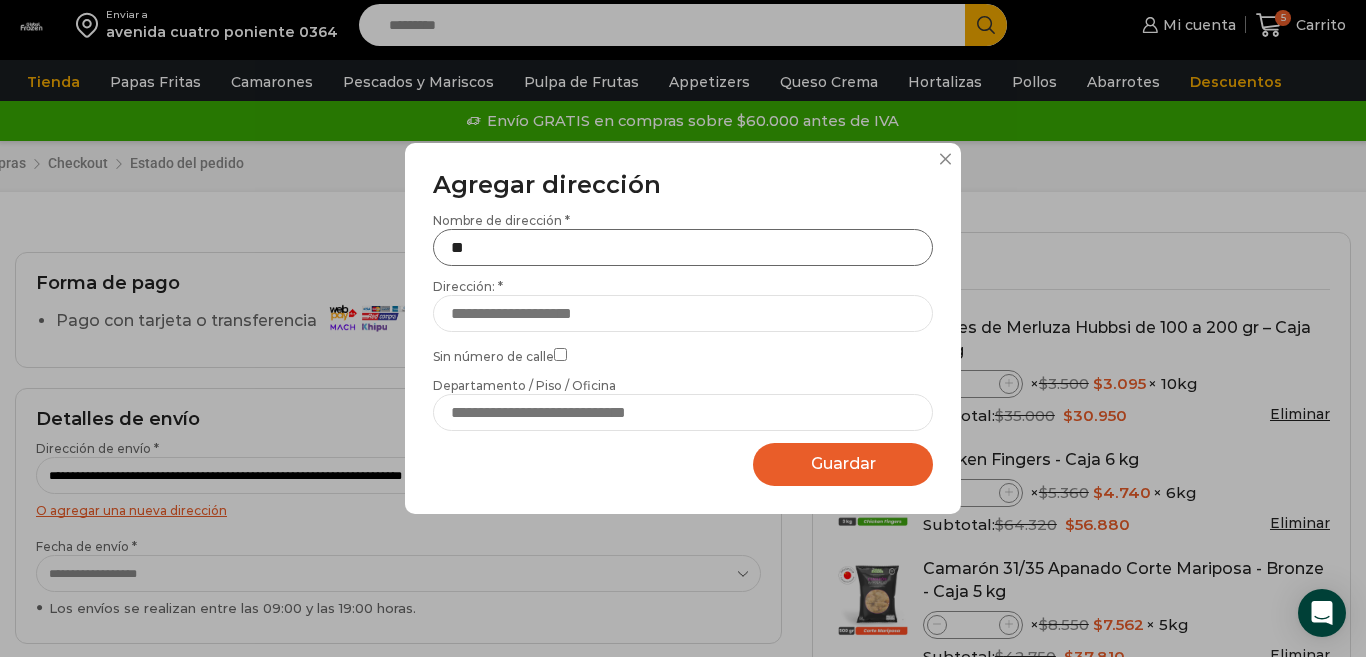 type on "*" 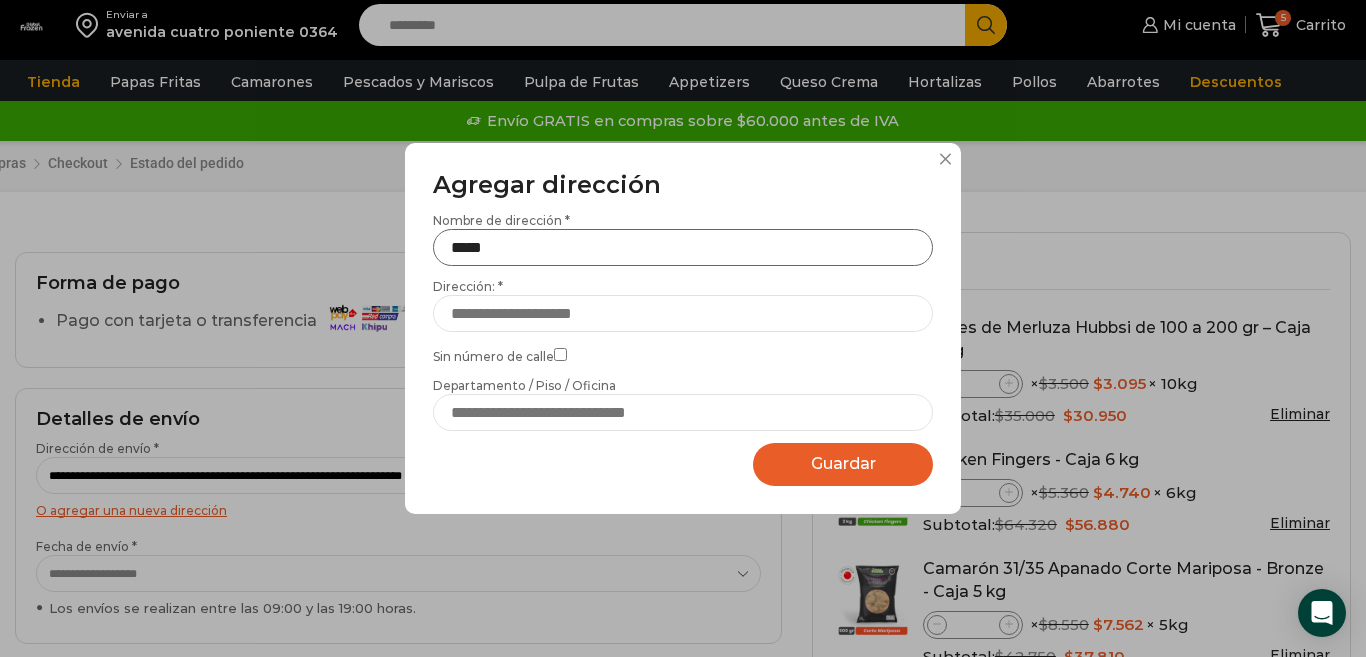 type on "*****" 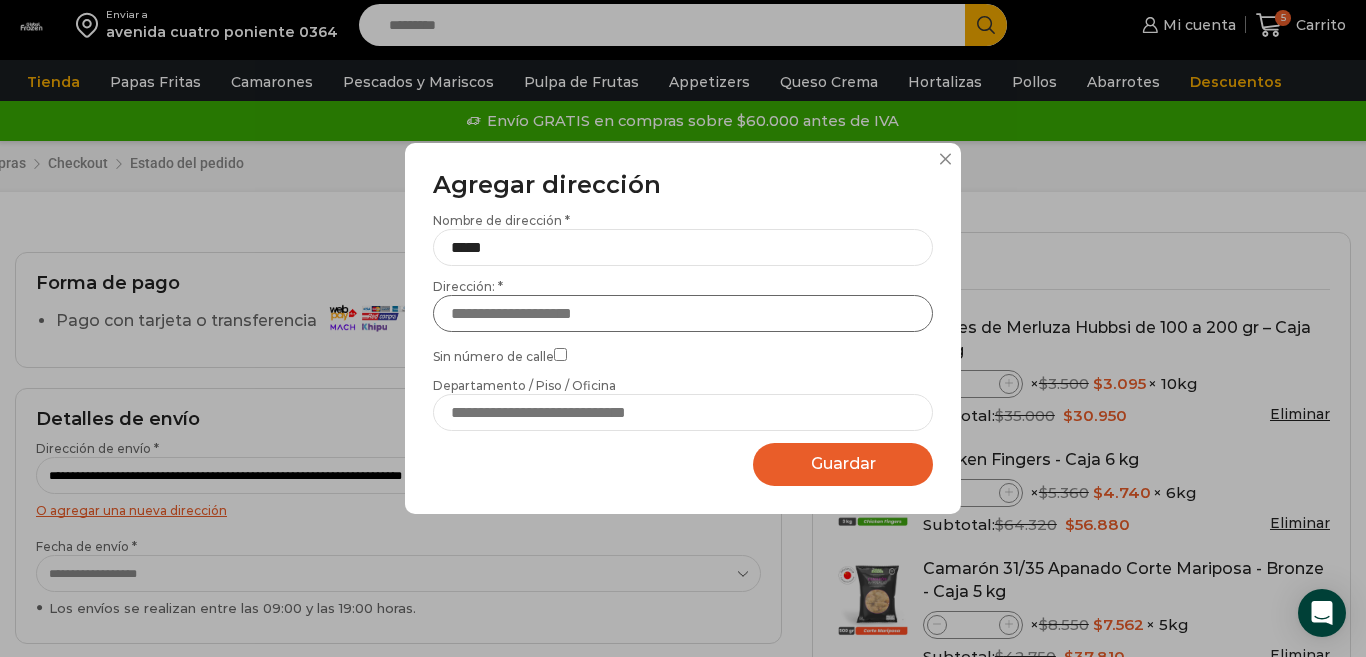 click on "Dirección: *" at bounding box center [683, 313] 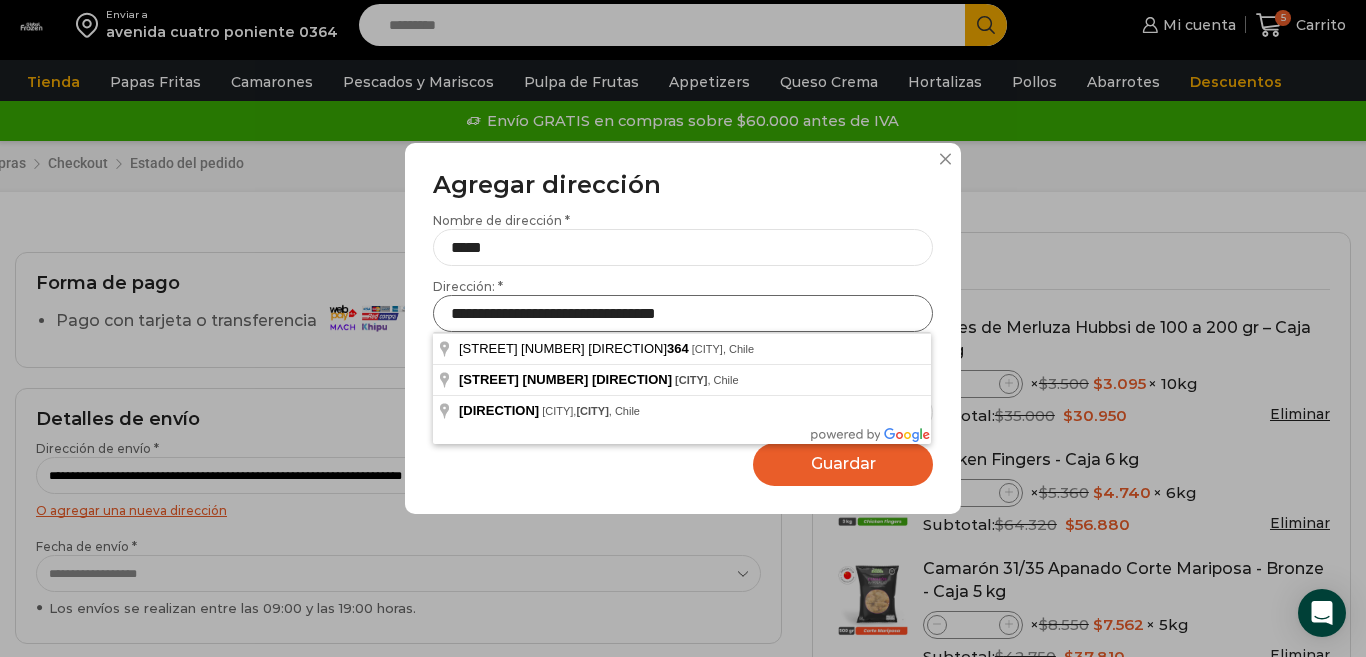 type on "**********" 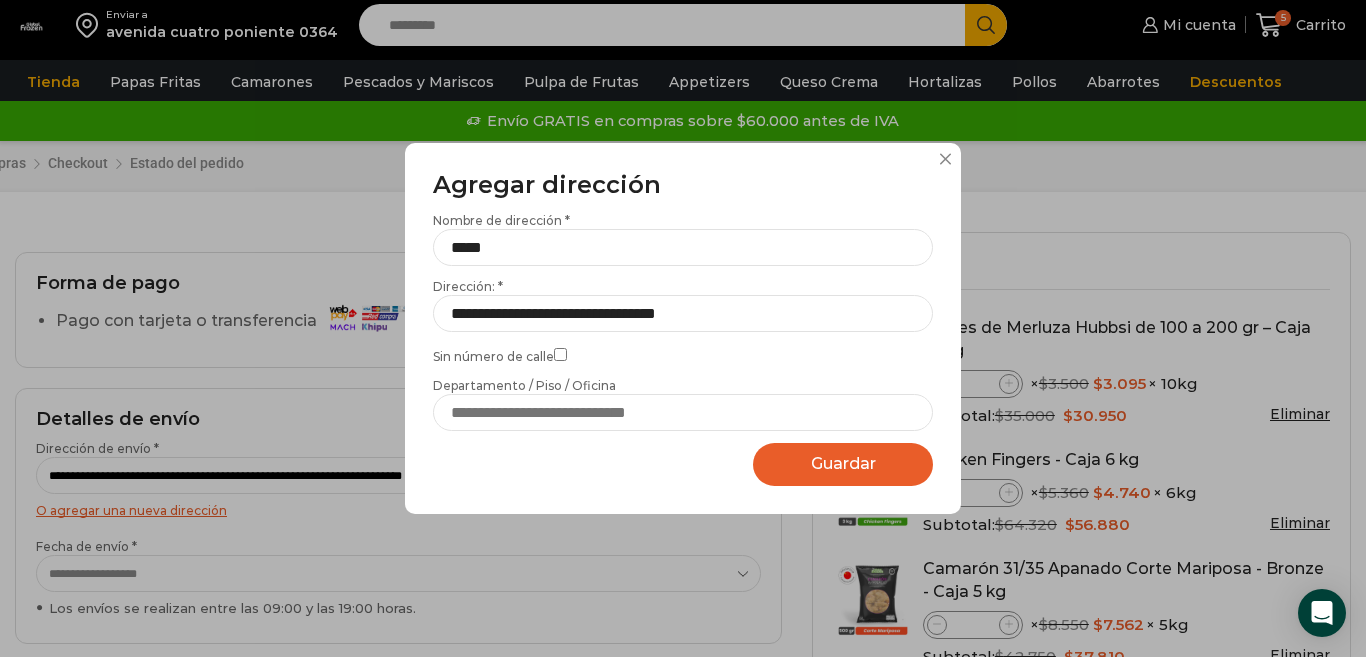 click on "**********" at bounding box center [683, 328] 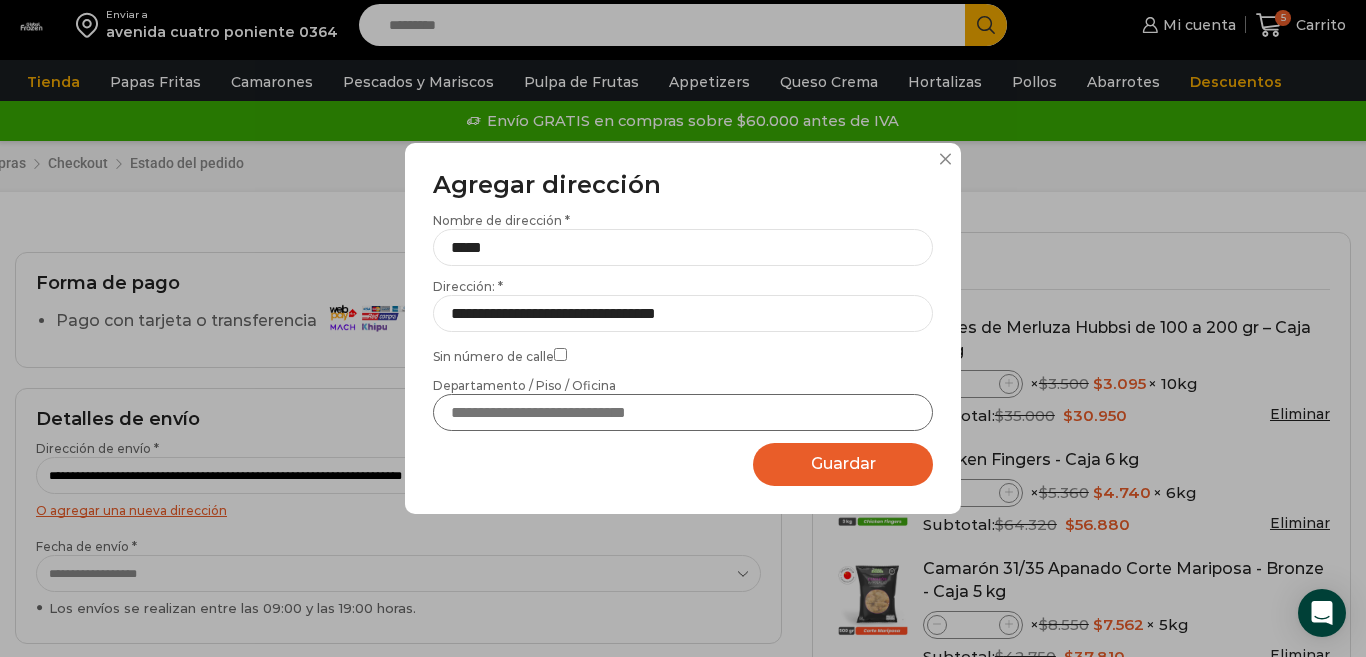 click on "Departamento / Piso / Oficina" at bounding box center [683, 412] 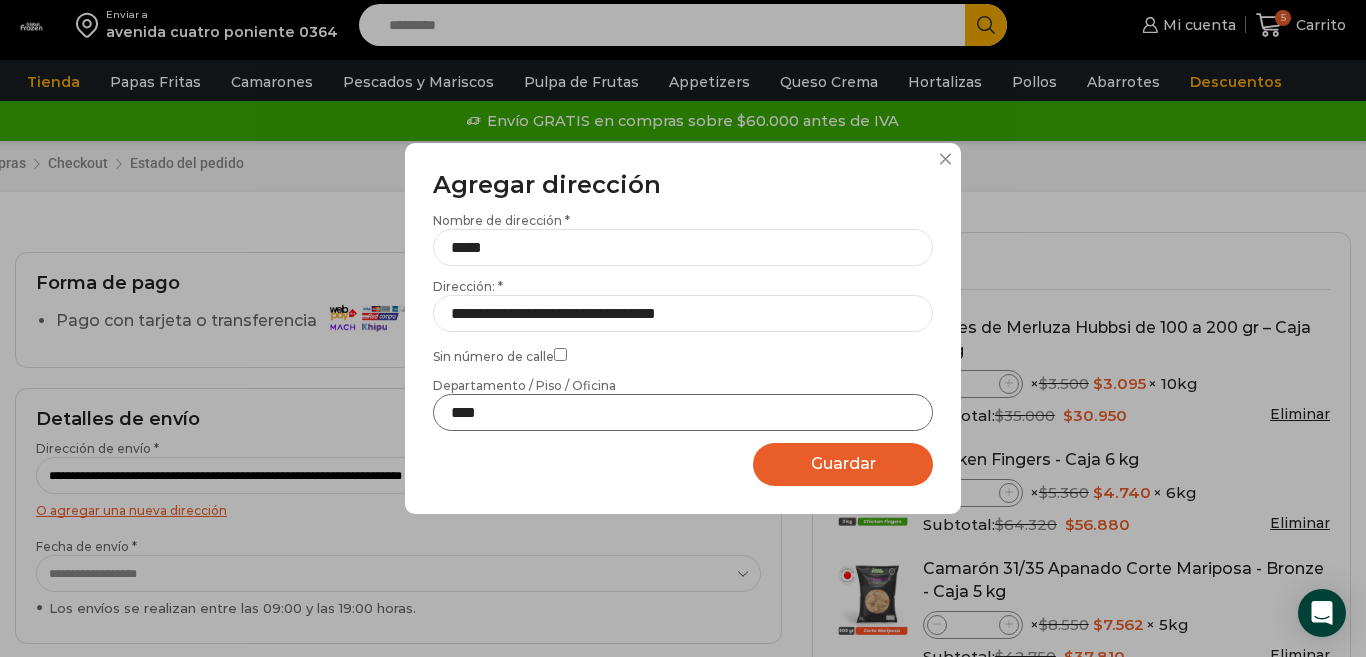 type on "****" 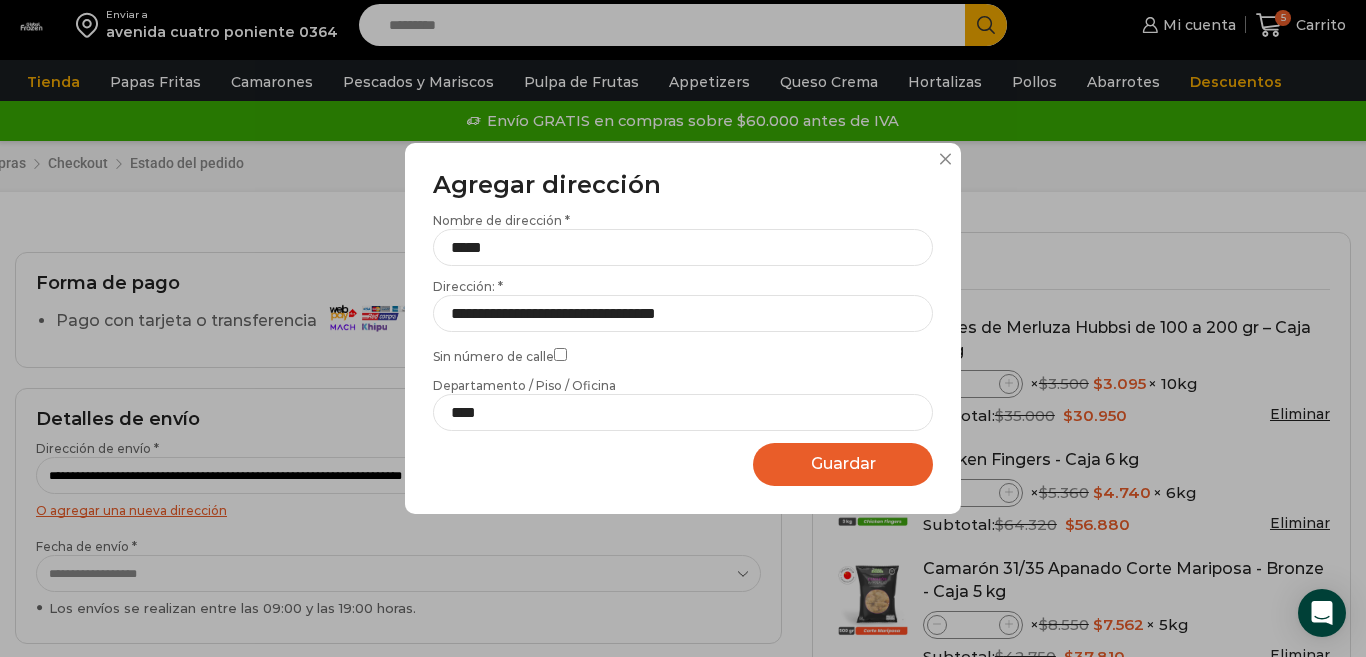 click on "Guardar" at bounding box center (843, 463) 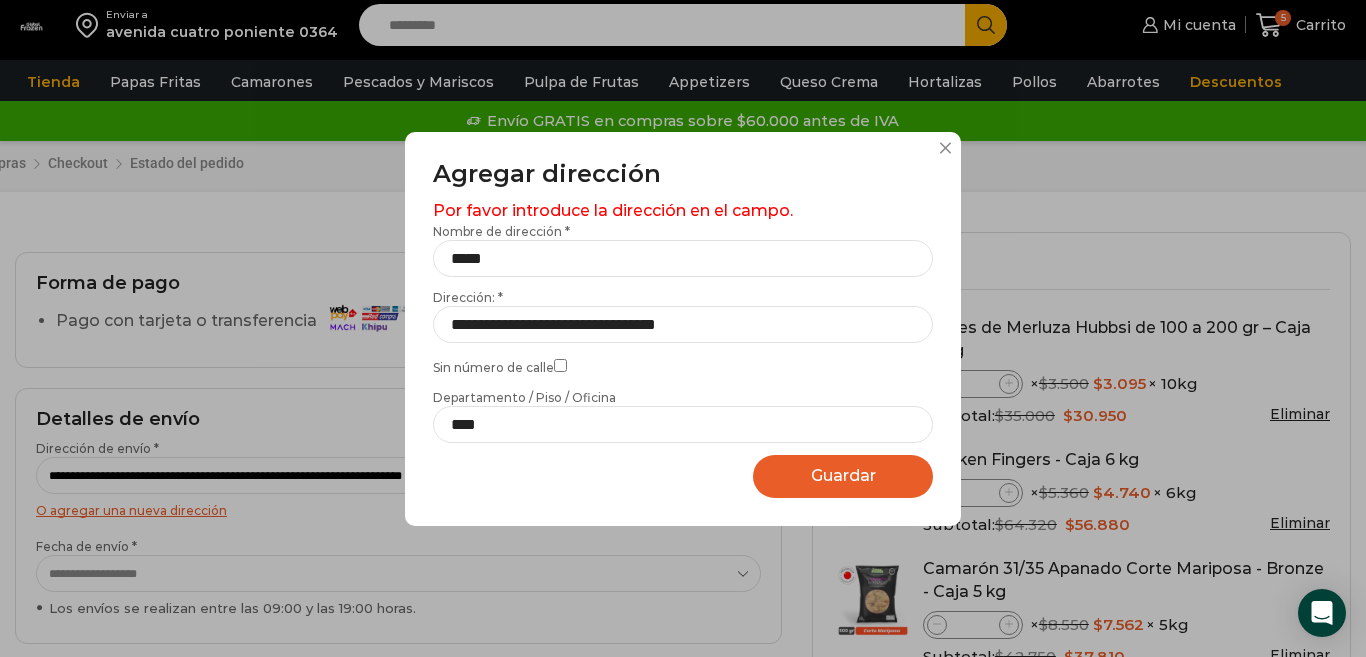 click on "Guardar" at bounding box center (843, 475) 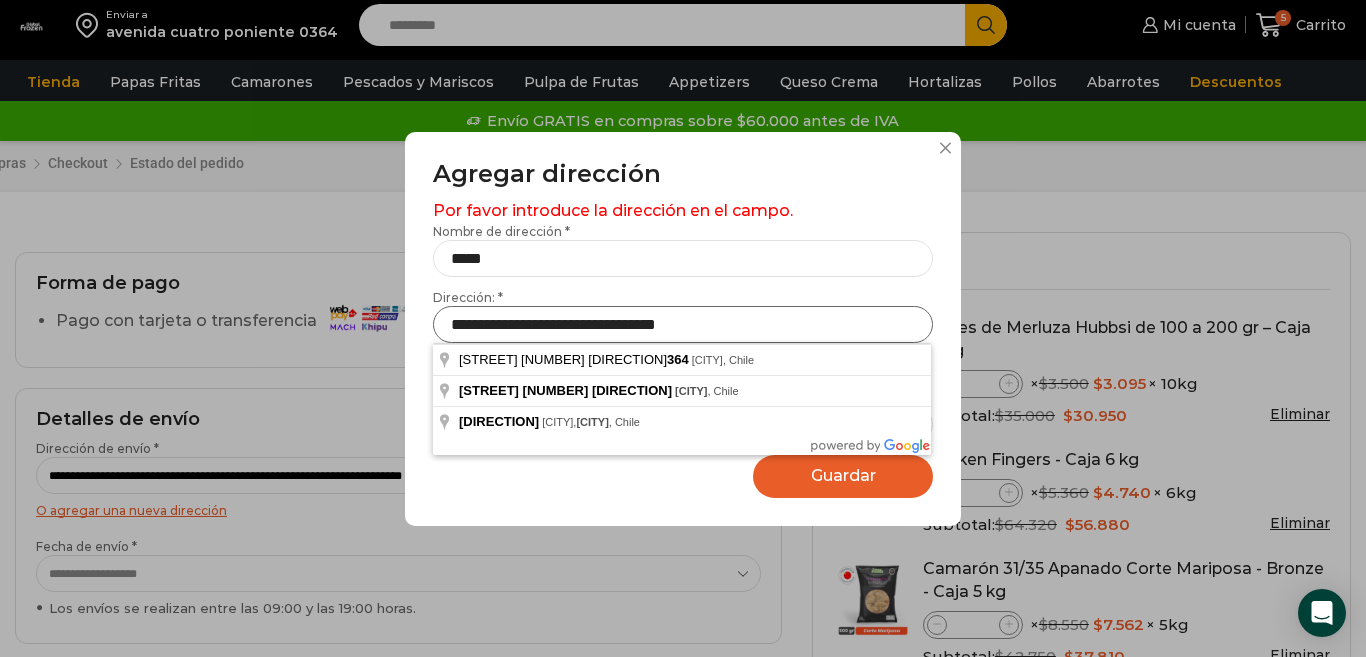 click on "**********" at bounding box center [683, 324] 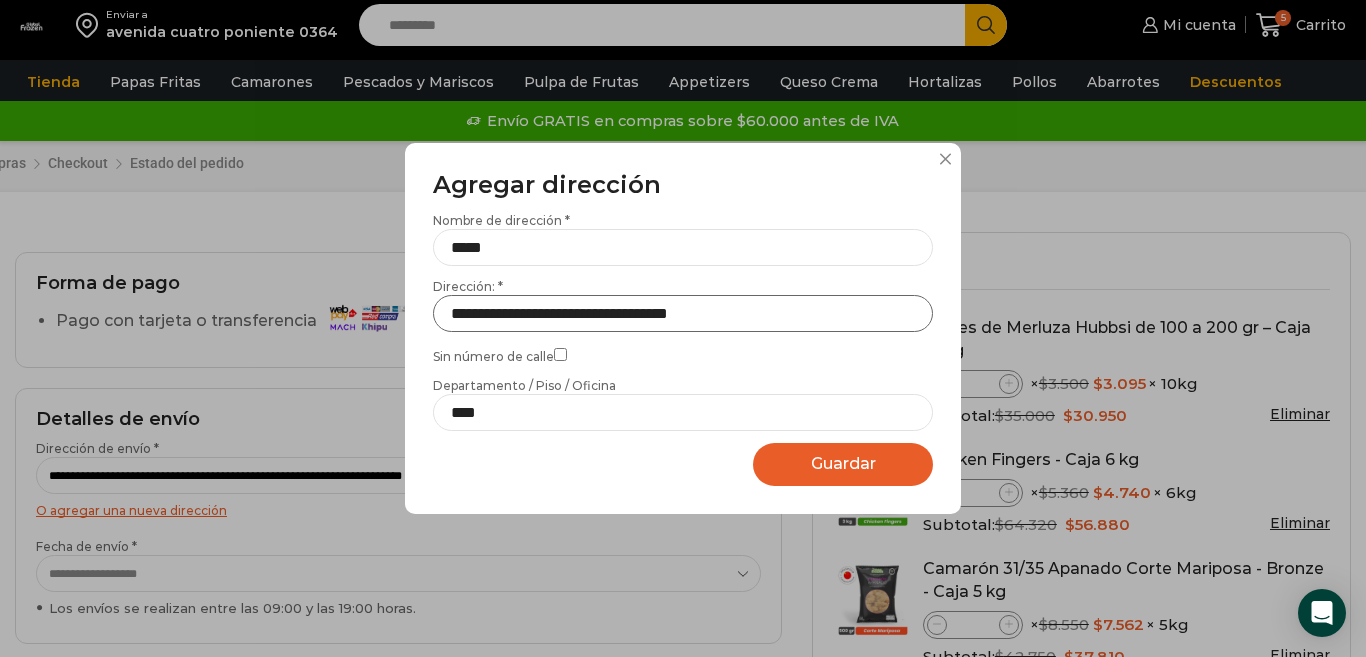 click on "**********" at bounding box center (683, 313) 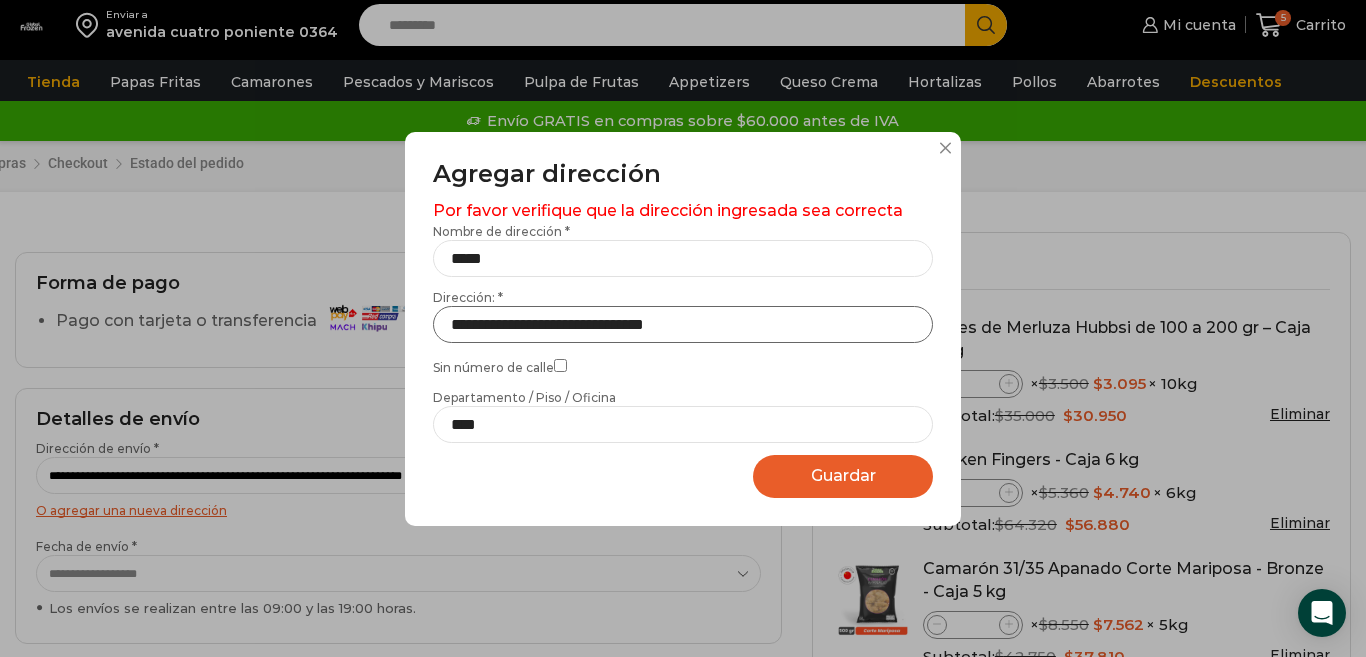 click on "**********" at bounding box center (683, 324) 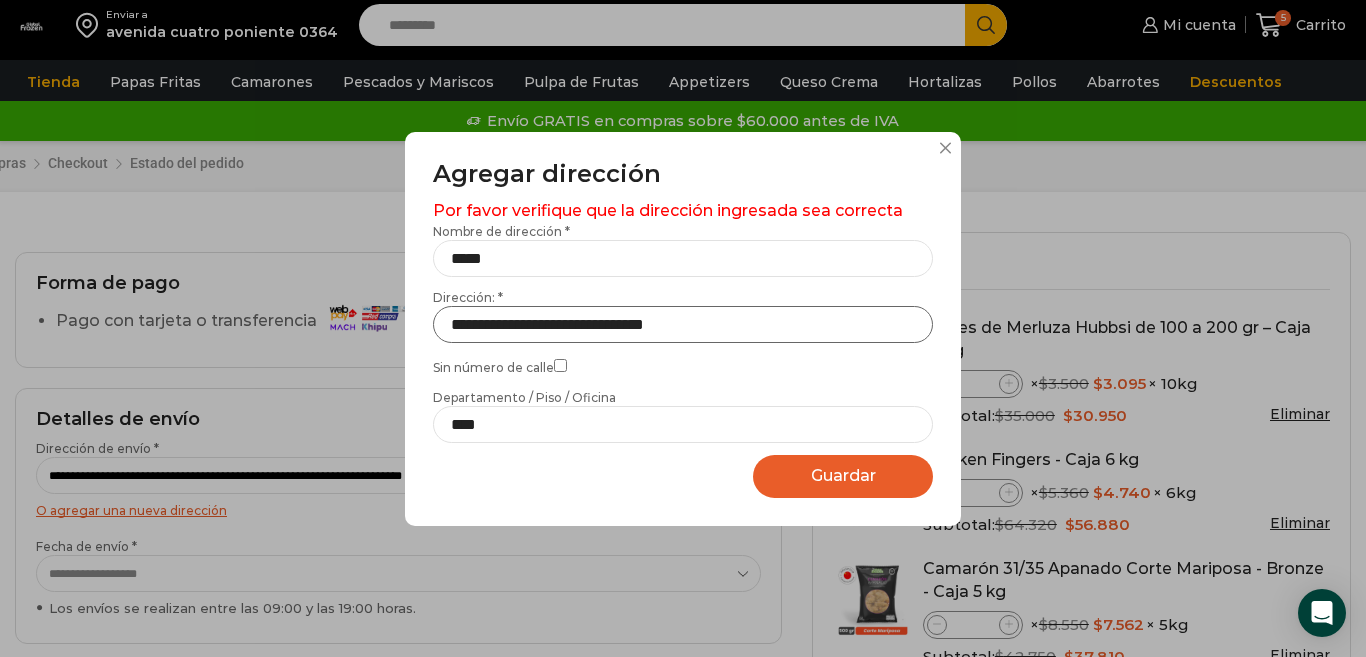 click on "**********" at bounding box center (683, 324) 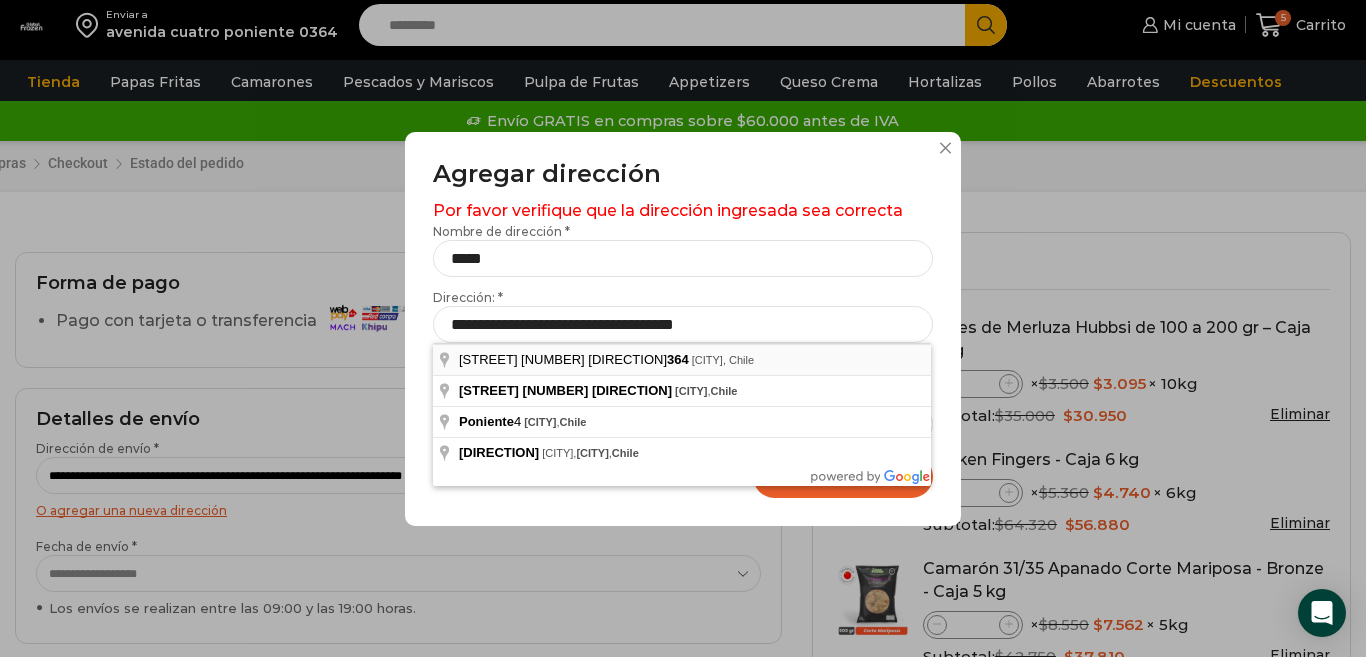 type on "**********" 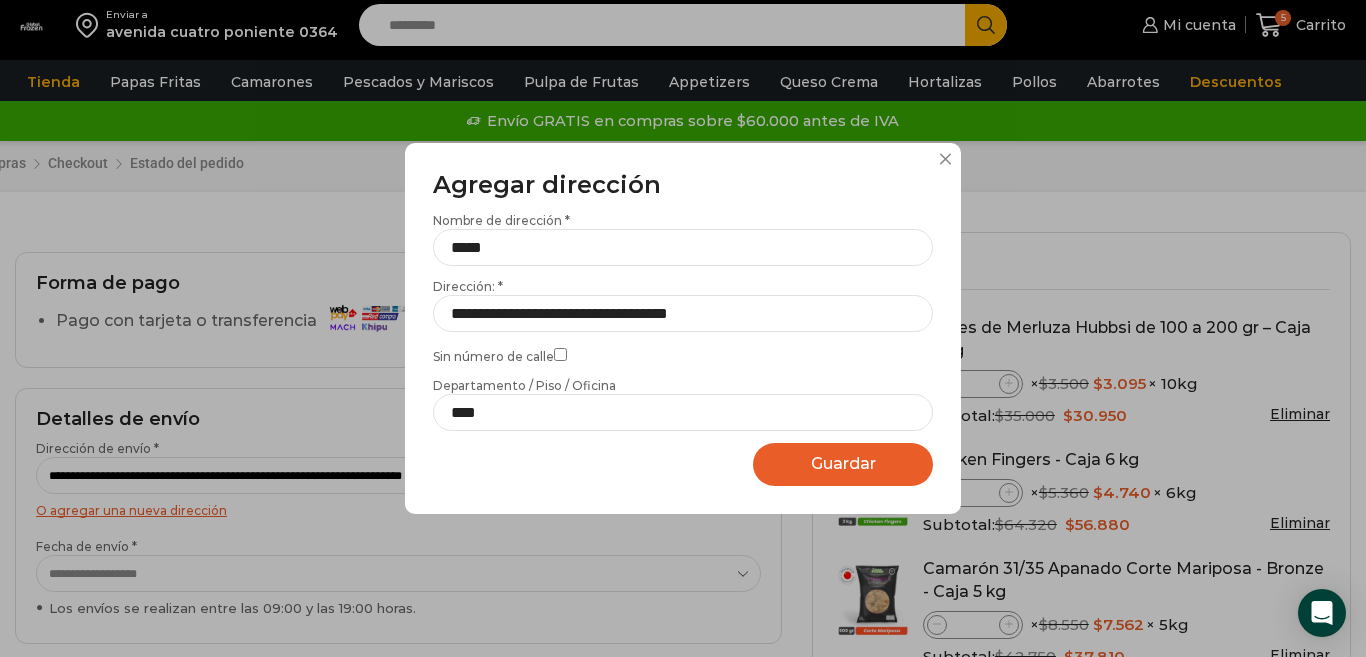 click on "Guardar Guardando..." at bounding box center [843, 464] 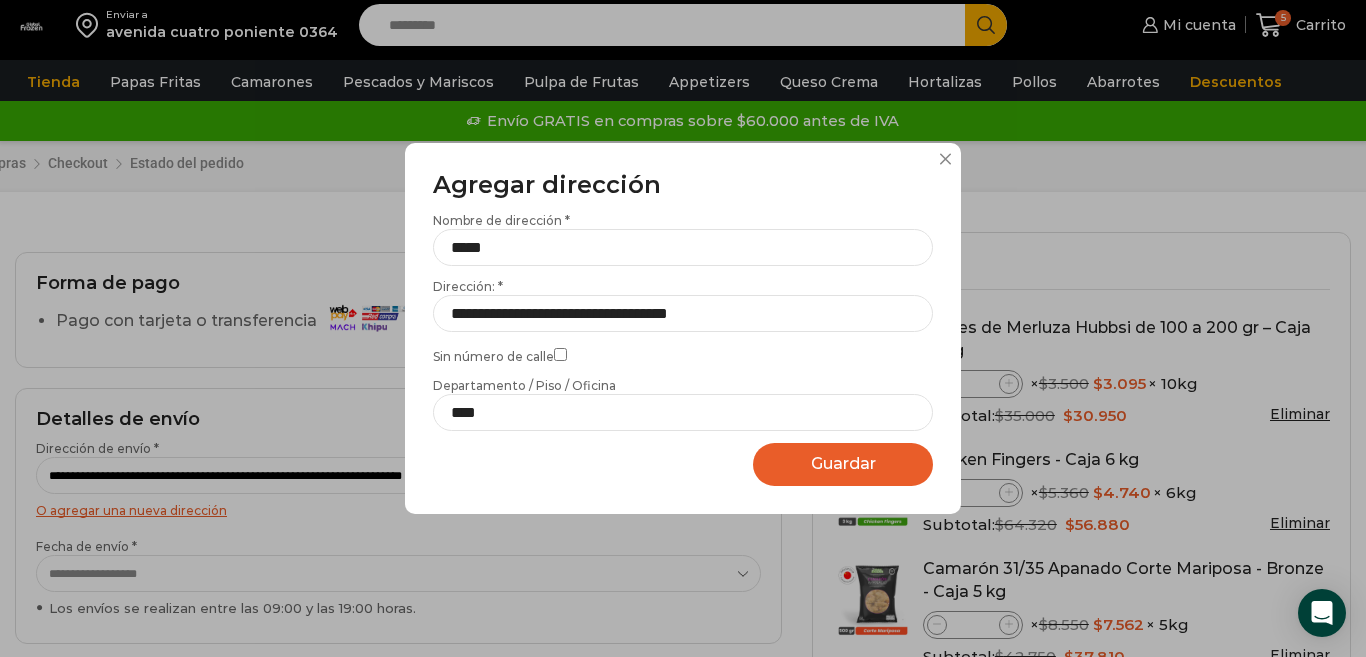select on "*******" 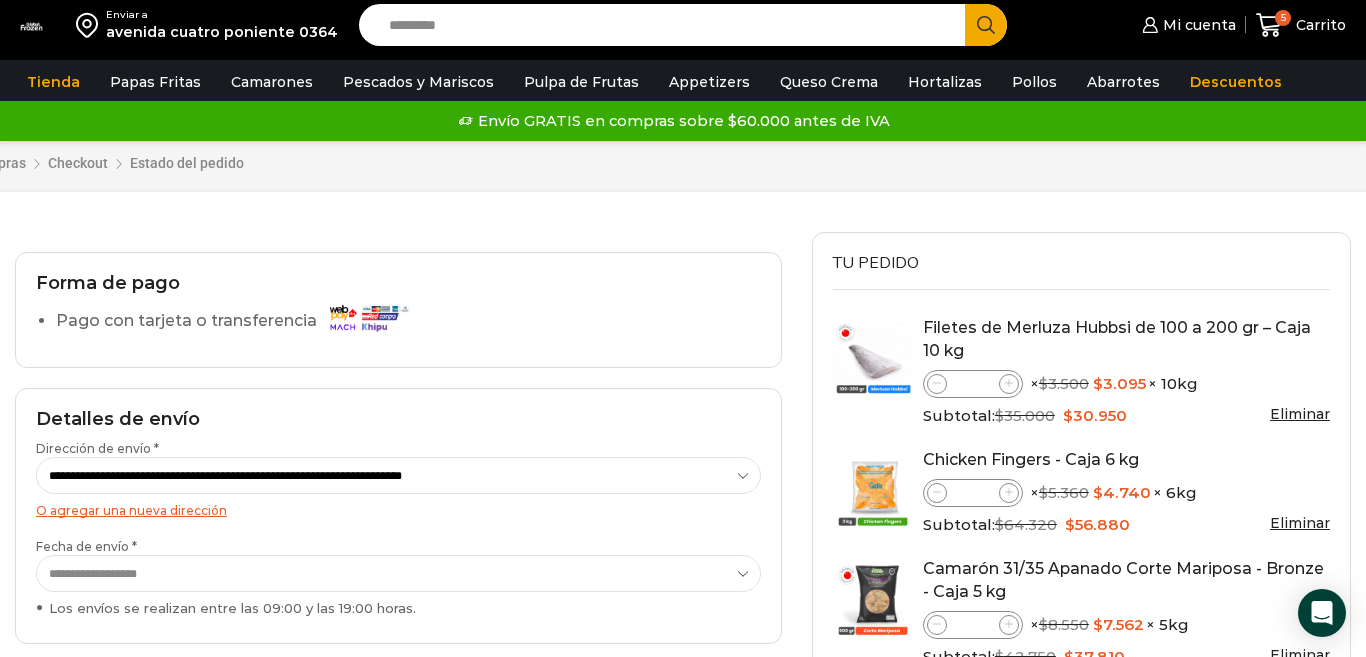 click at bounding box center [873, 489] 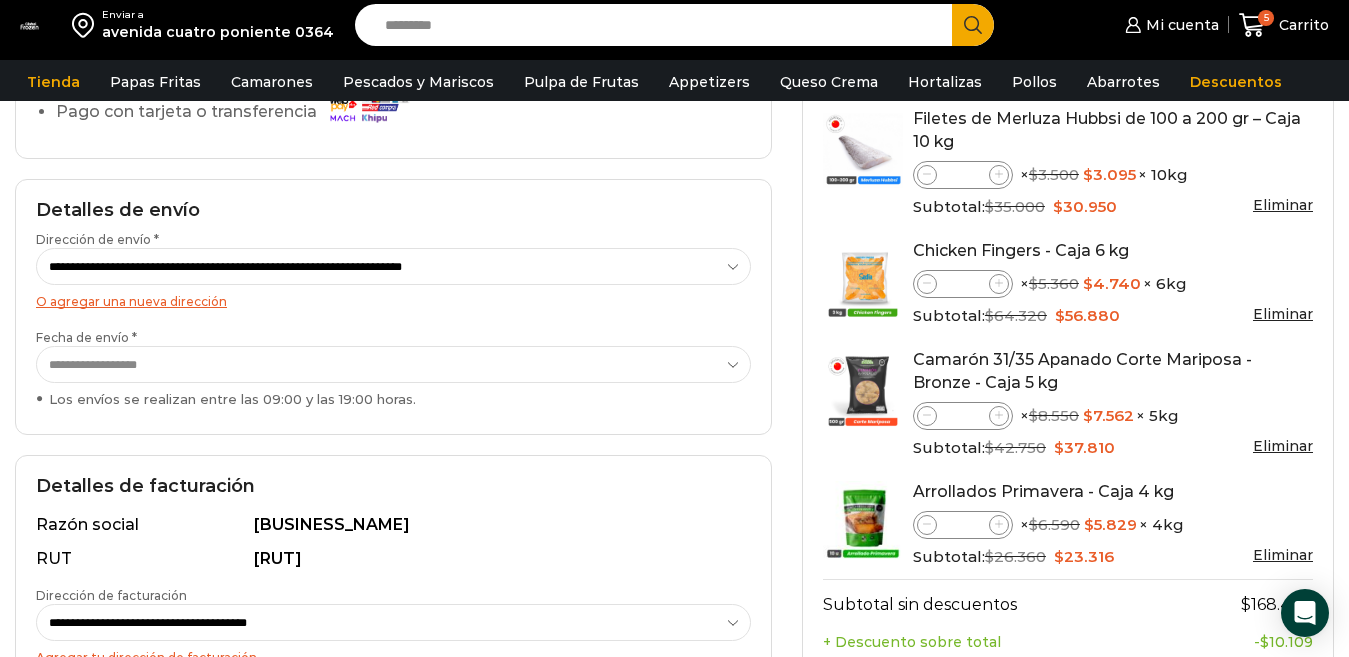 scroll, scrollTop: 300, scrollLeft: 0, axis: vertical 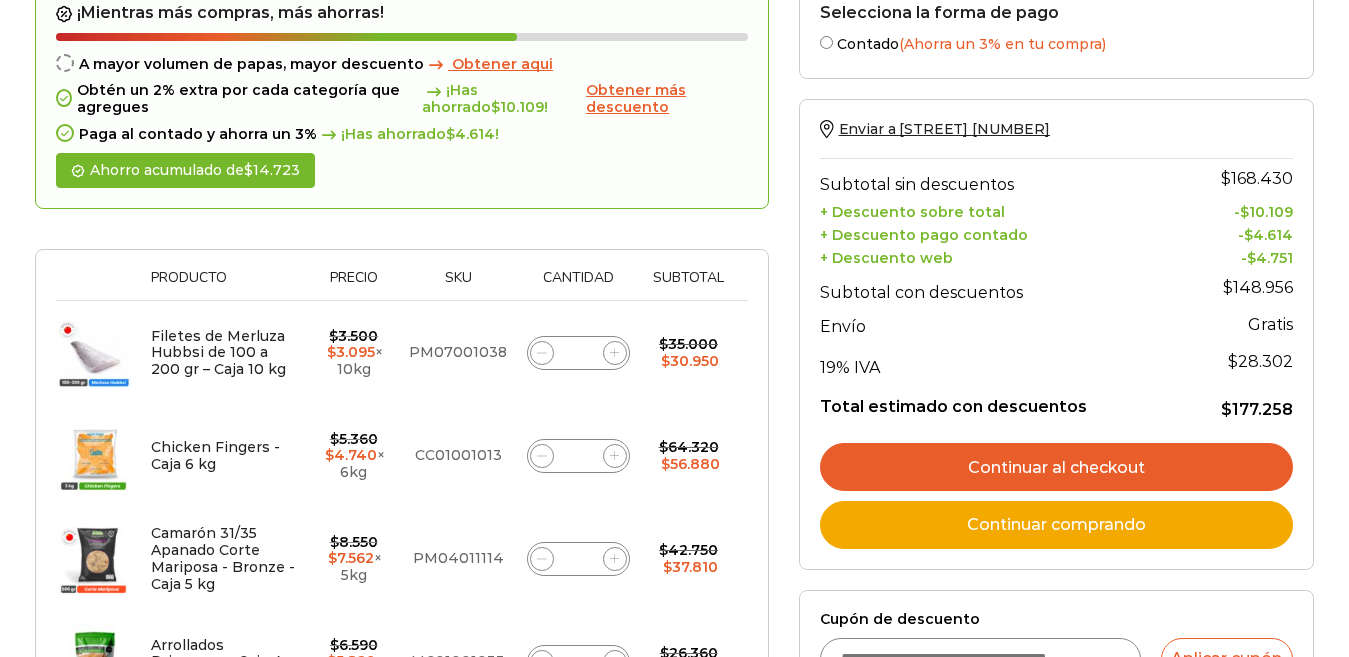 click on "Continuar al checkout" at bounding box center [1056, 467] 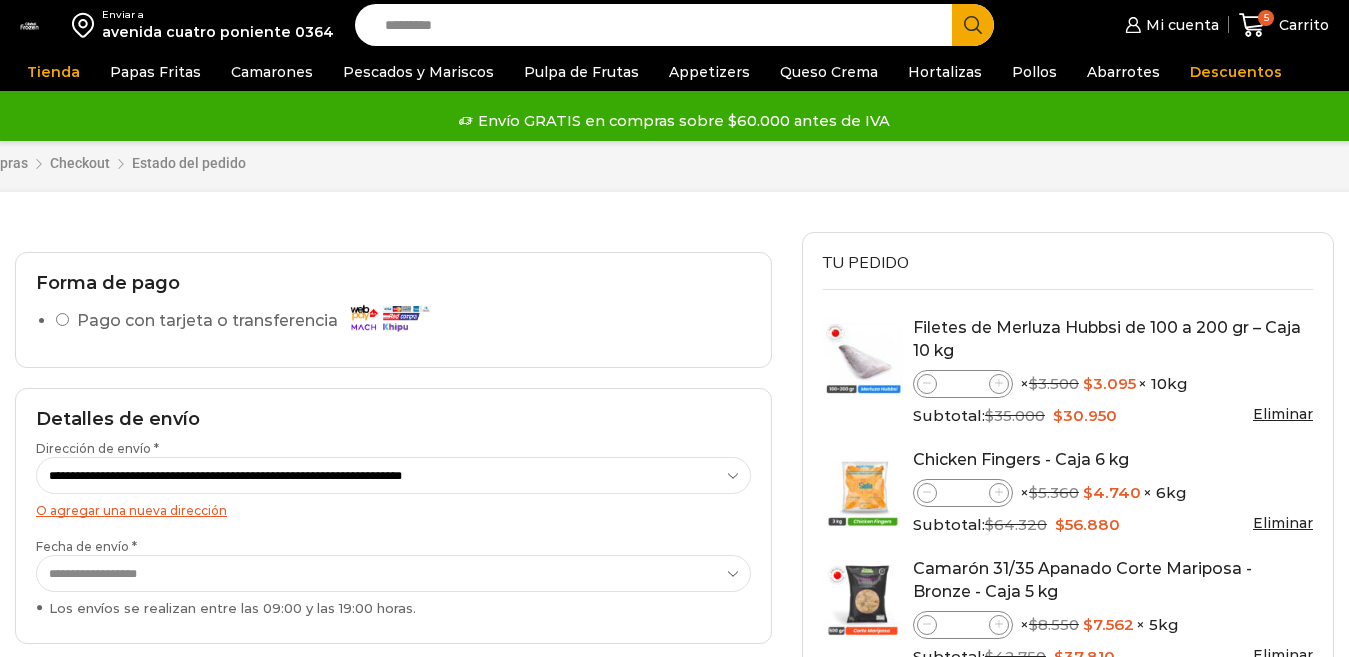 scroll, scrollTop: 0, scrollLeft: 0, axis: both 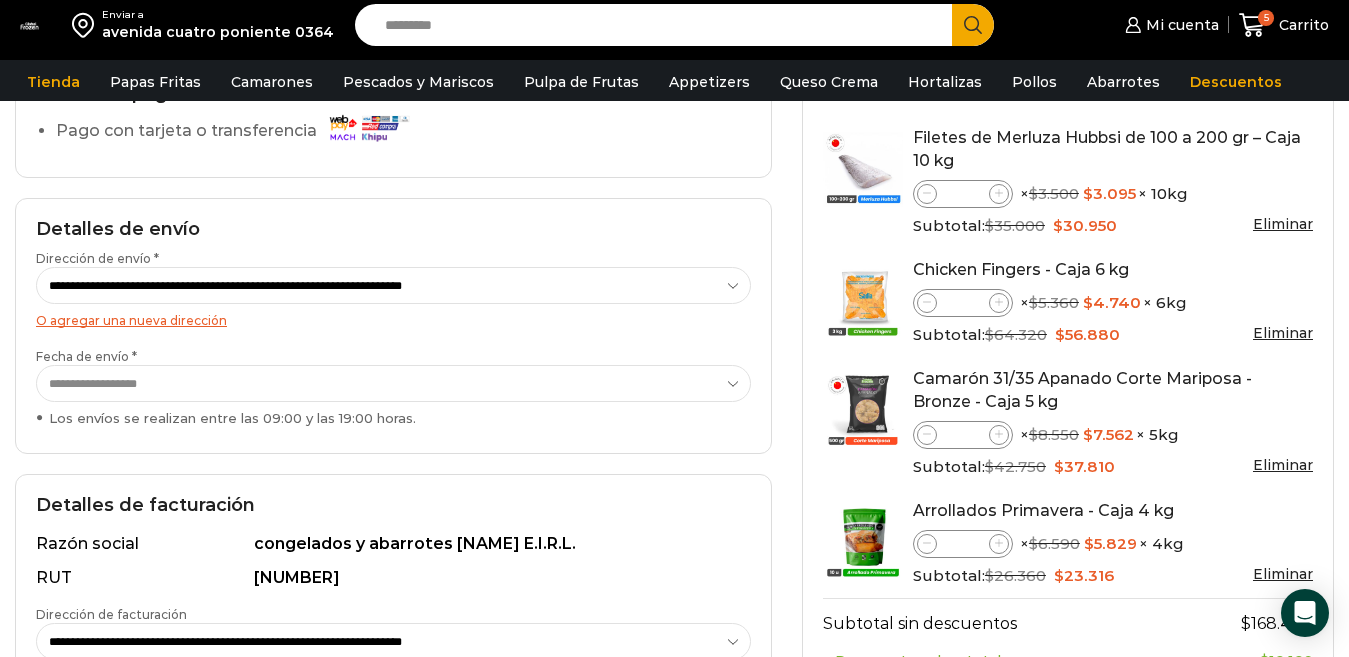 click 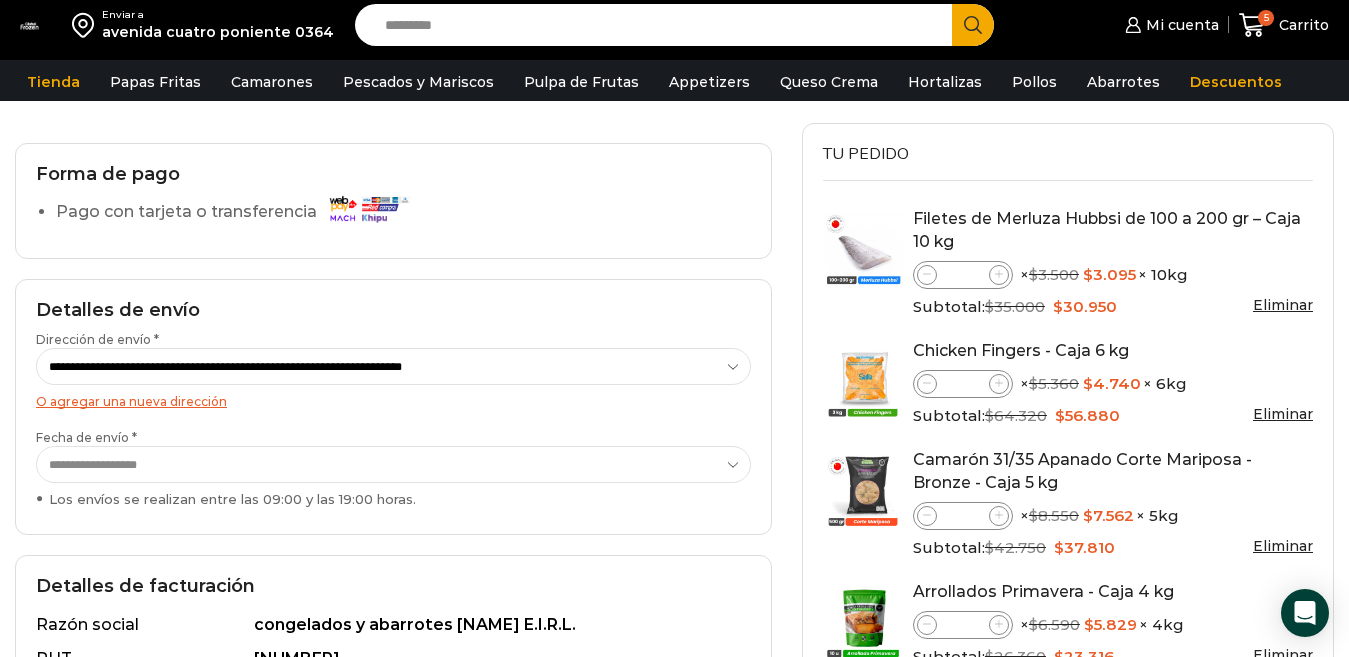 scroll, scrollTop: 100, scrollLeft: 0, axis: vertical 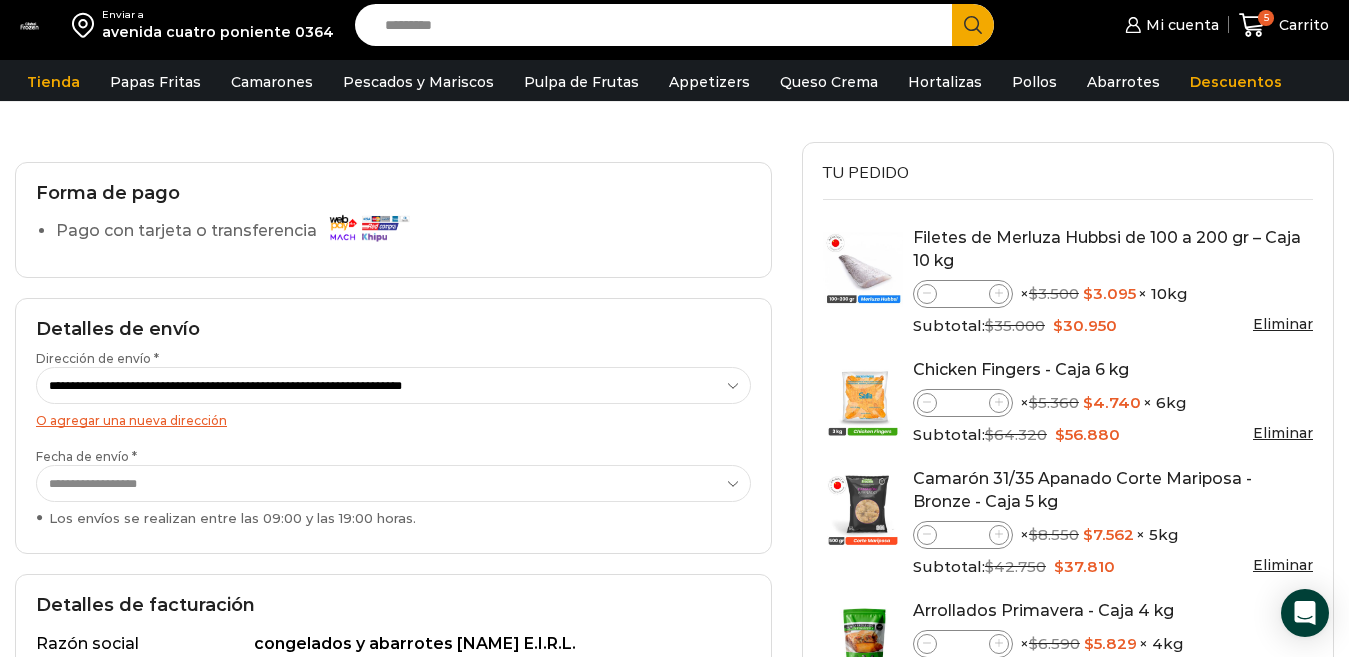 click on "Tu pedido
Product
Filetes de Merluza Hubbsi de 100 a 200 gr – Caja 10 kg
Filetes de Merluza Hubbsi de 100 a 200 gr – Caja 10 kg cantidad
*
×  $ 3.500   Original price was: $3.500. $ 3.095 Current price is: $3.095.  × 10kg
Subtotal:  $ 35.000   Original price was: $35.000. $ 30.950 Eliminar" at bounding box center [1068, 698] 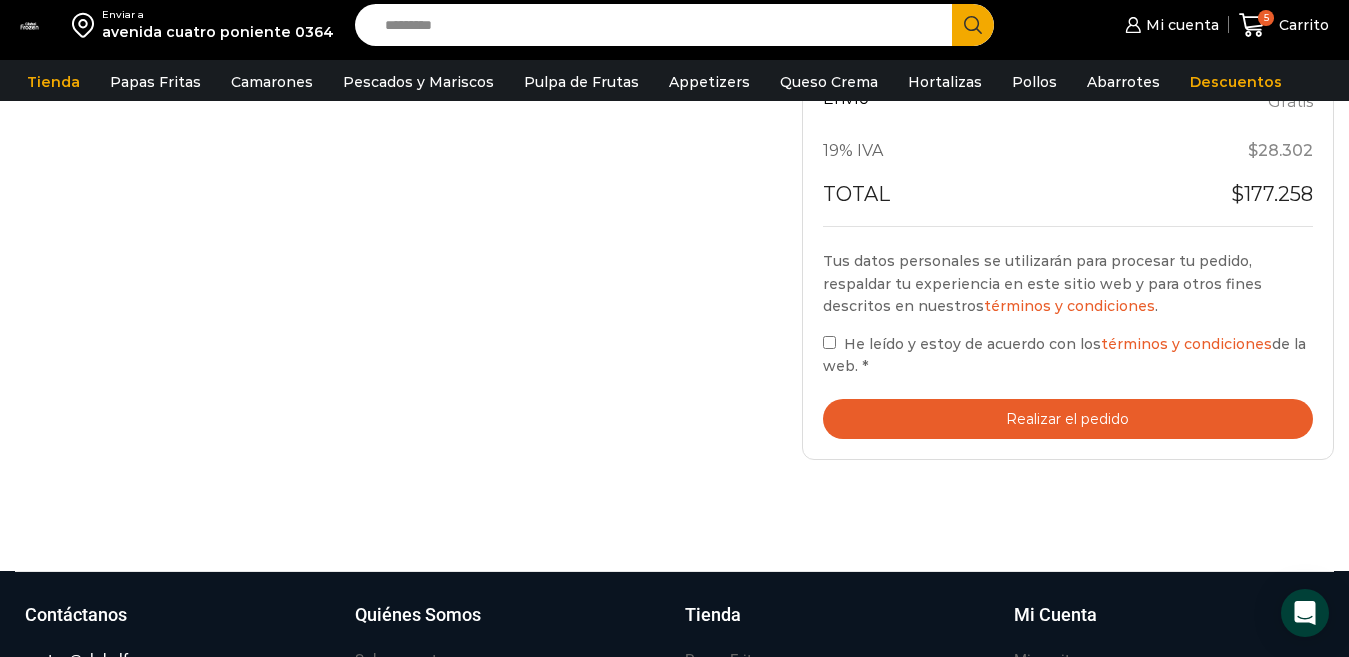 scroll, scrollTop: 900, scrollLeft: 0, axis: vertical 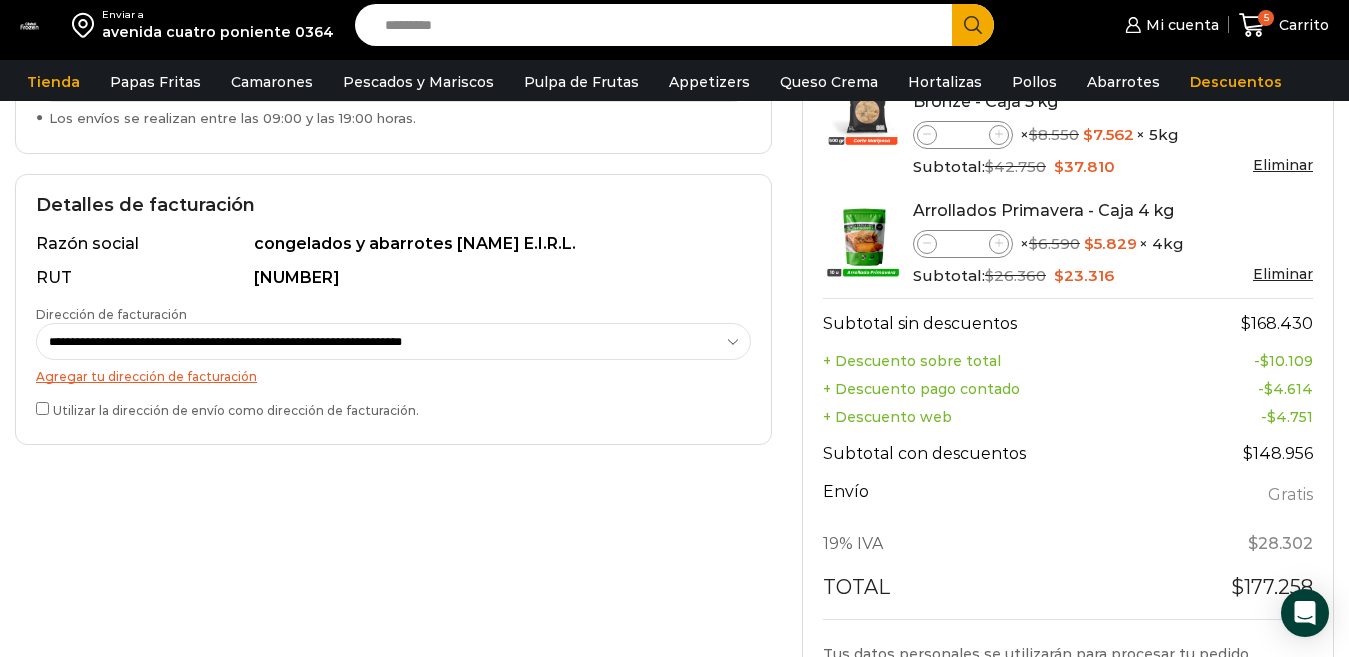 click on "Mi cuenta
Mi cuenta
Mi perfil
Pedidos
Descargas
Coupons
Dirección
Detalles de la cuenta" at bounding box center [1176, 25] 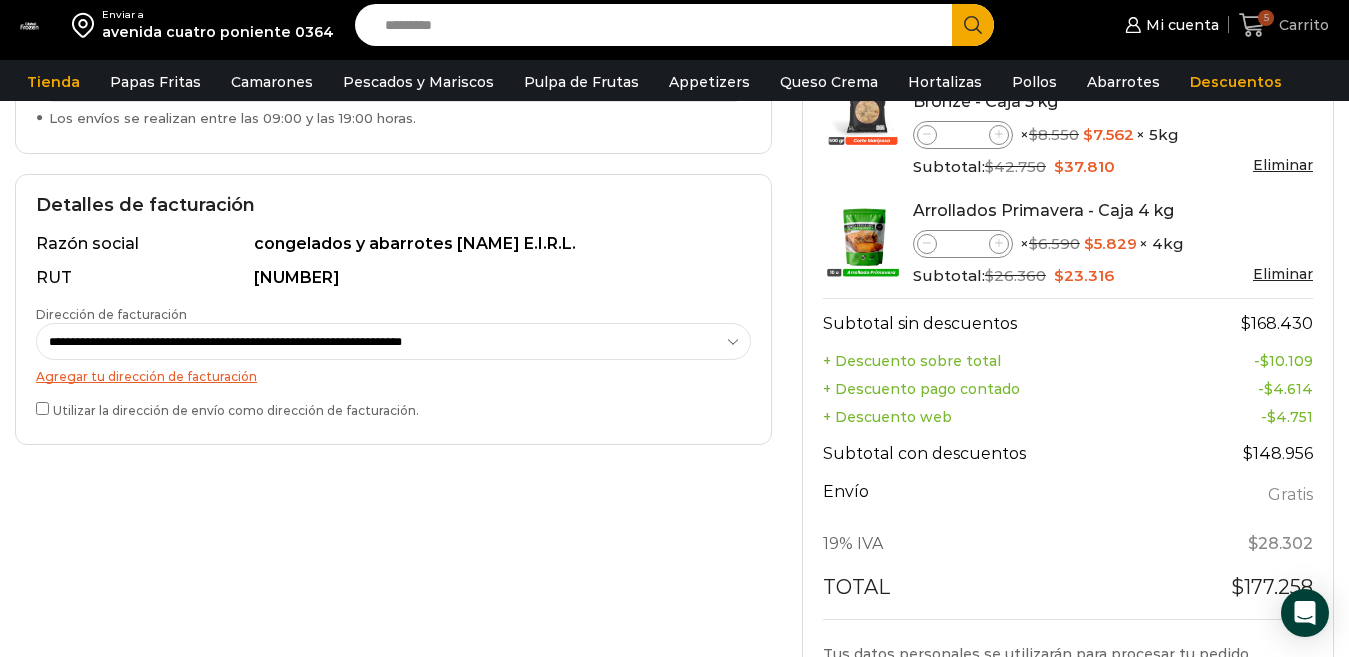 click on "Carrito" at bounding box center [1301, 25] 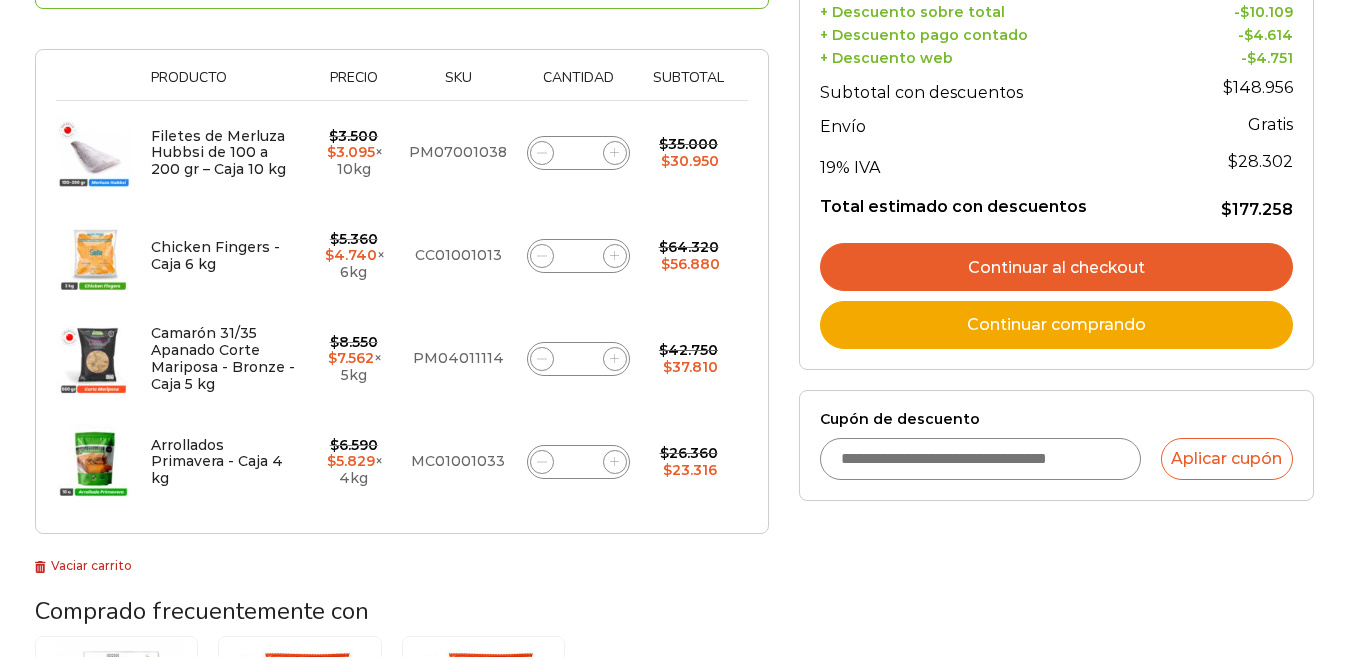 scroll, scrollTop: 400, scrollLeft: 0, axis: vertical 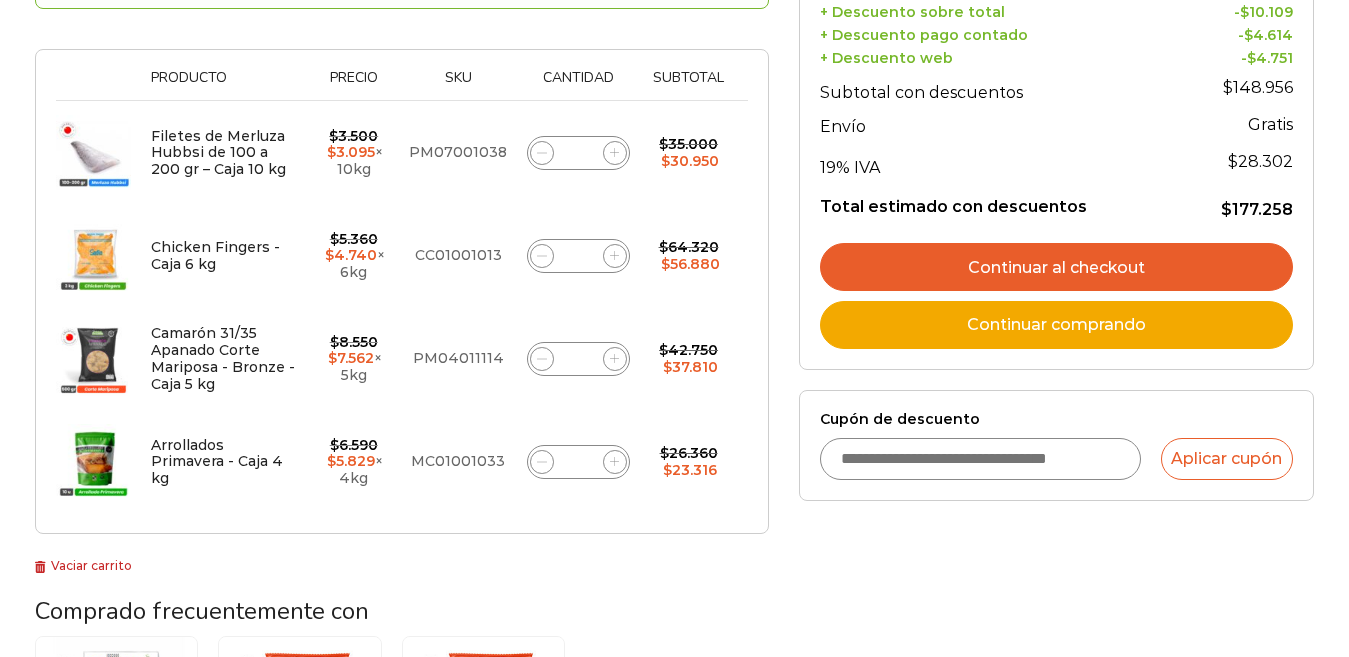 click on "Enviar a avenida cuatro poniente 0364
Subtotal sin descuentos
$ 168.430
+ Descuento sobre total
- $ 10.109
+ Descuento pago contado
- $ 4.614
+ Descuento web
- $ 4.751
Subtotal con descuentos
$ 148.956
Envío
Gratis
Gratis
19% IVA
$ 28.302
Total estimado con descuentos
$ 177.258
Continuar al checkout
Continuar comprando" at bounding box center (1056, 134) 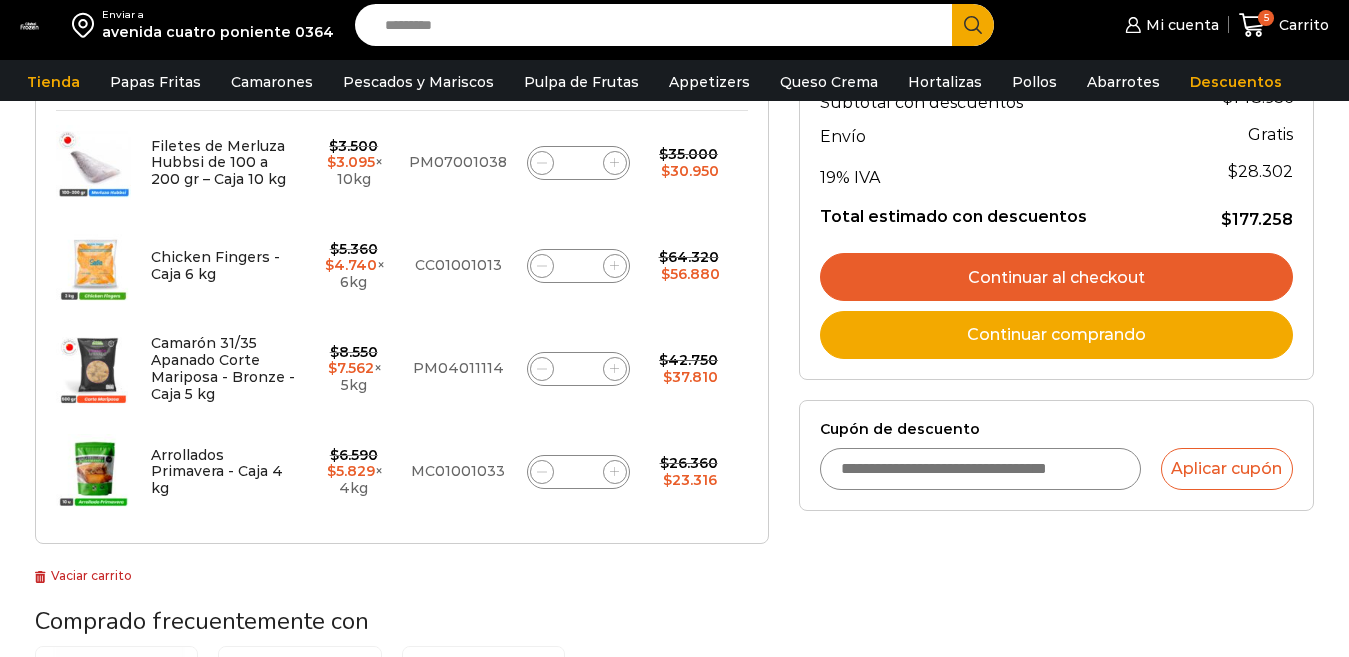 scroll, scrollTop: 300, scrollLeft: 0, axis: vertical 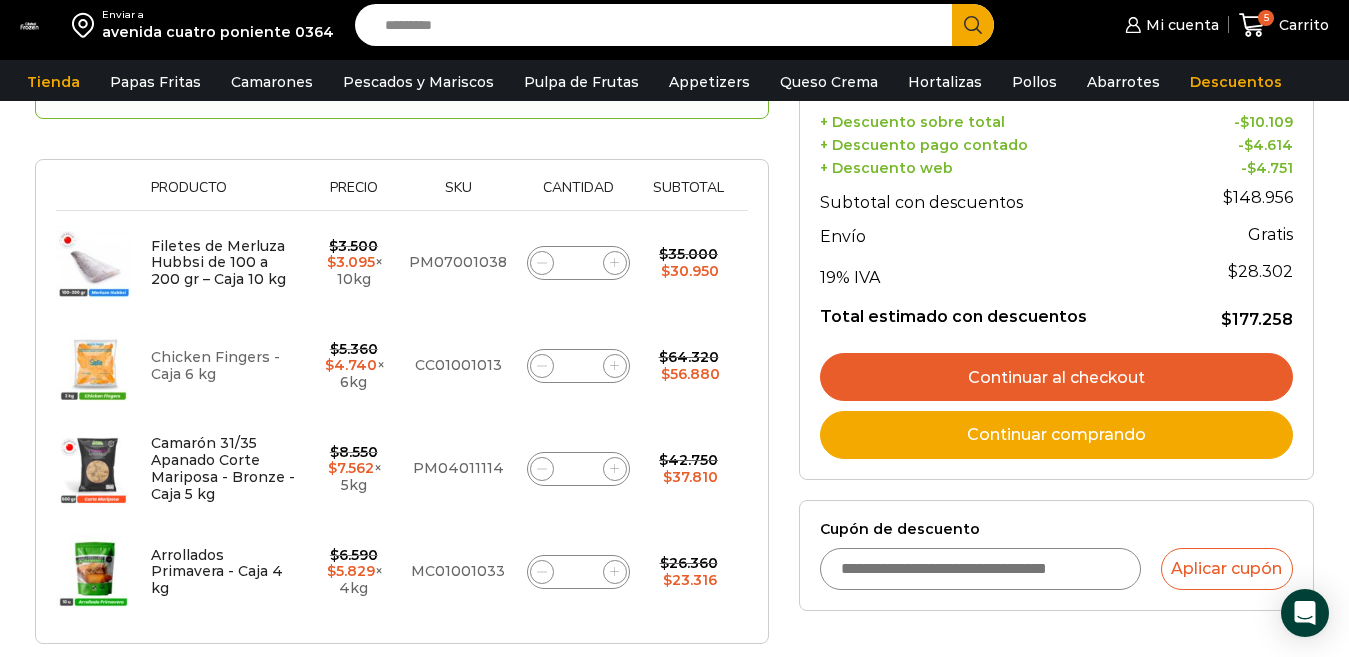 click on "Chicken Fingers - Caja 6 kg" 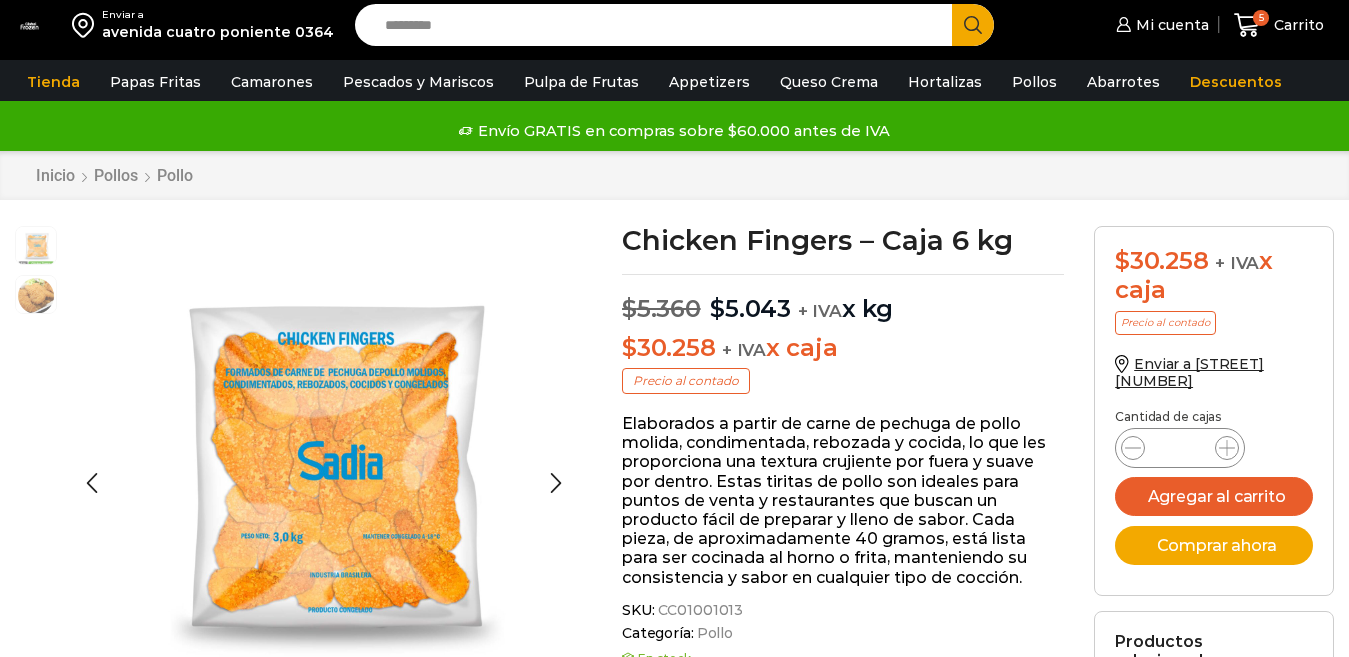 scroll, scrollTop: 1, scrollLeft: 0, axis: vertical 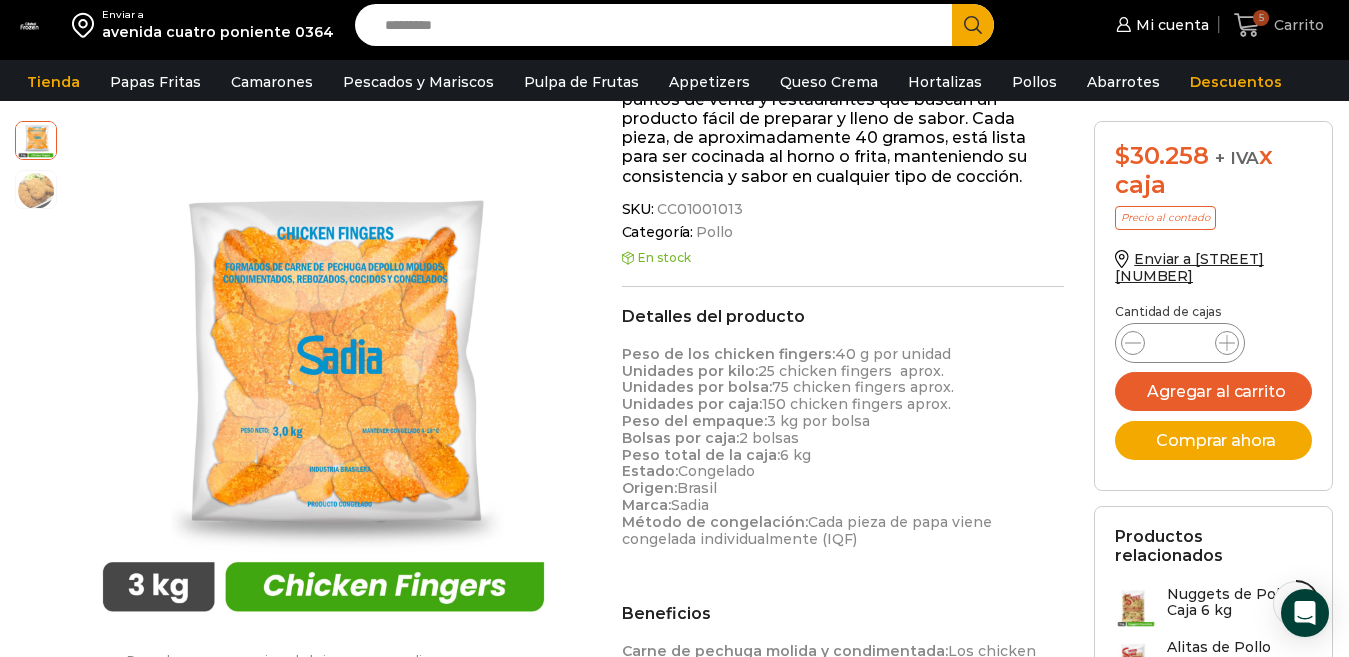 click on "5" at bounding box center (1261, 18) 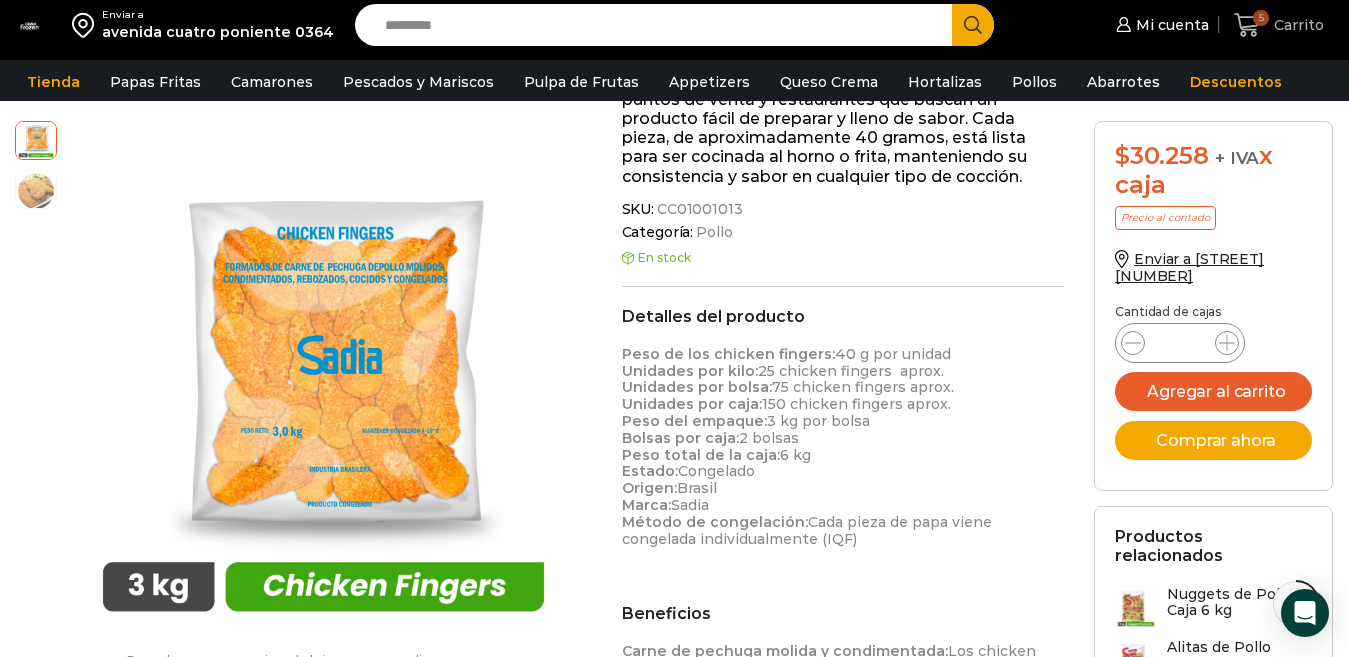 click 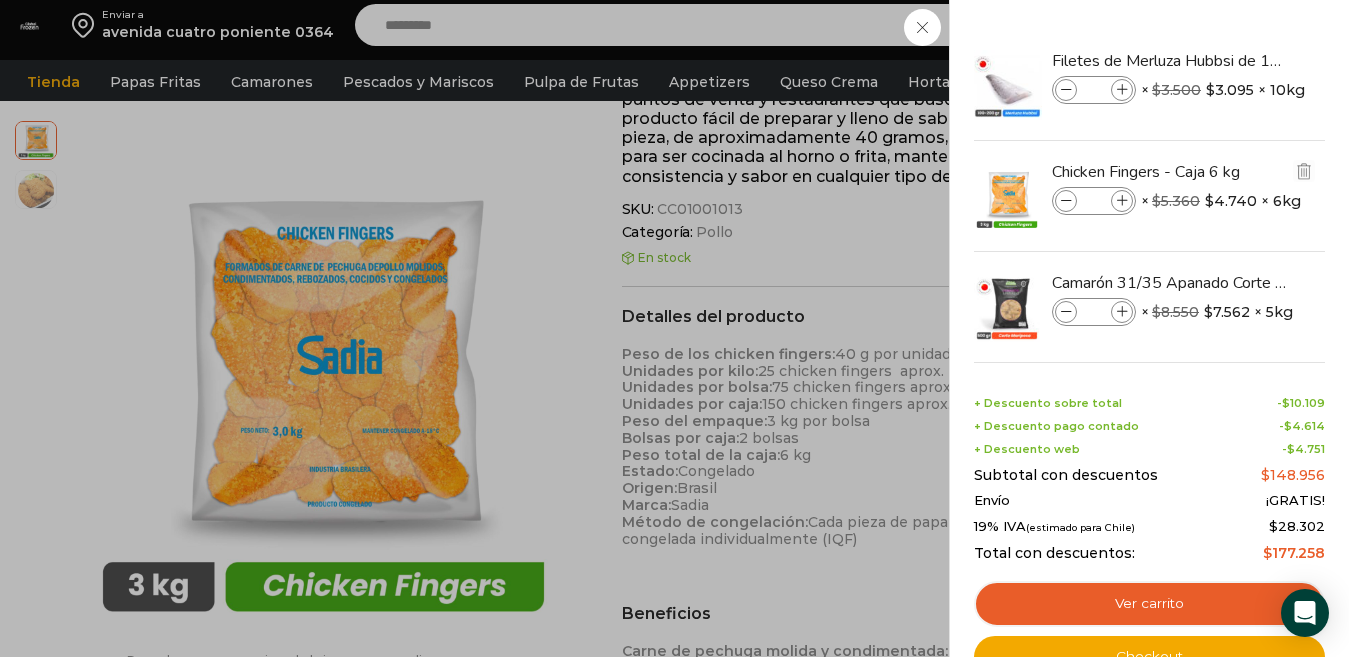 click at bounding box center [1122, 201] 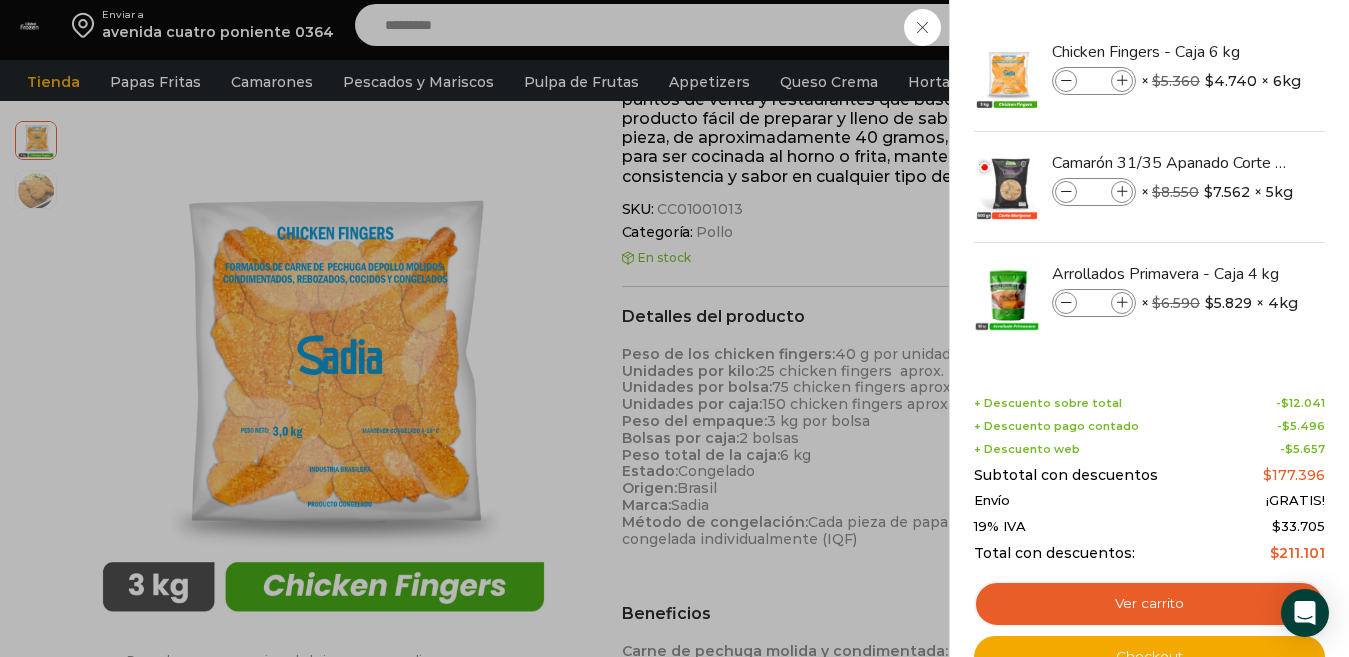 scroll, scrollTop: 121, scrollLeft: 0, axis: vertical 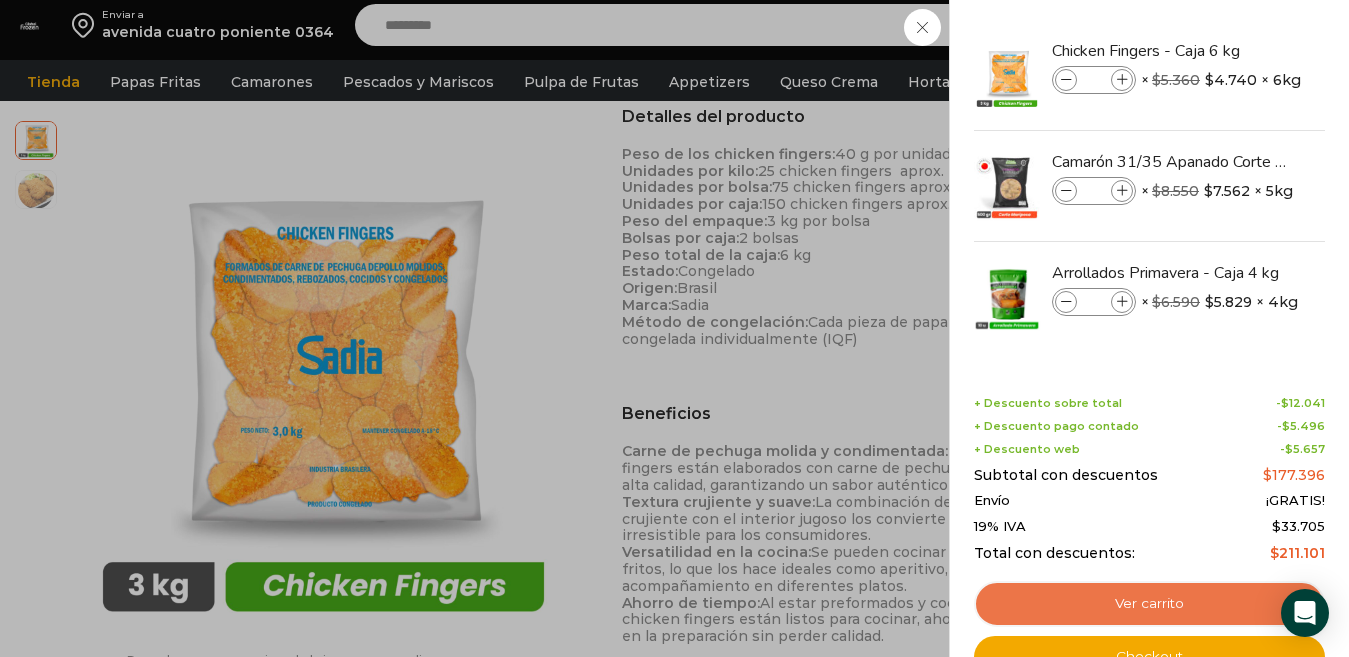 click on "Ver carrito" at bounding box center (1149, 604) 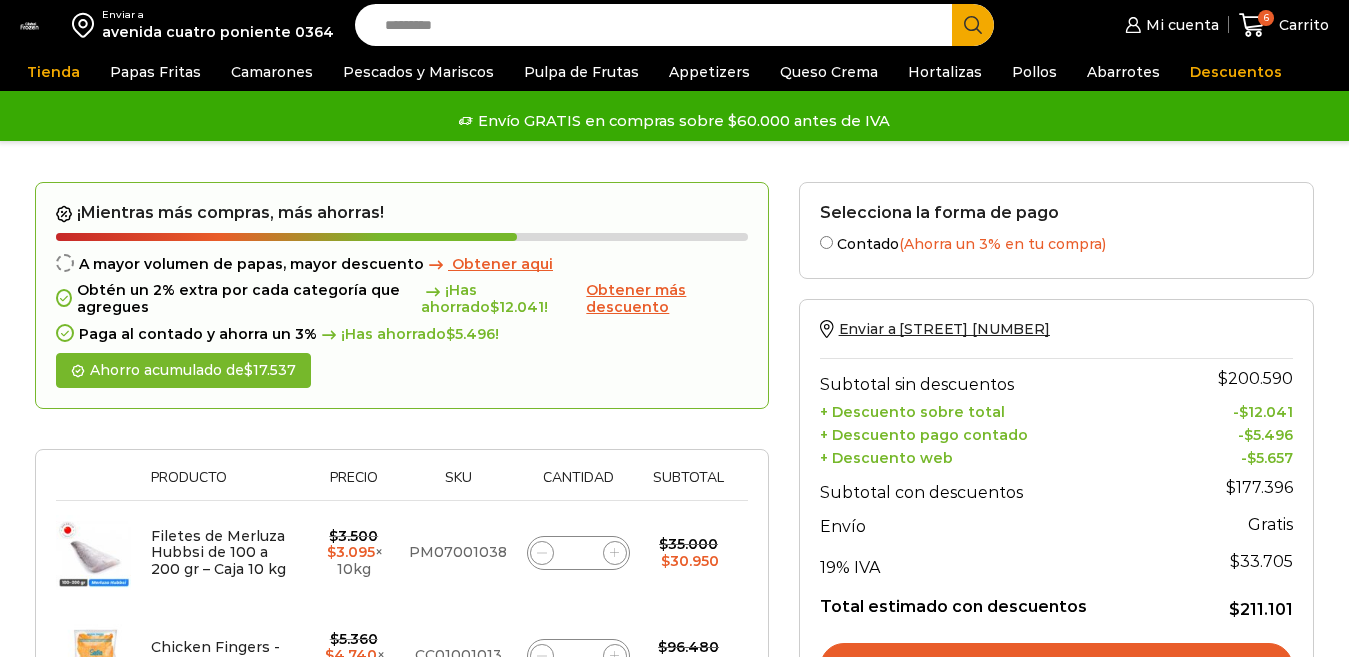 scroll, scrollTop: 0, scrollLeft: 0, axis: both 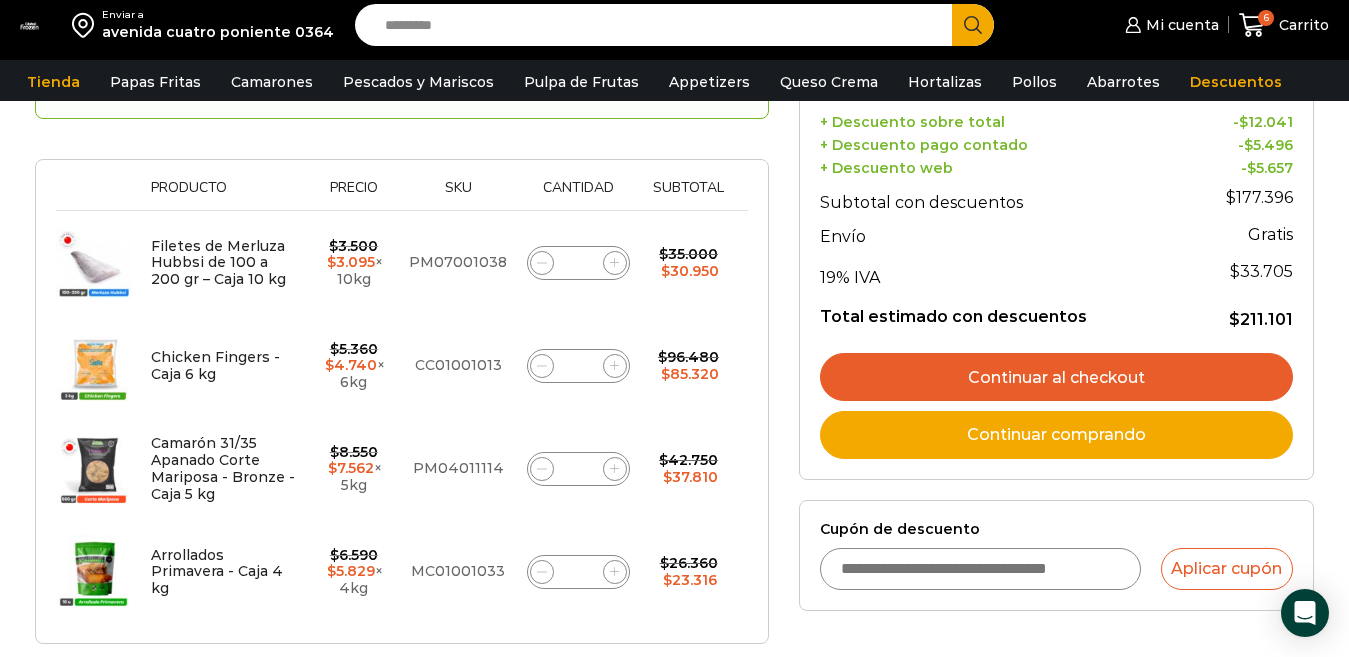 click on "Continuar al checkout" at bounding box center [1056, 377] 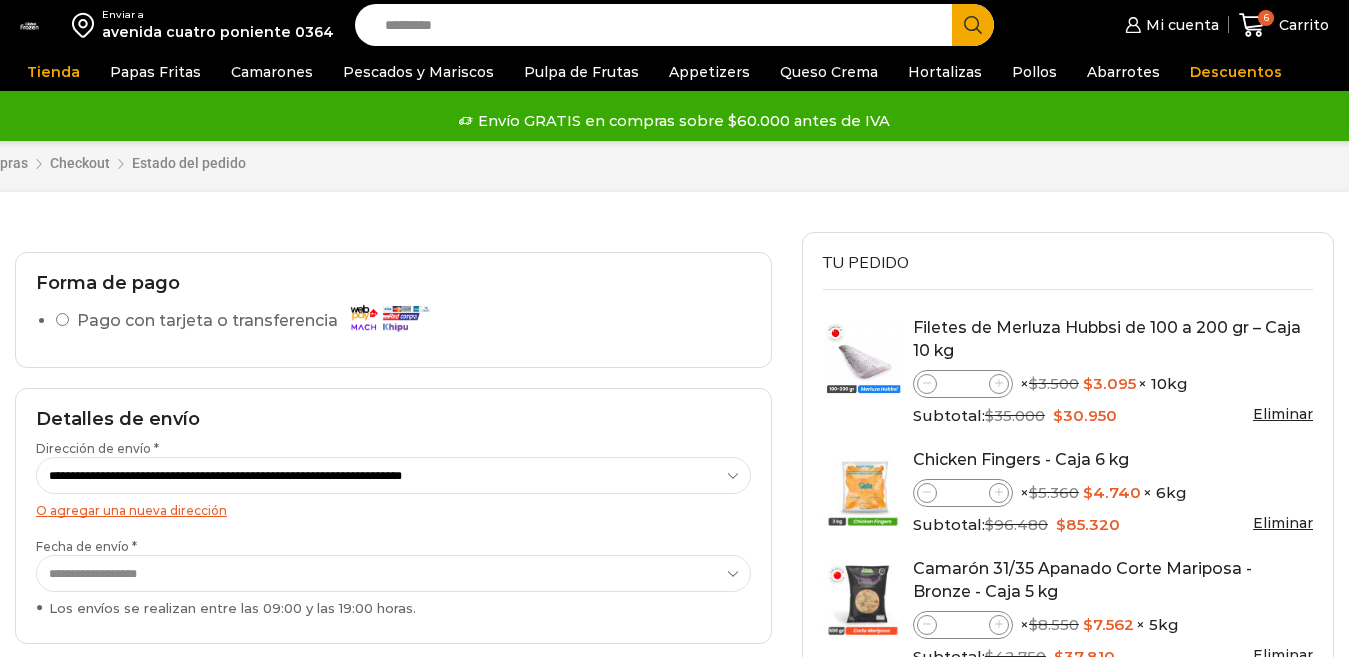 scroll, scrollTop: 0, scrollLeft: 0, axis: both 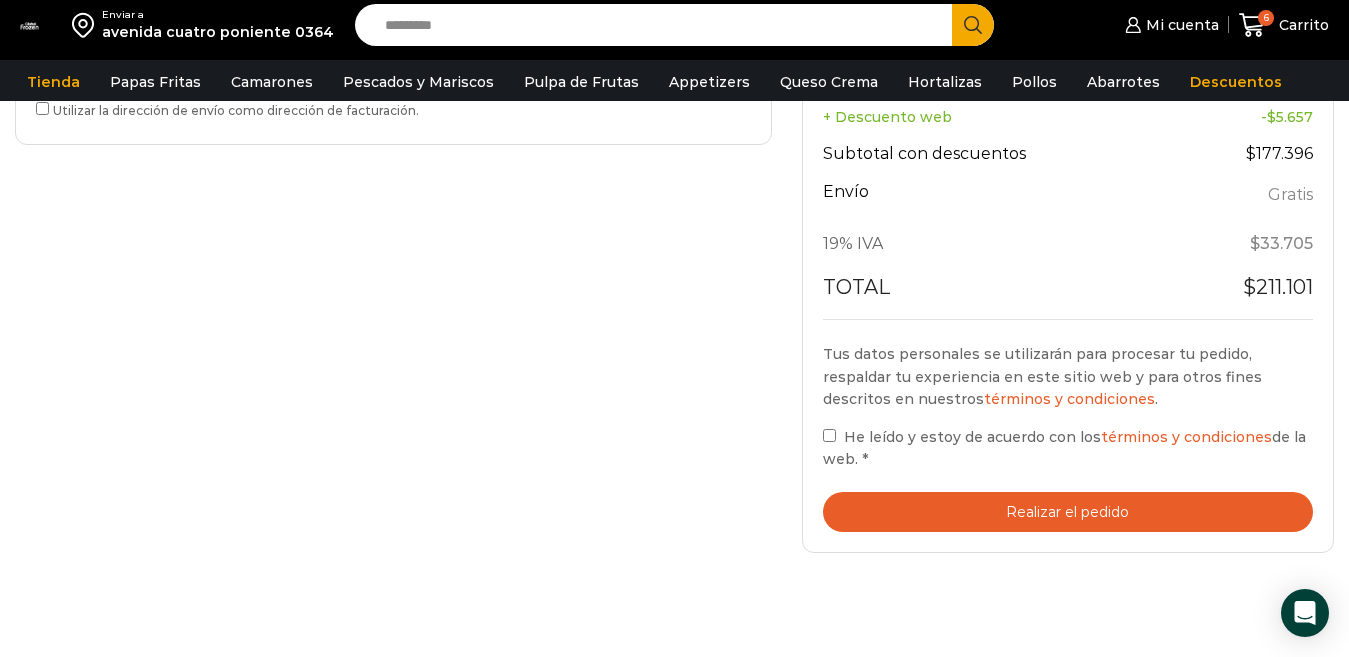 click on "He leído y estoy de acuerdo con los  términos y condiciones  de la web.   *" at bounding box center [1068, 448] 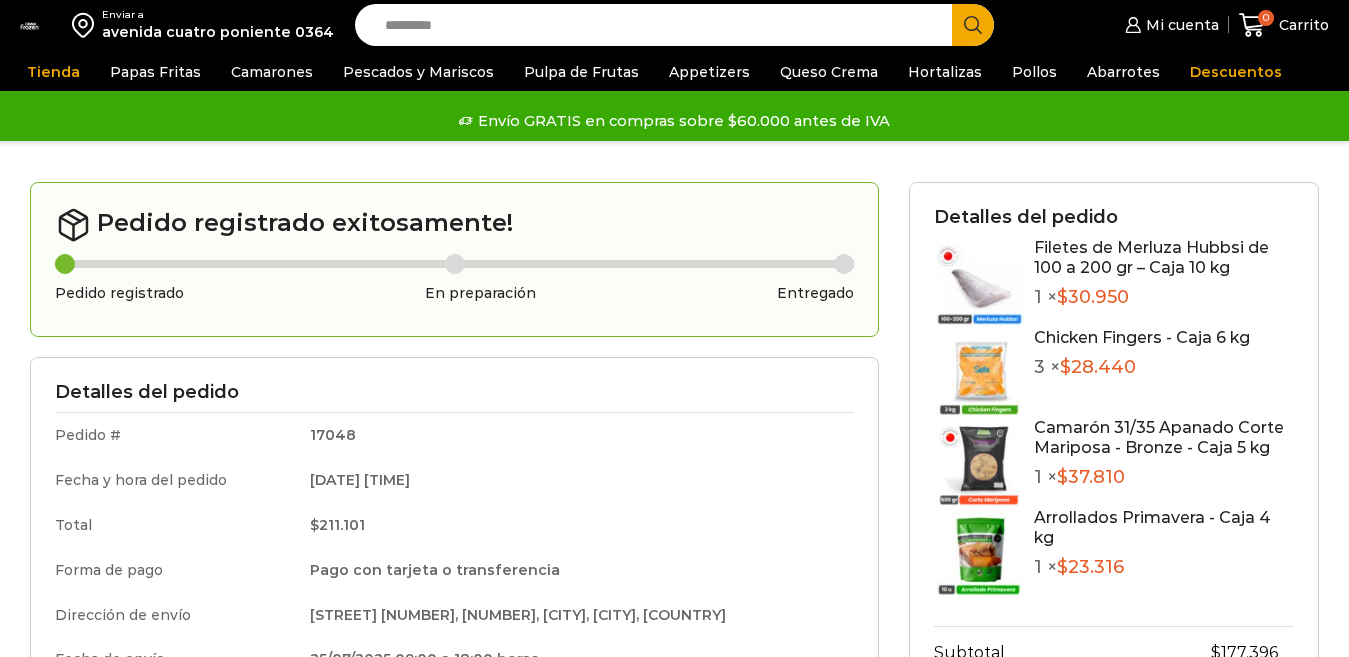 scroll, scrollTop: 0, scrollLeft: 0, axis: both 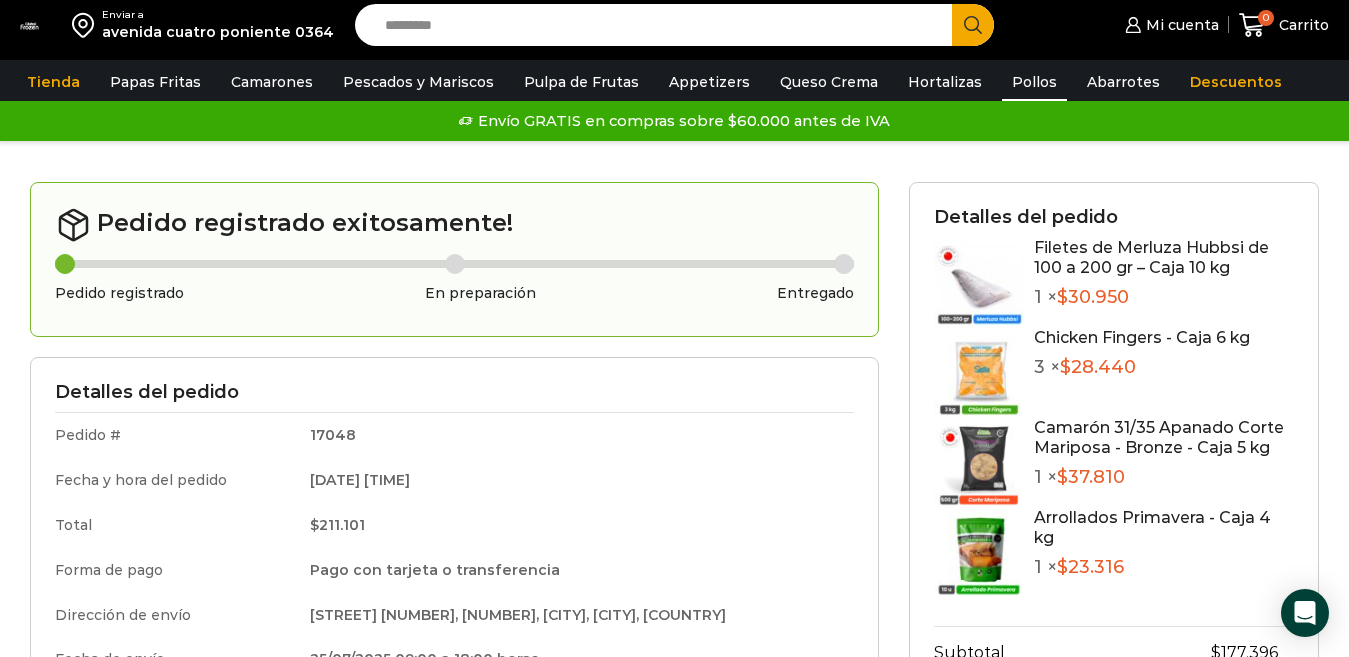 click on "Pollos" at bounding box center (1034, 82) 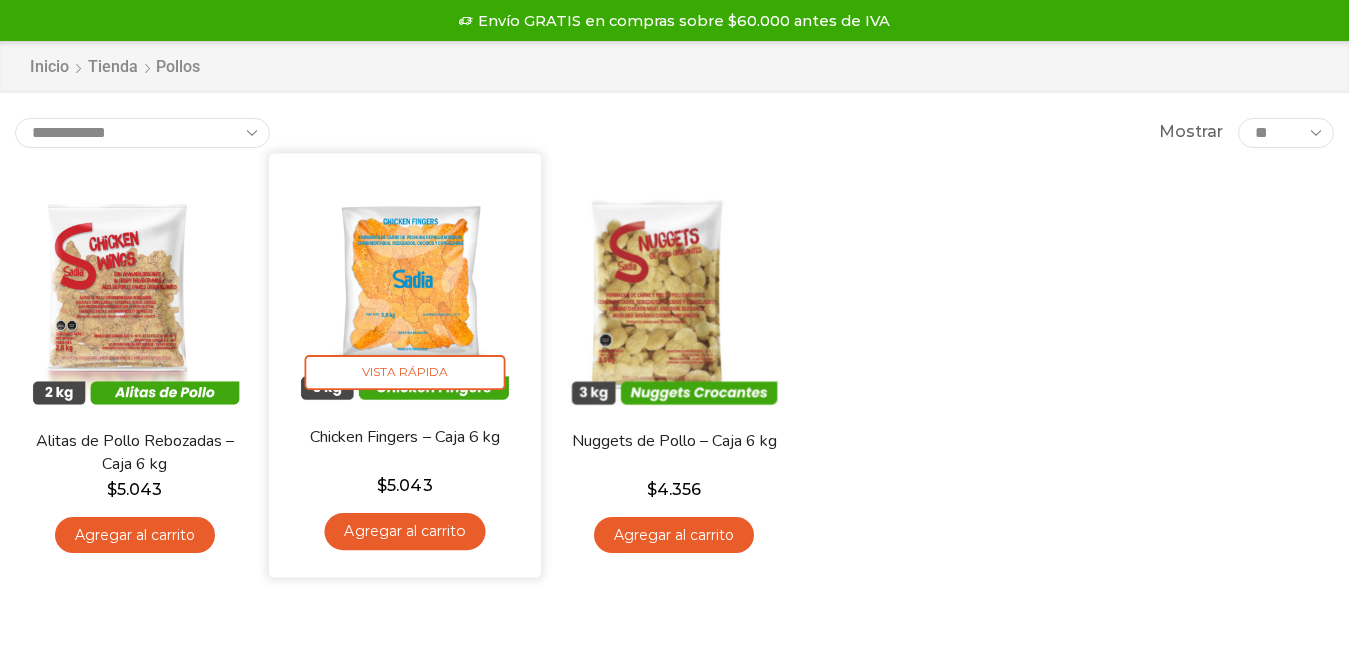 scroll, scrollTop: 100, scrollLeft: 0, axis: vertical 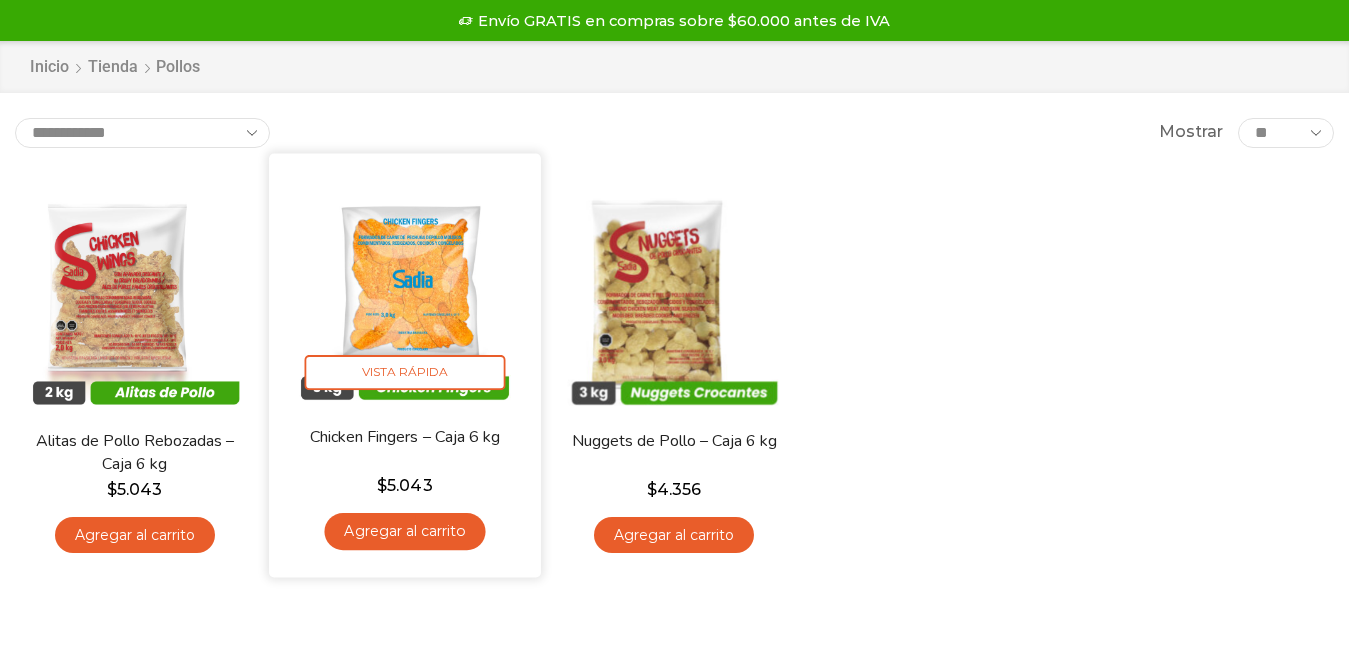 click on "En stock
Vista Rápida
Chicken Fingers – Caja 6 kg
$ 5.043
Agregar al carrito" at bounding box center [404, 364] 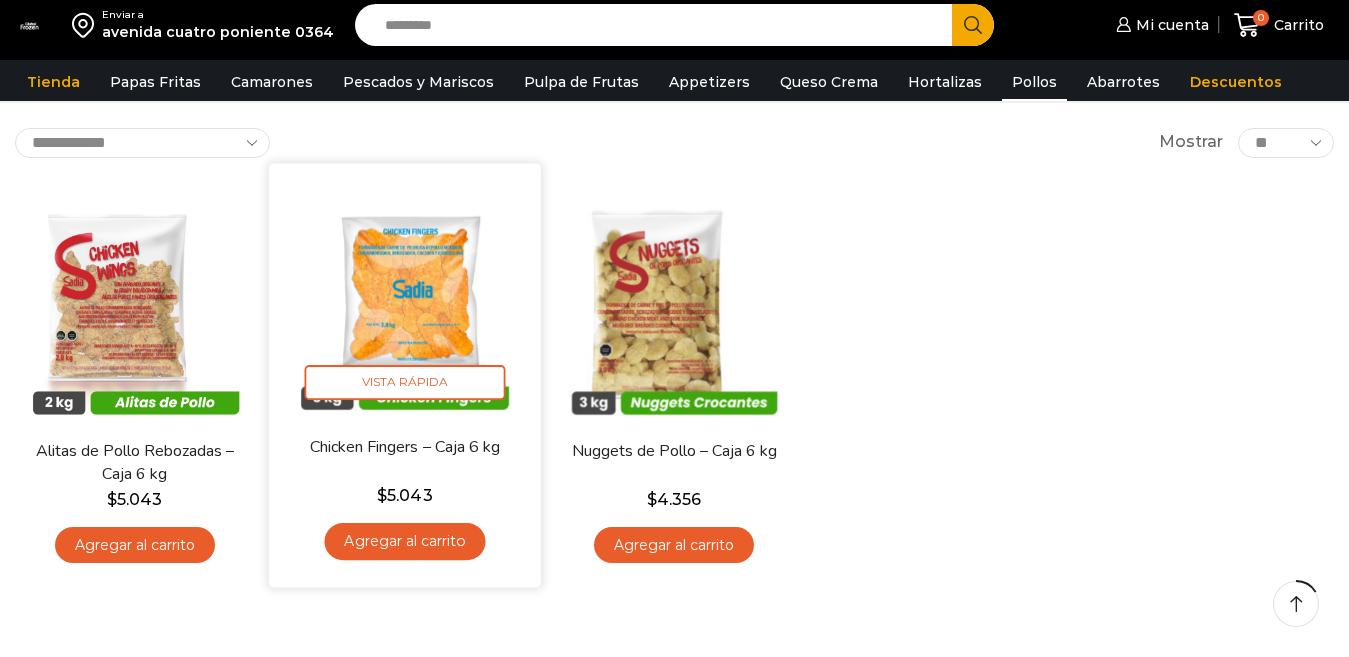 scroll, scrollTop: 0, scrollLeft: 0, axis: both 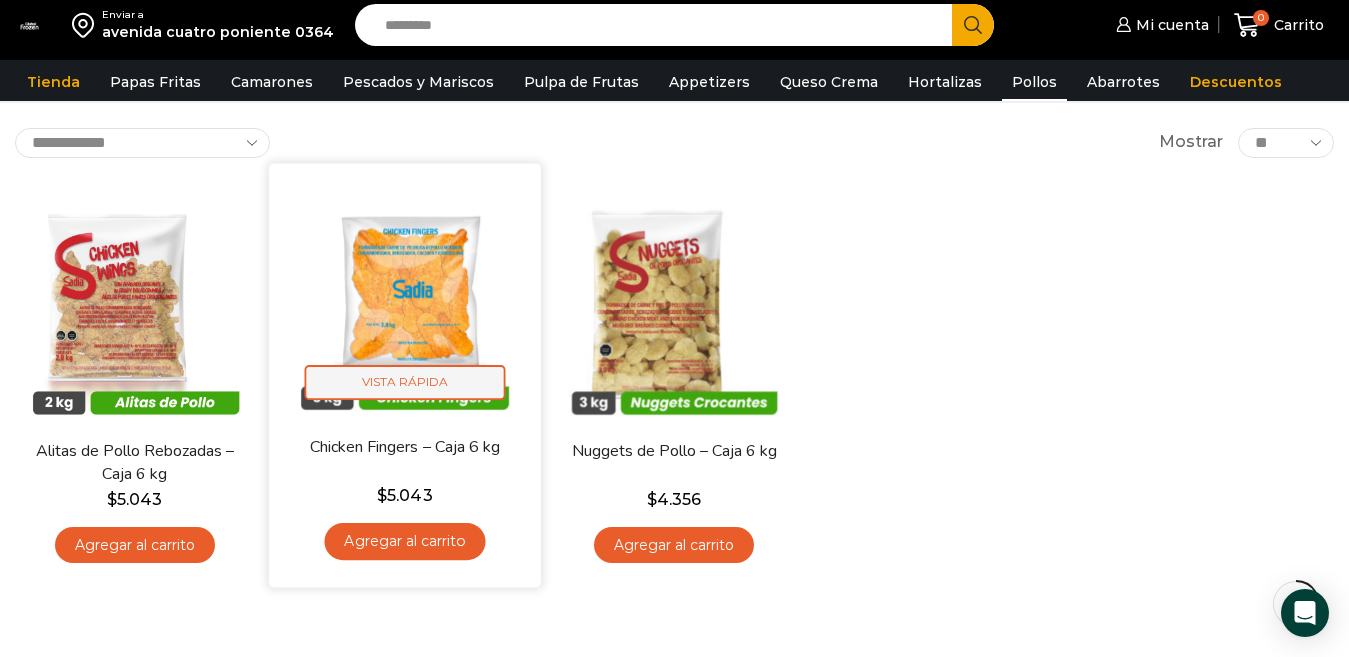 click on "Vista Rápida" at bounding box center [404, 382] 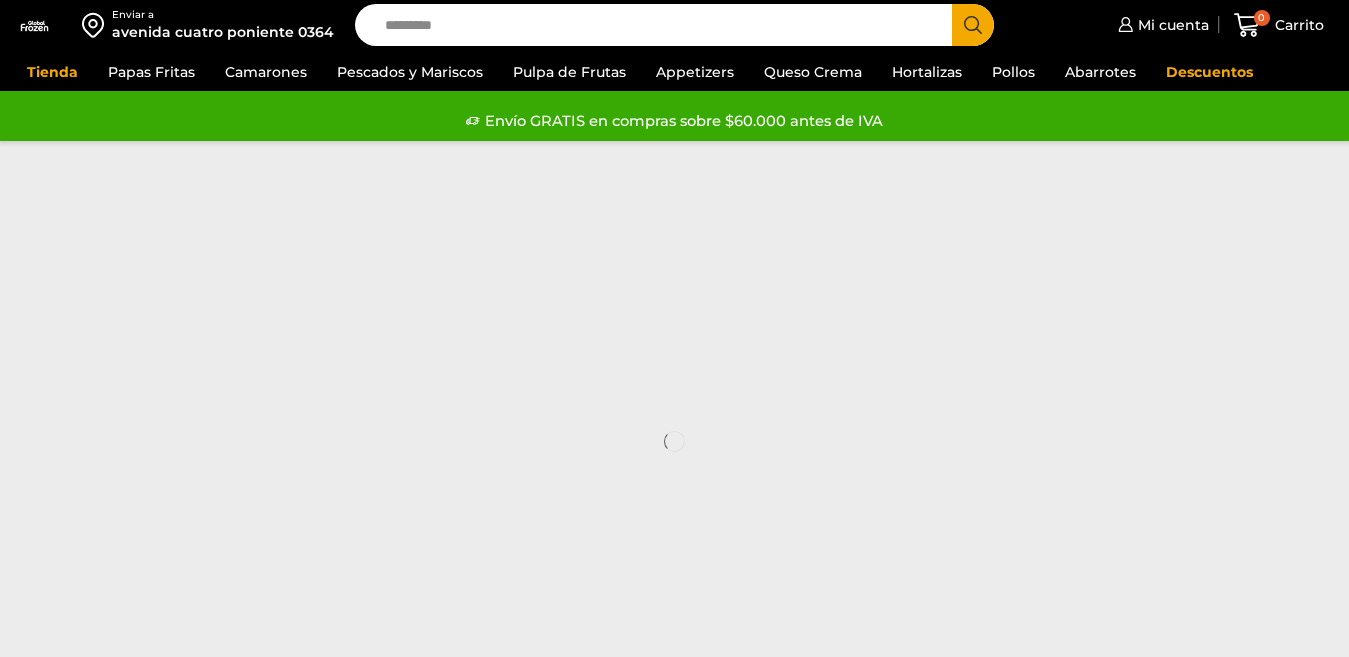 scroll, scrollTop: 0, scrollLeft: 0, axis: both 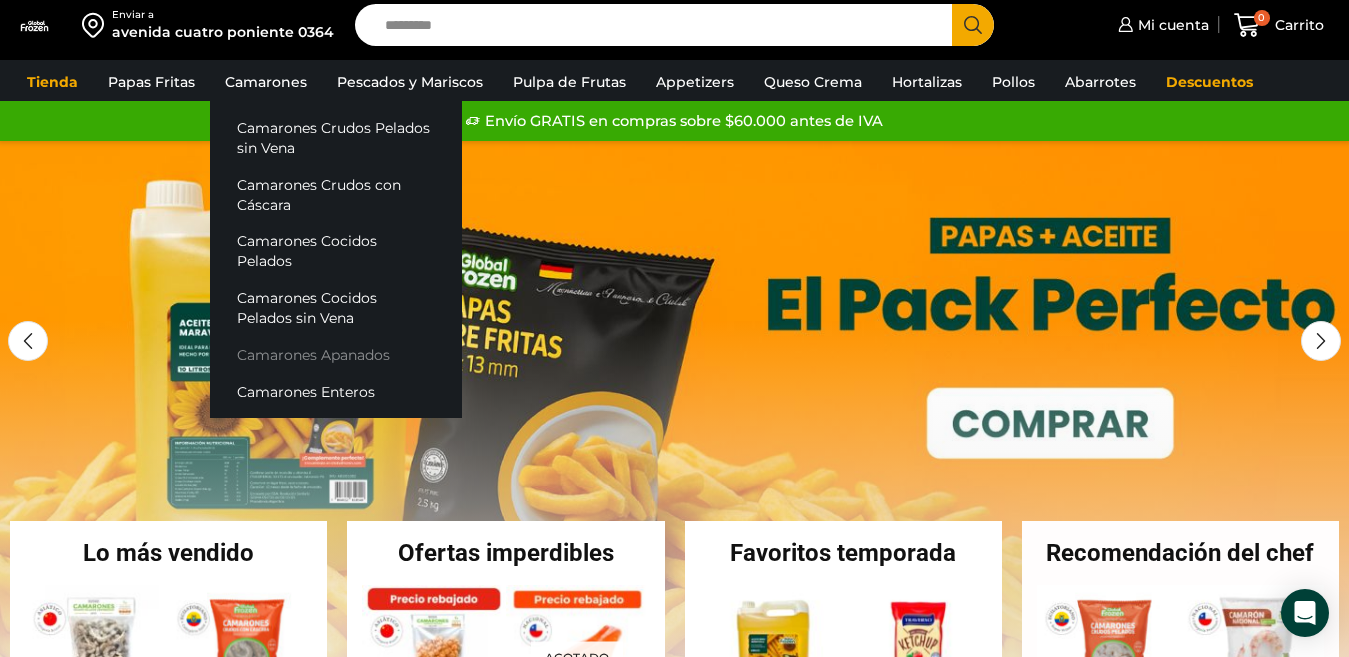 click on "Camarones Apanados" at bounding box center [336, 355] 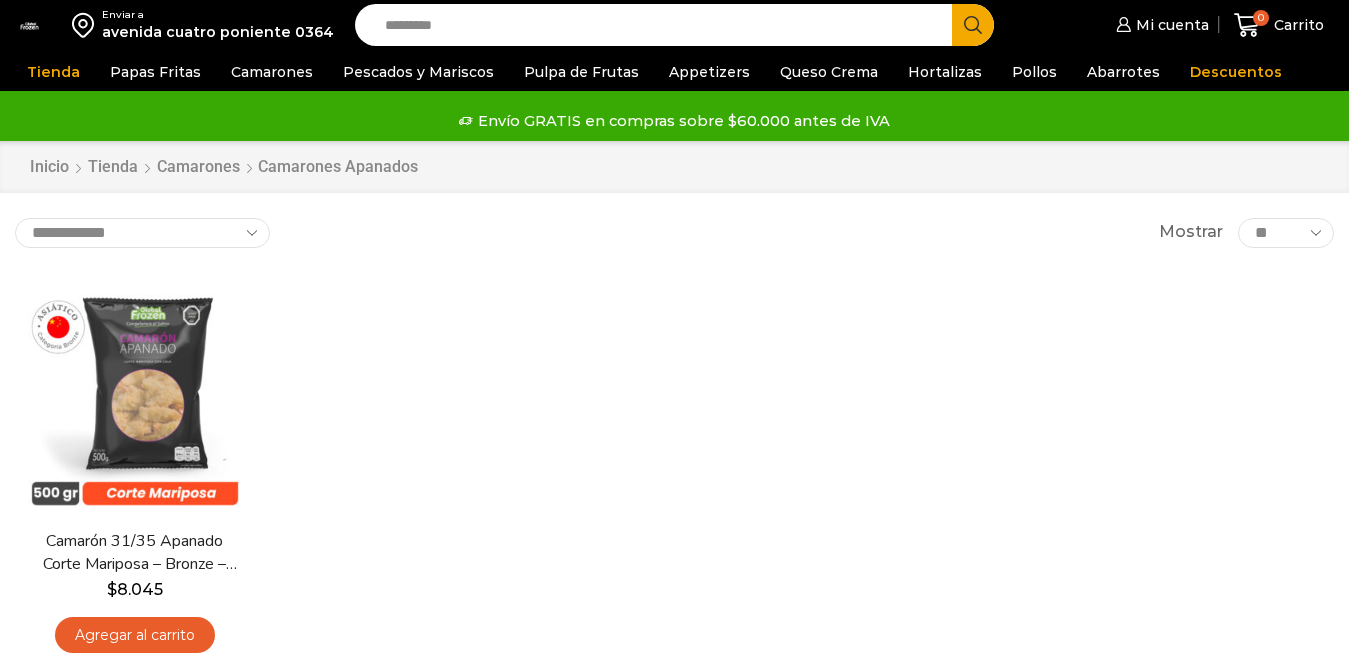 scroll, scrollTop: 0, scrollLeft: 0, axis: both 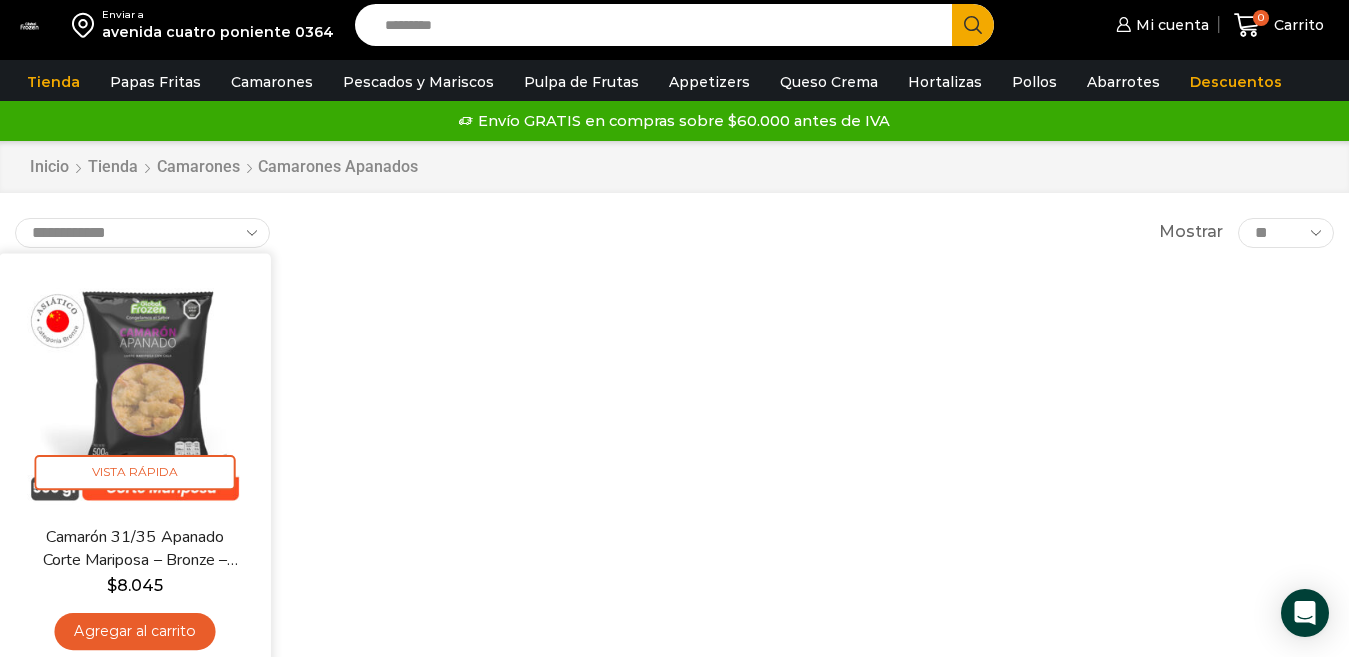 click at bounding box center (134, 388) 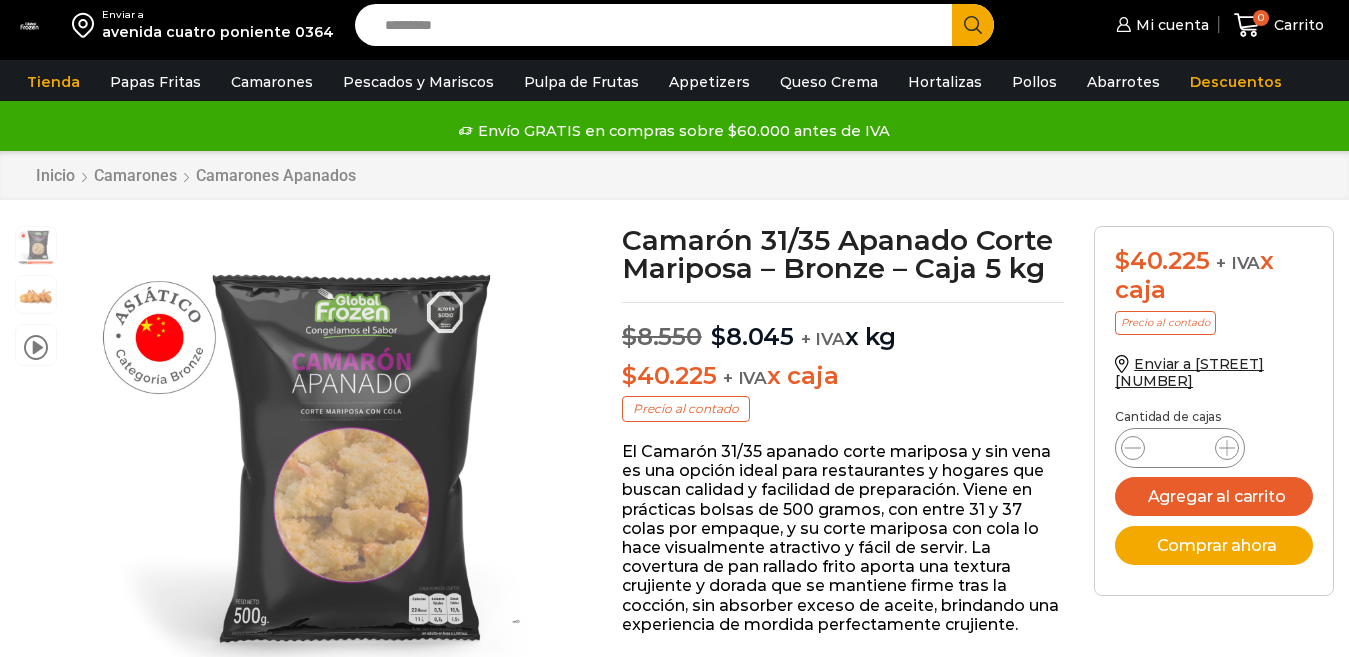scroll, scrollTop: 1, scrollLeft: 0, axis: vertical 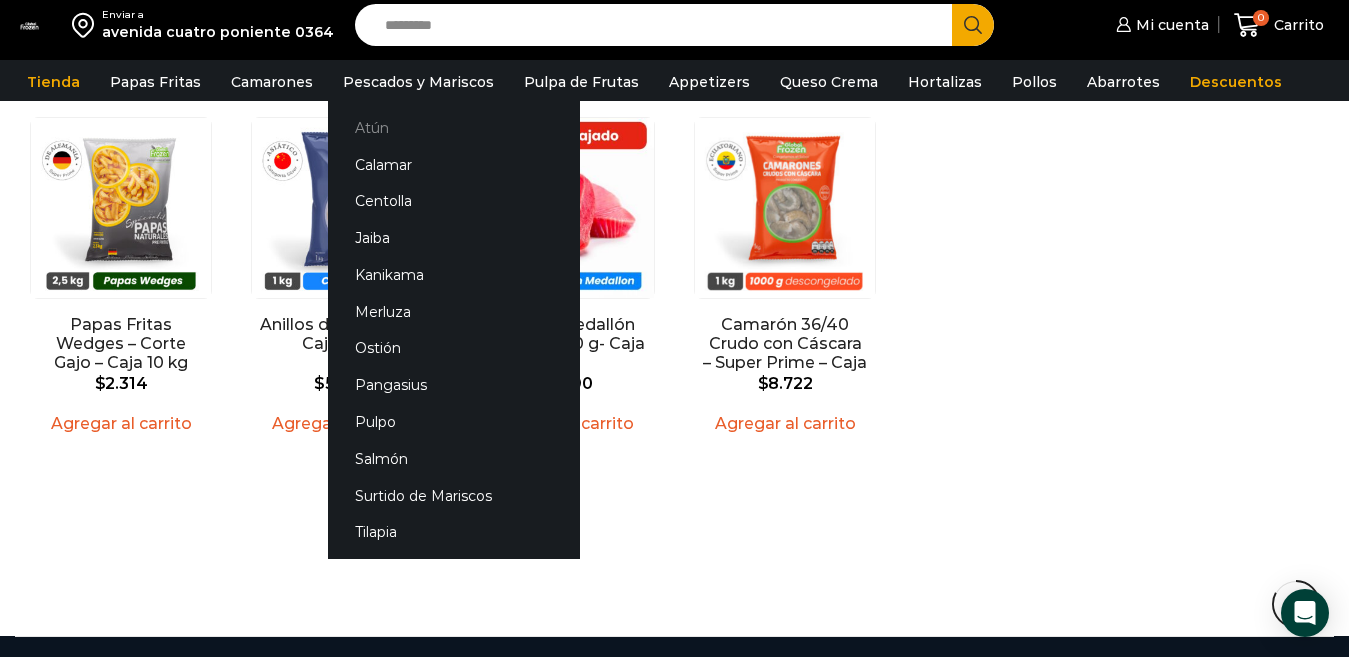click on "Atún" at bounding box center (454, 127) 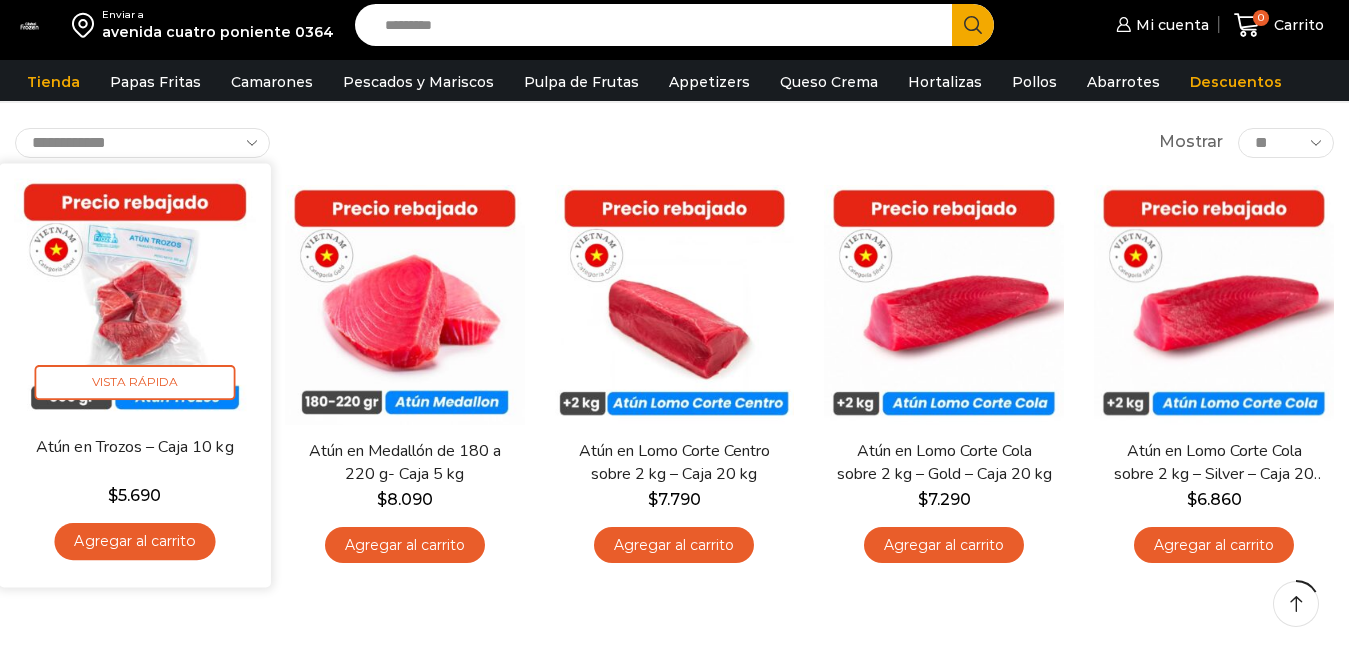 scroll, scrollTop: 100, scrollLeft: 0, axis: vertical 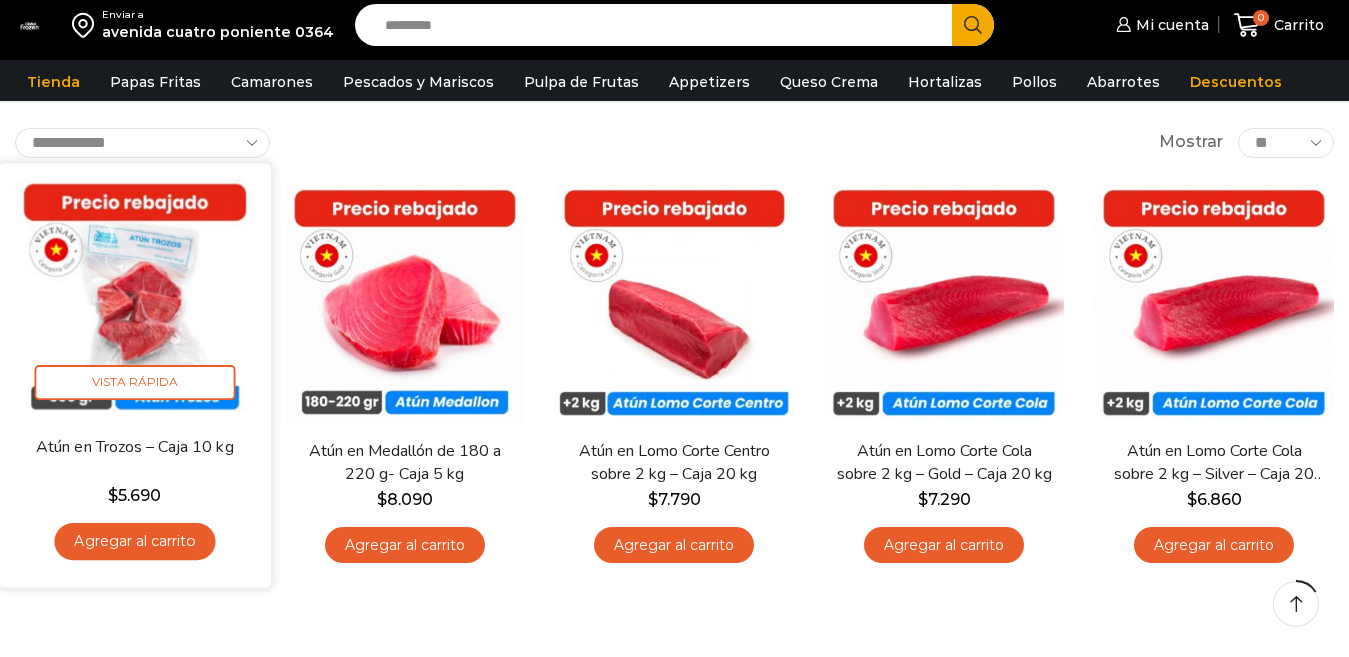 click on "Atún en Trozos – Caja 10 kg" at bounding box center [134, 446] 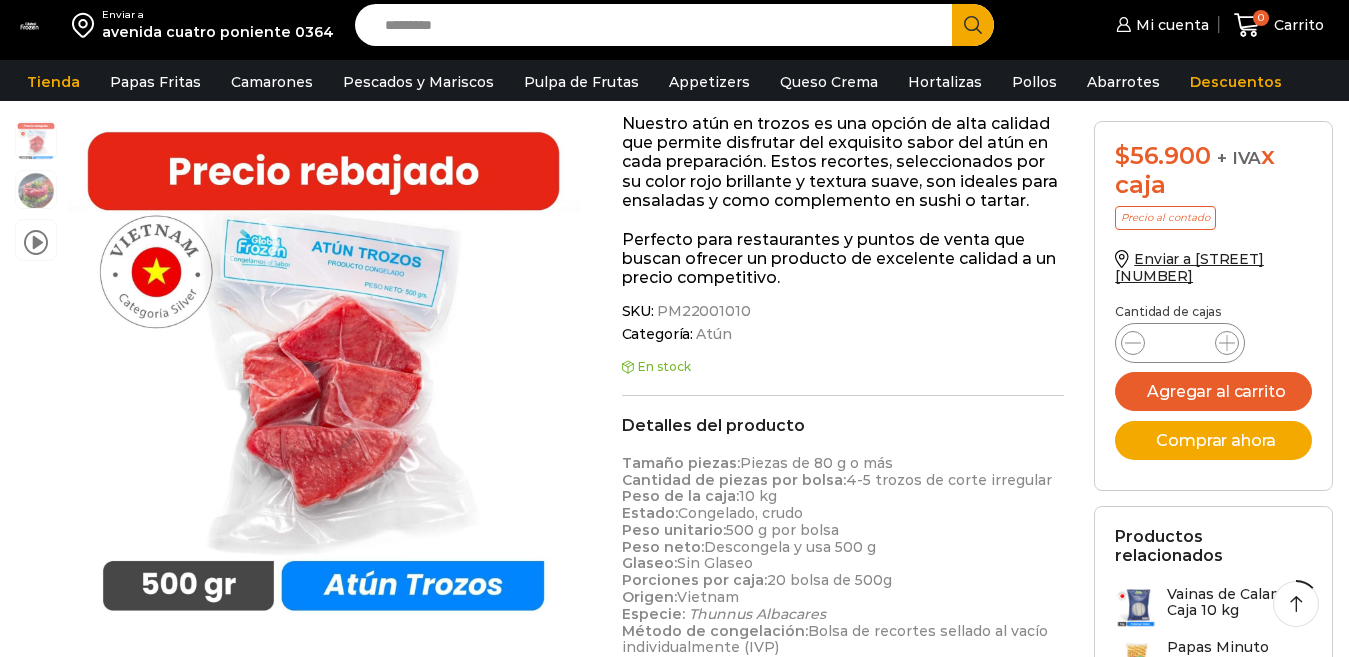 scroll, scrollTop: 400, scrollLeft: 0, axis: vertical 